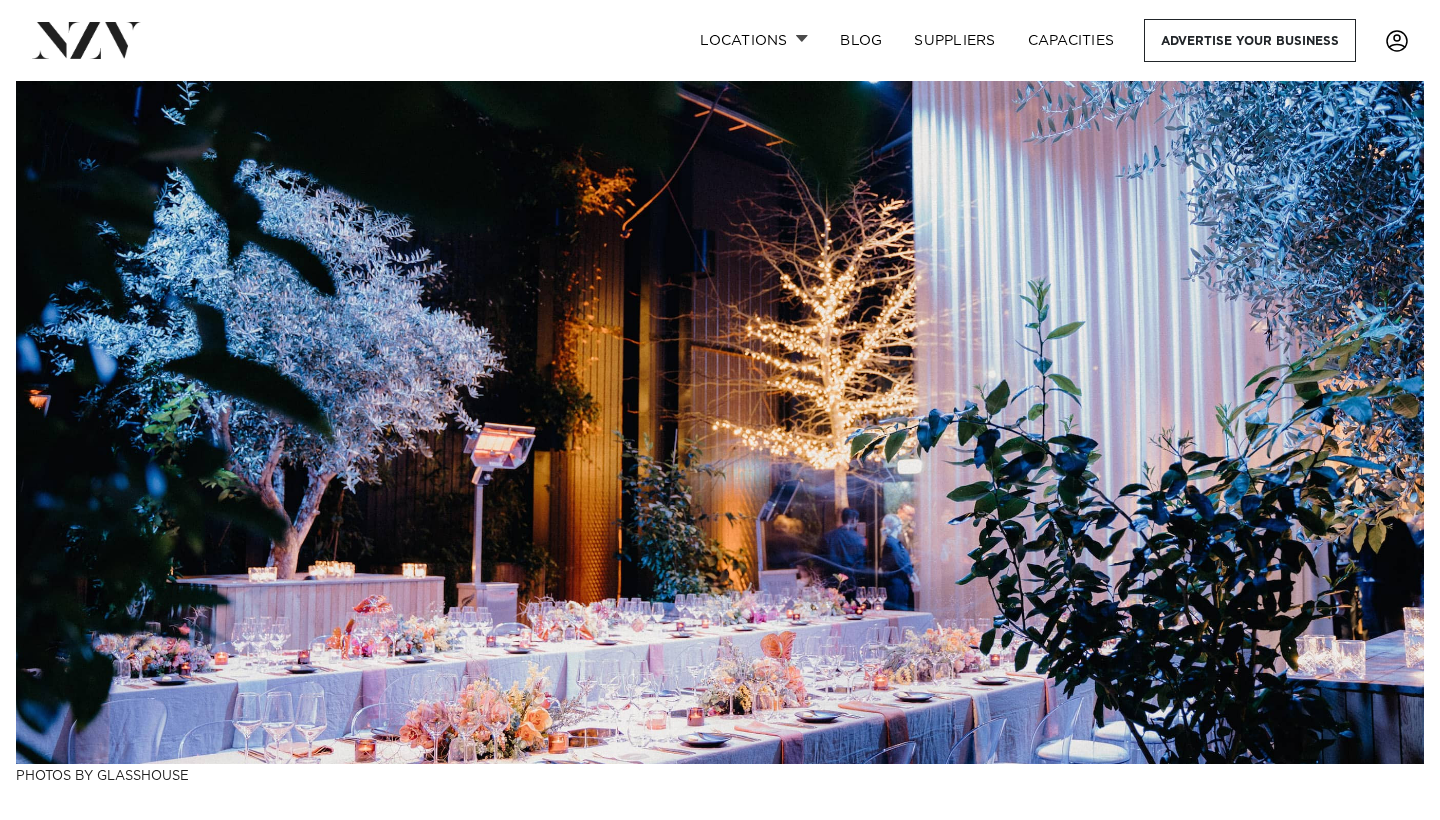 scroll, scrollTop: 0, scrollLeft: 0, axis: both 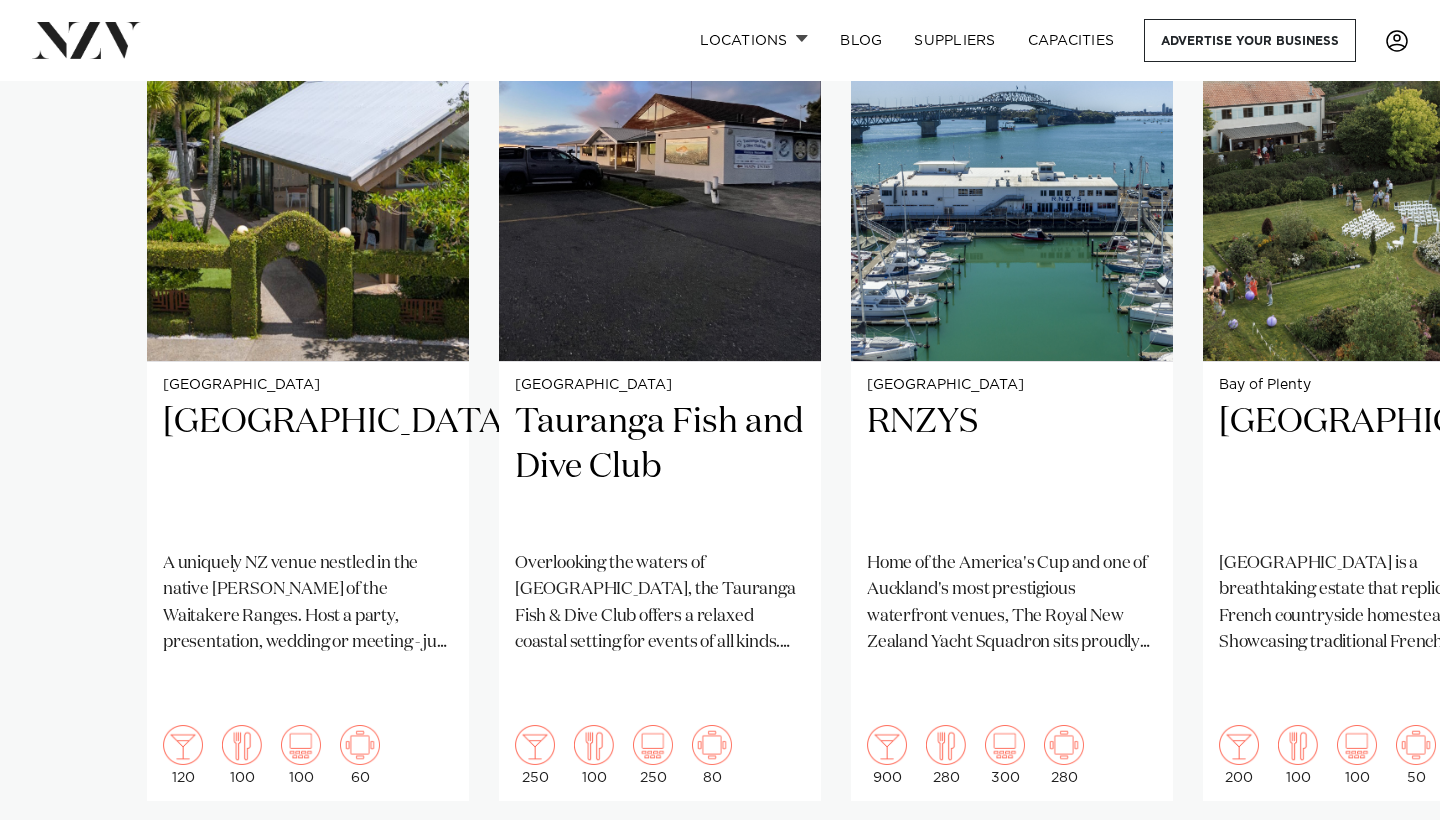 click at bounding box center [1380, 865] 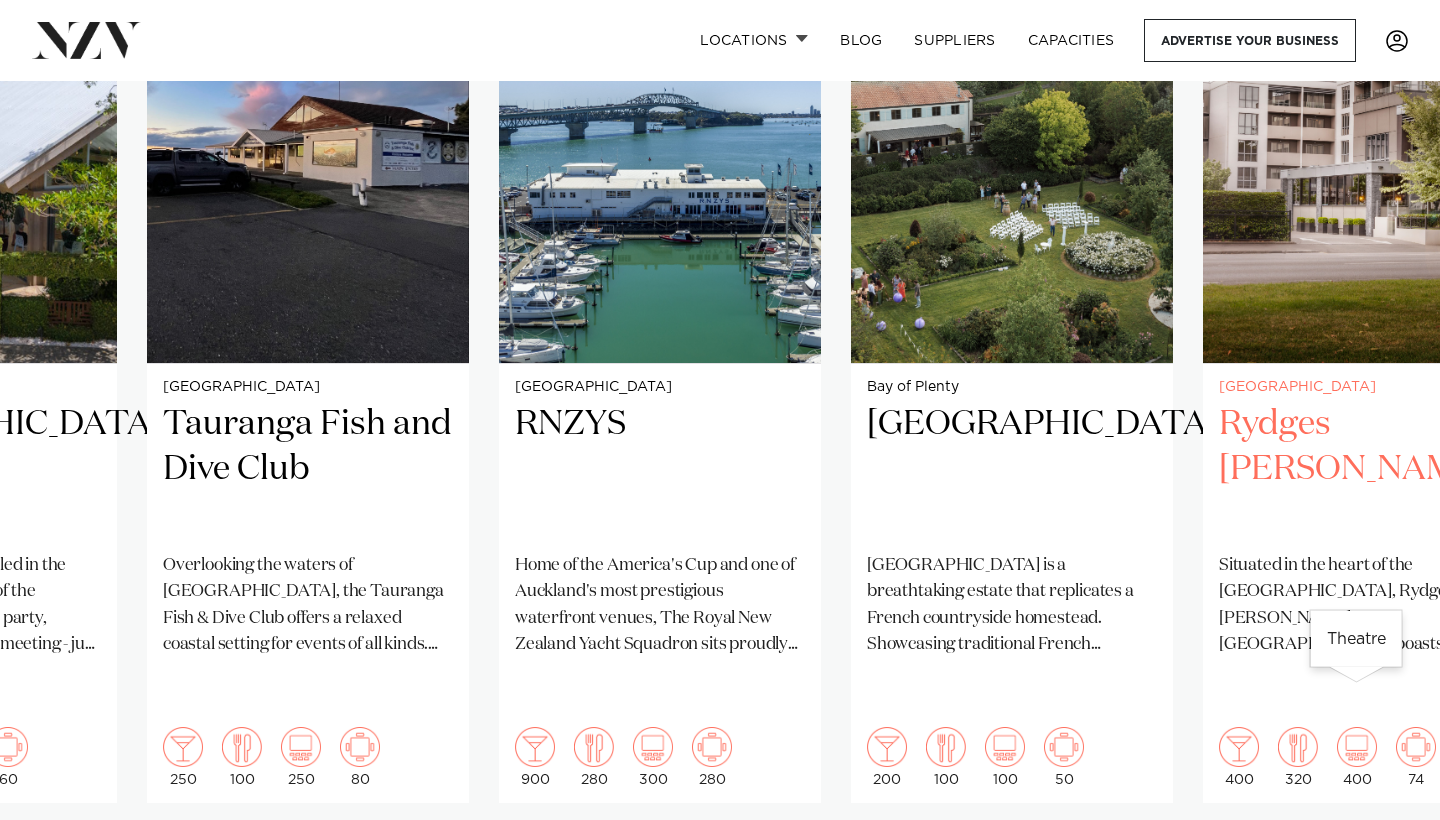 scroll, scrollTop: 1619, scrollLeft: 0, axis: vertical 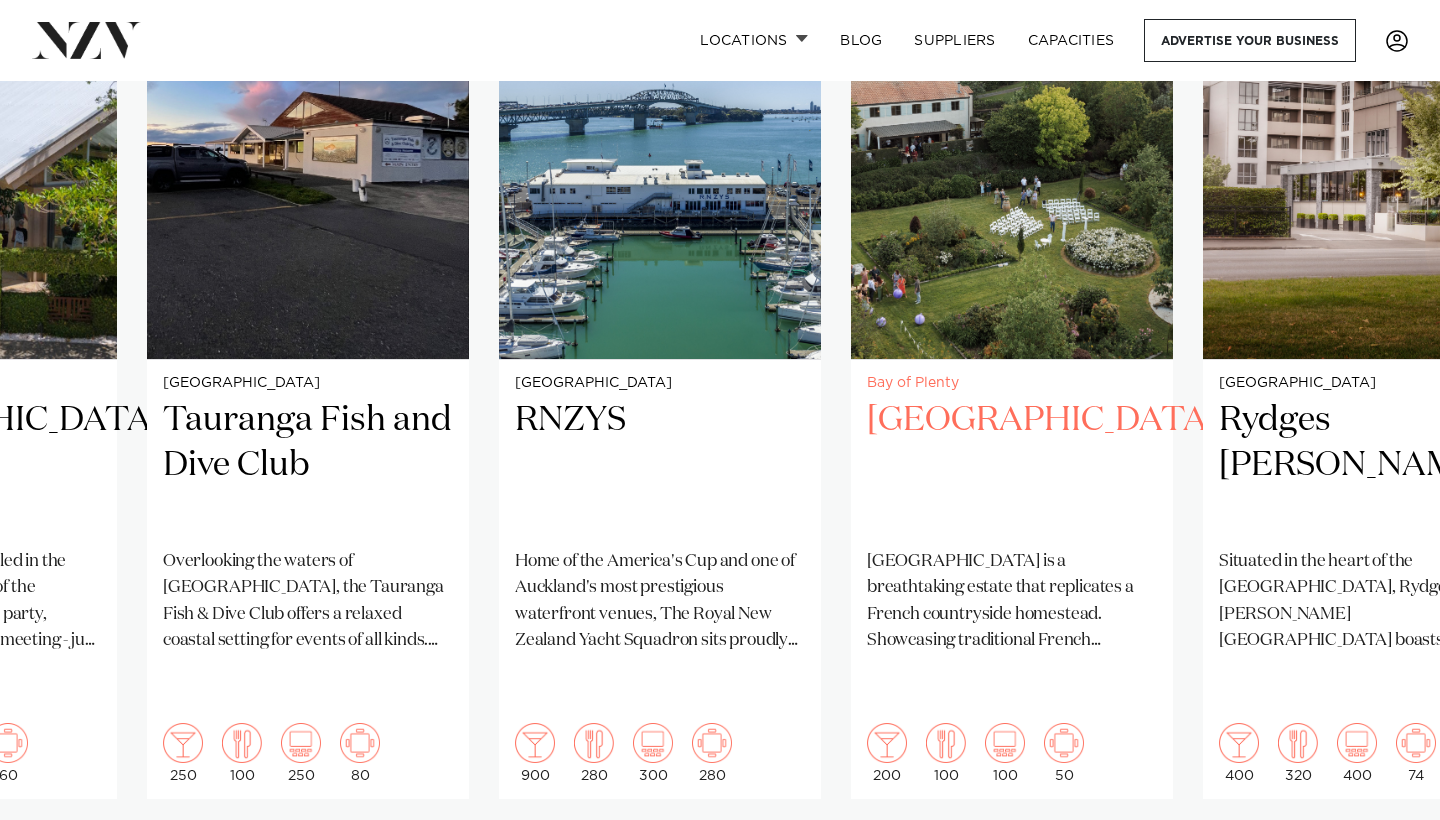 click on "Bay of Plenty" at bounding box center (1012, 383) 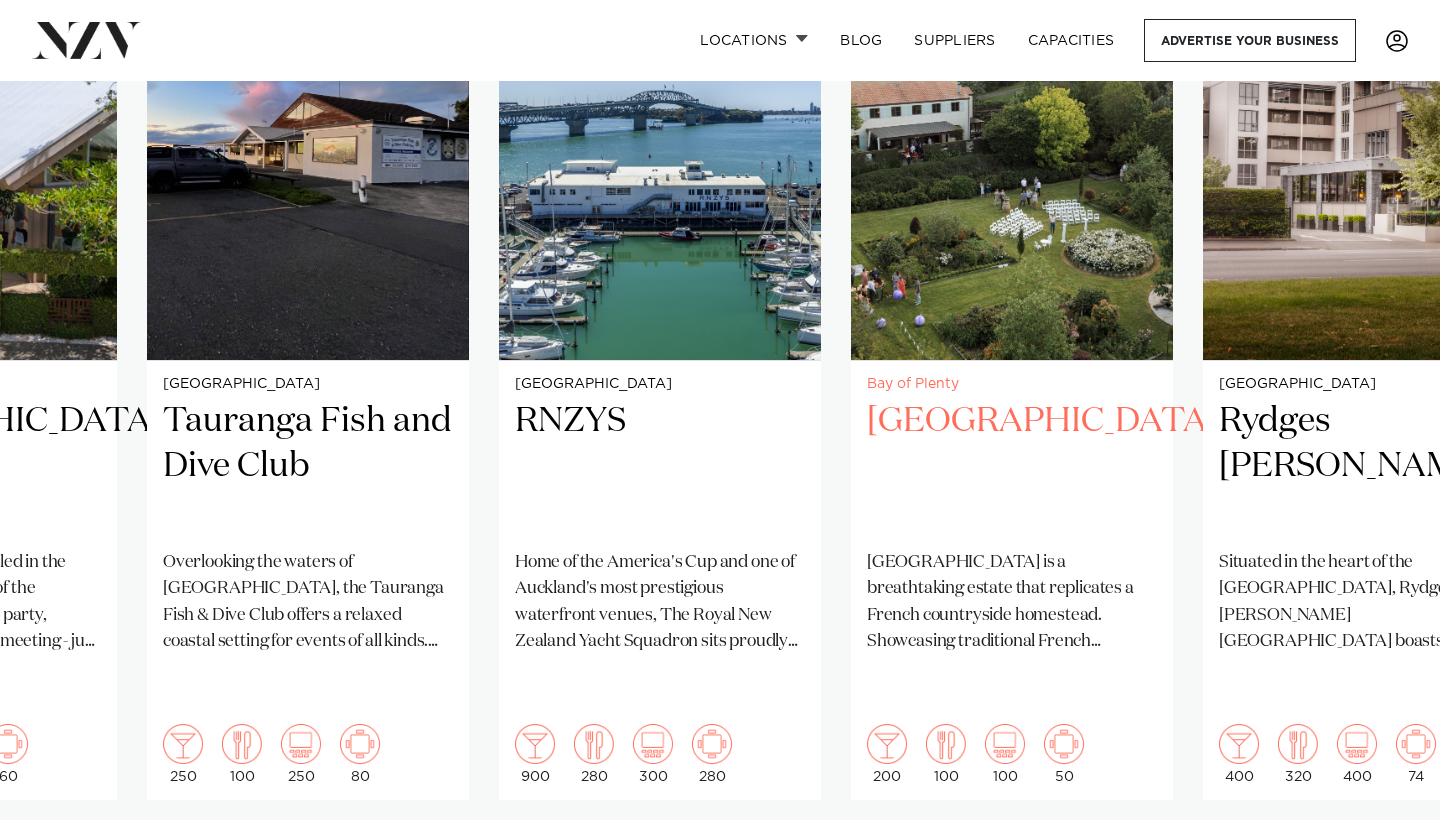 scroll, scrollTop: 1621, scrollLeft: 0, axis: vertical 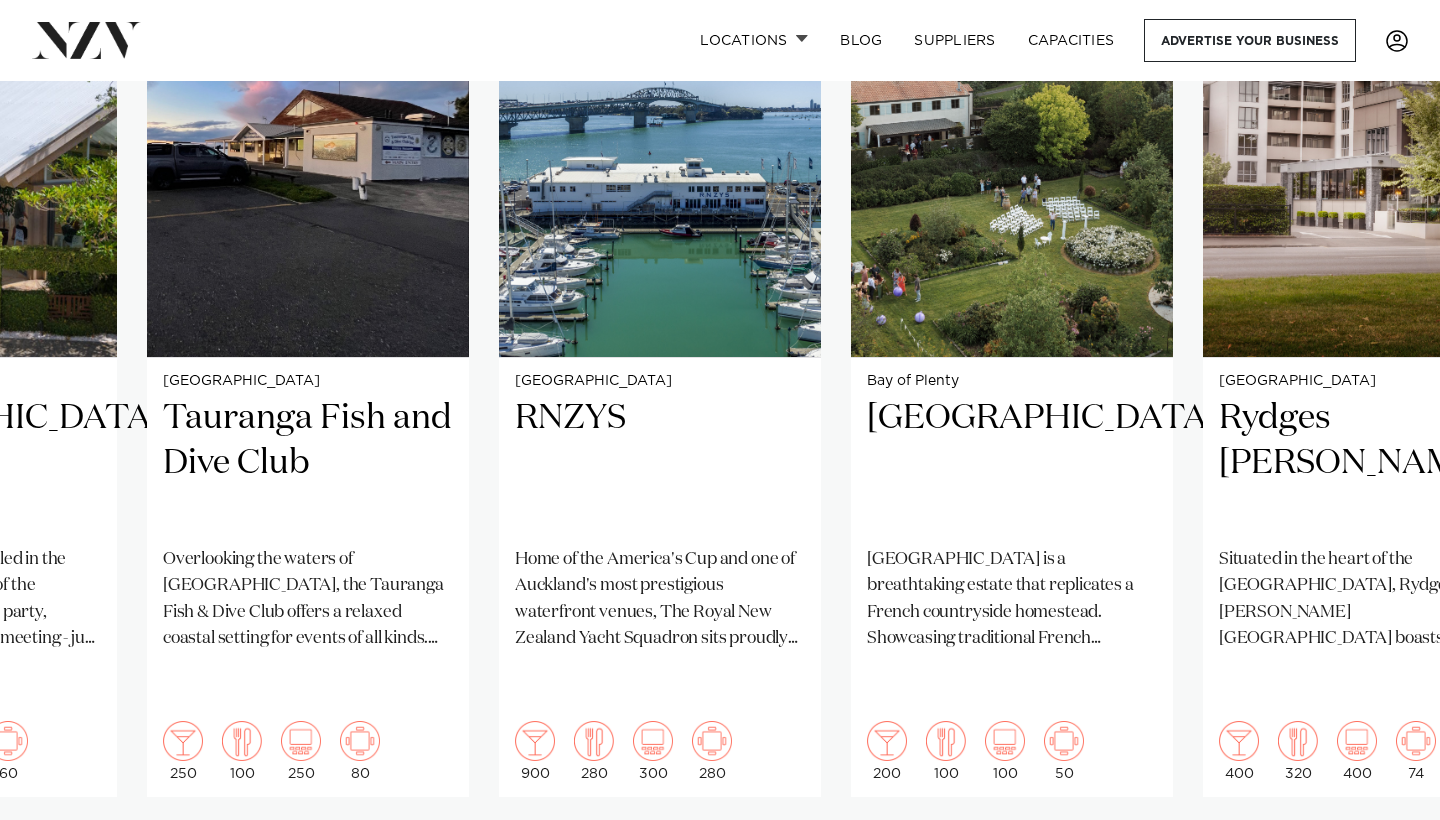 click at bounding box center [1380, 861] 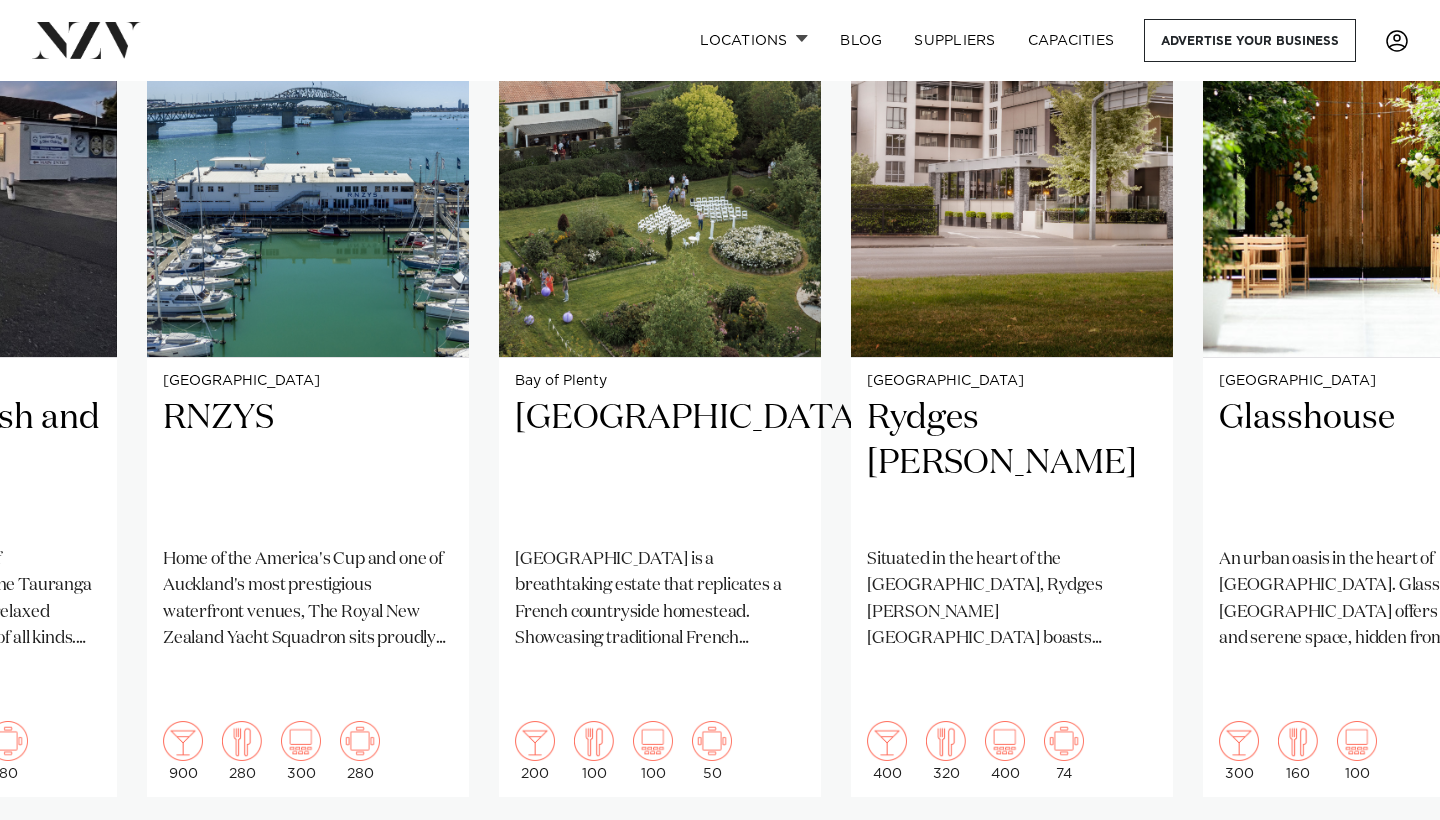 click at bounding box center [1380, 861] 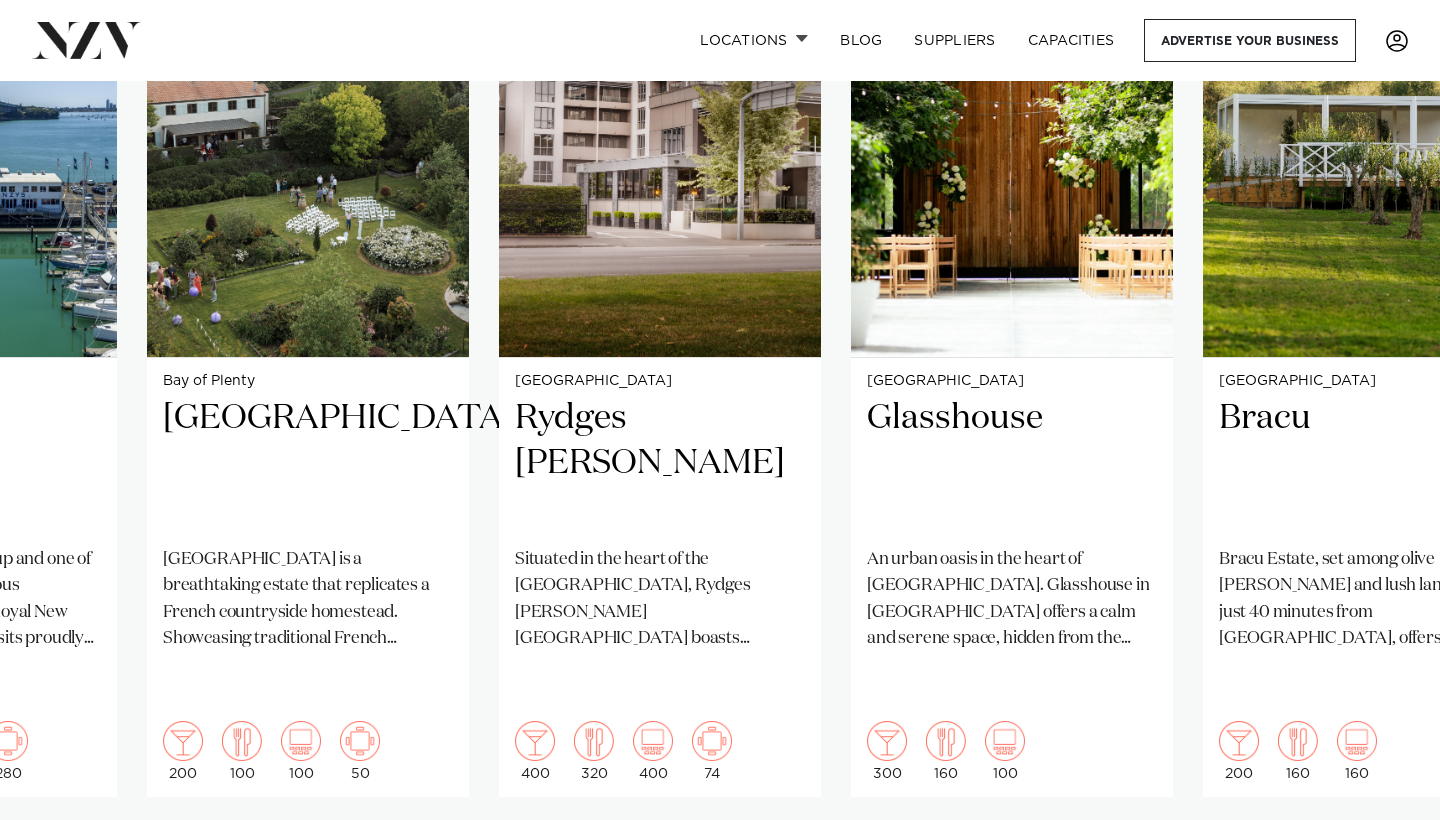 click at bounding box center [1380, 861] 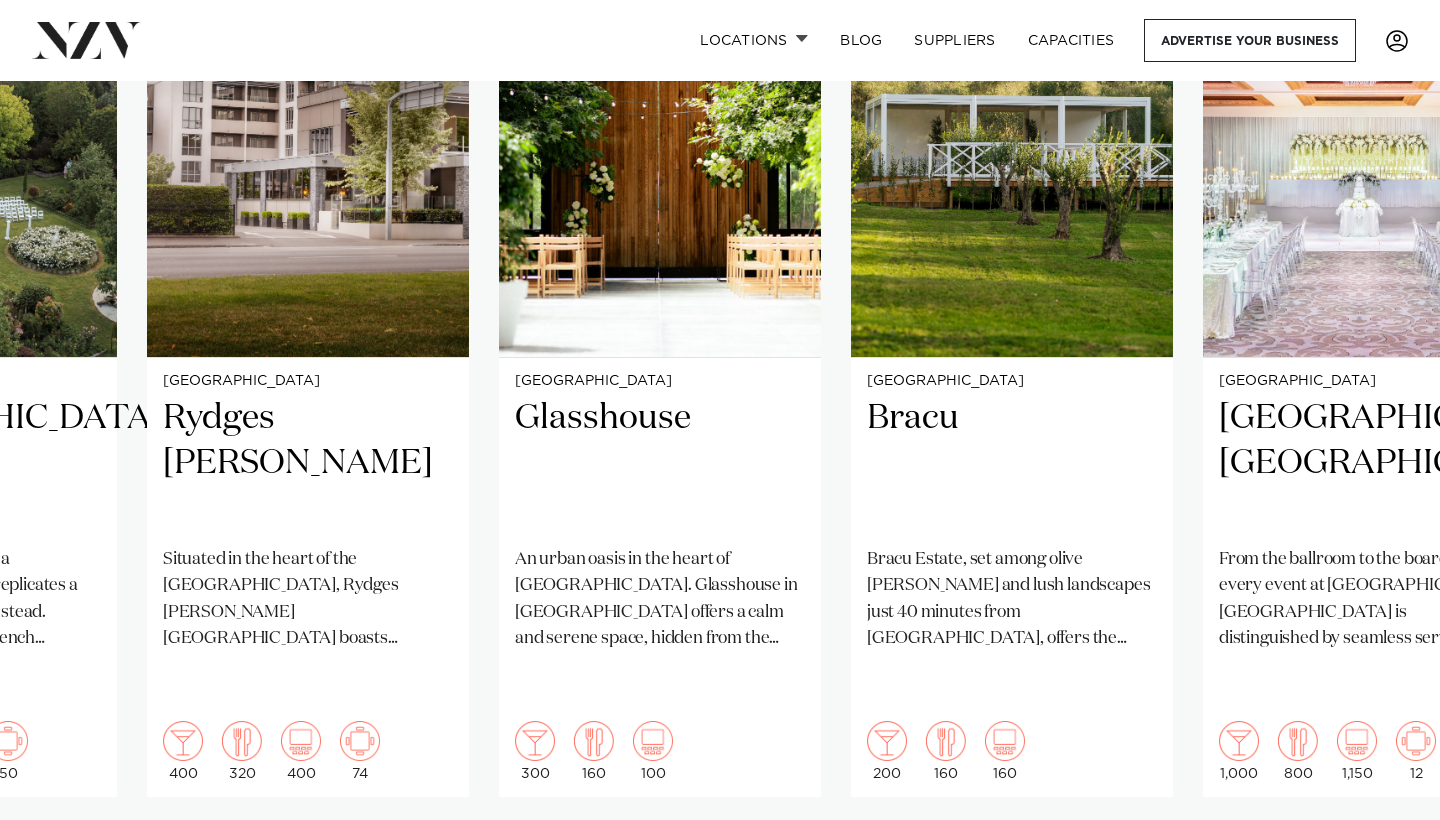 click at bounding box center (1380, 861) 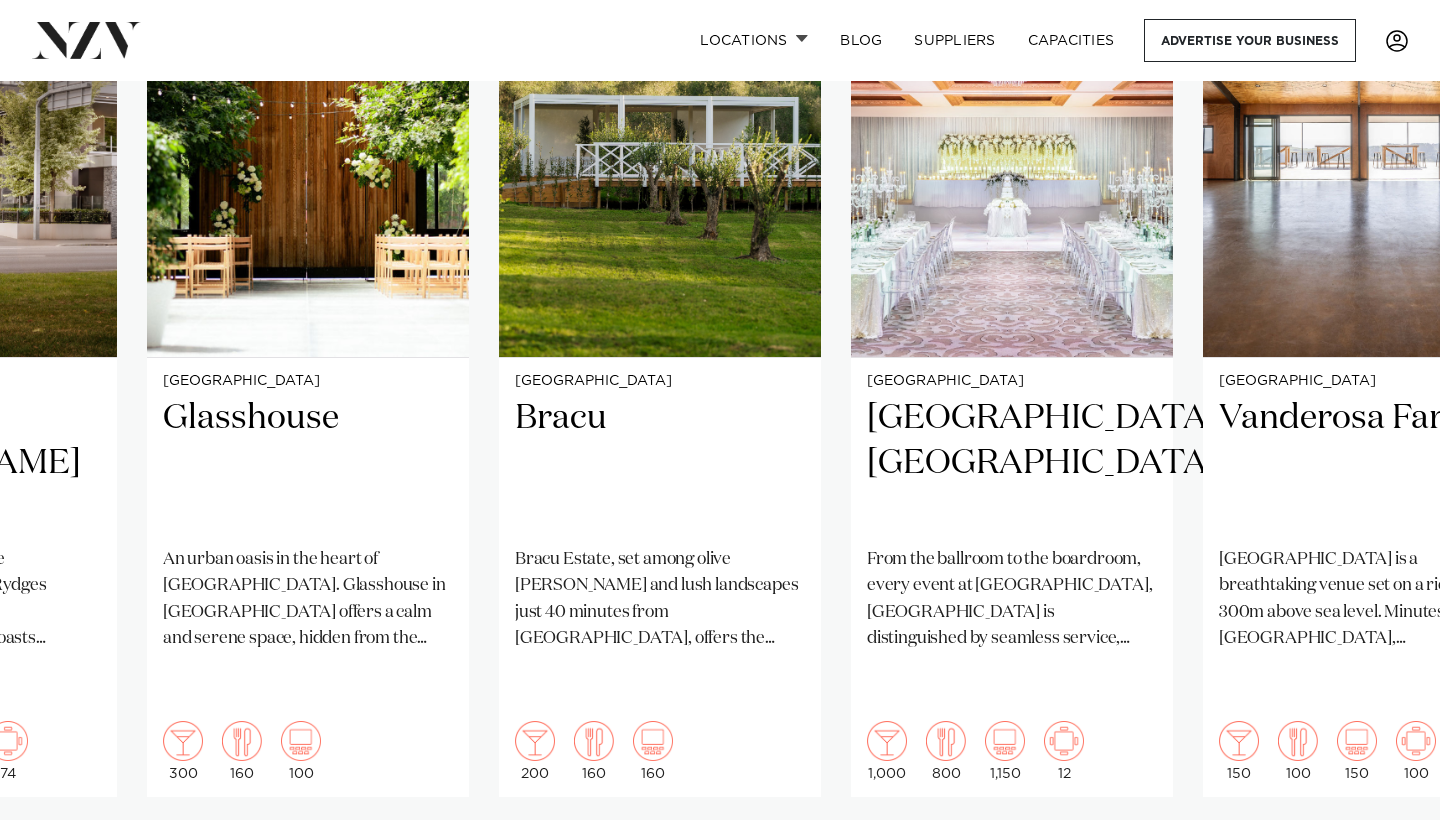 click at bounding box center (1380, 861) 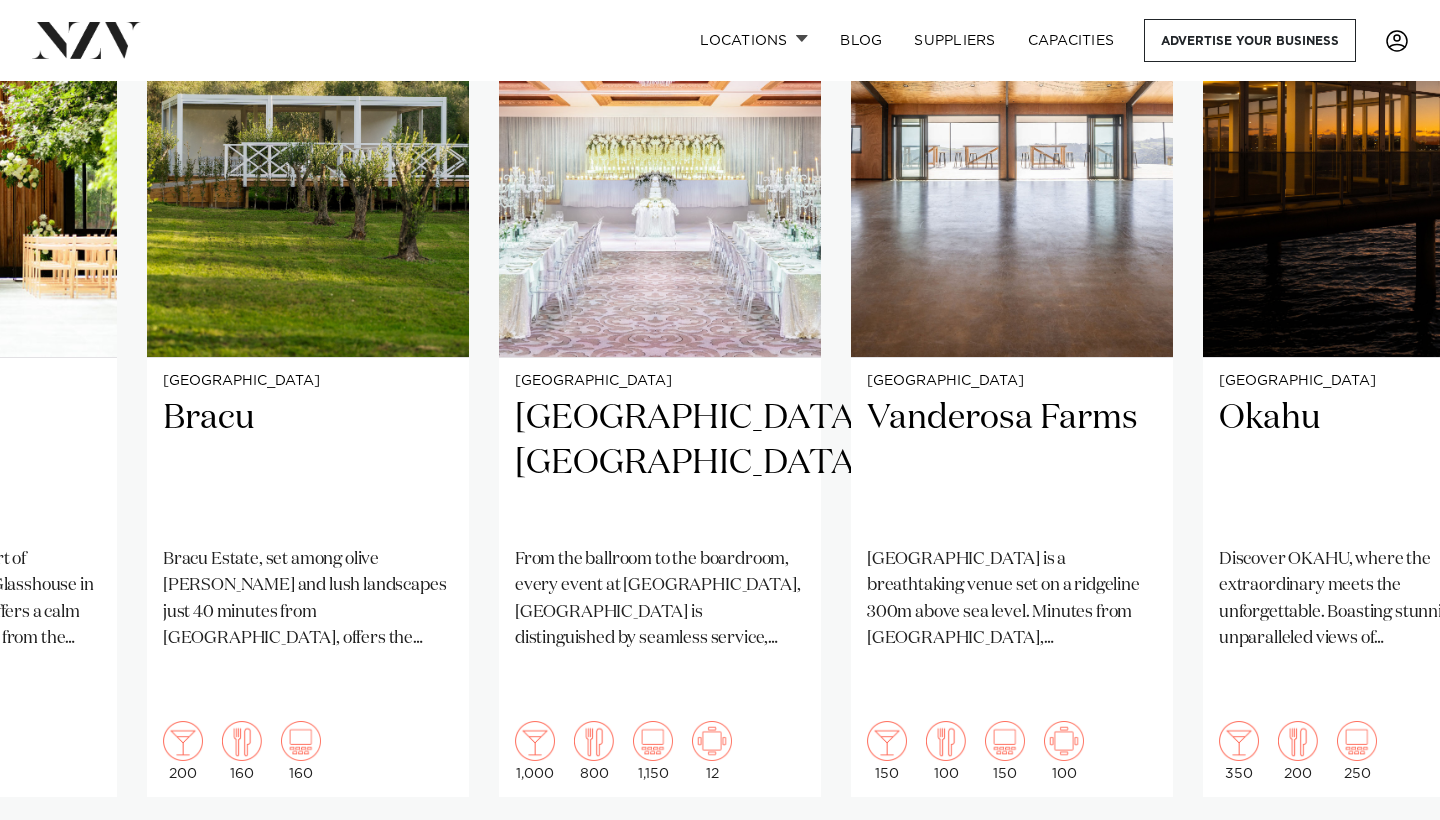 click at bounding box center (1380, 861) 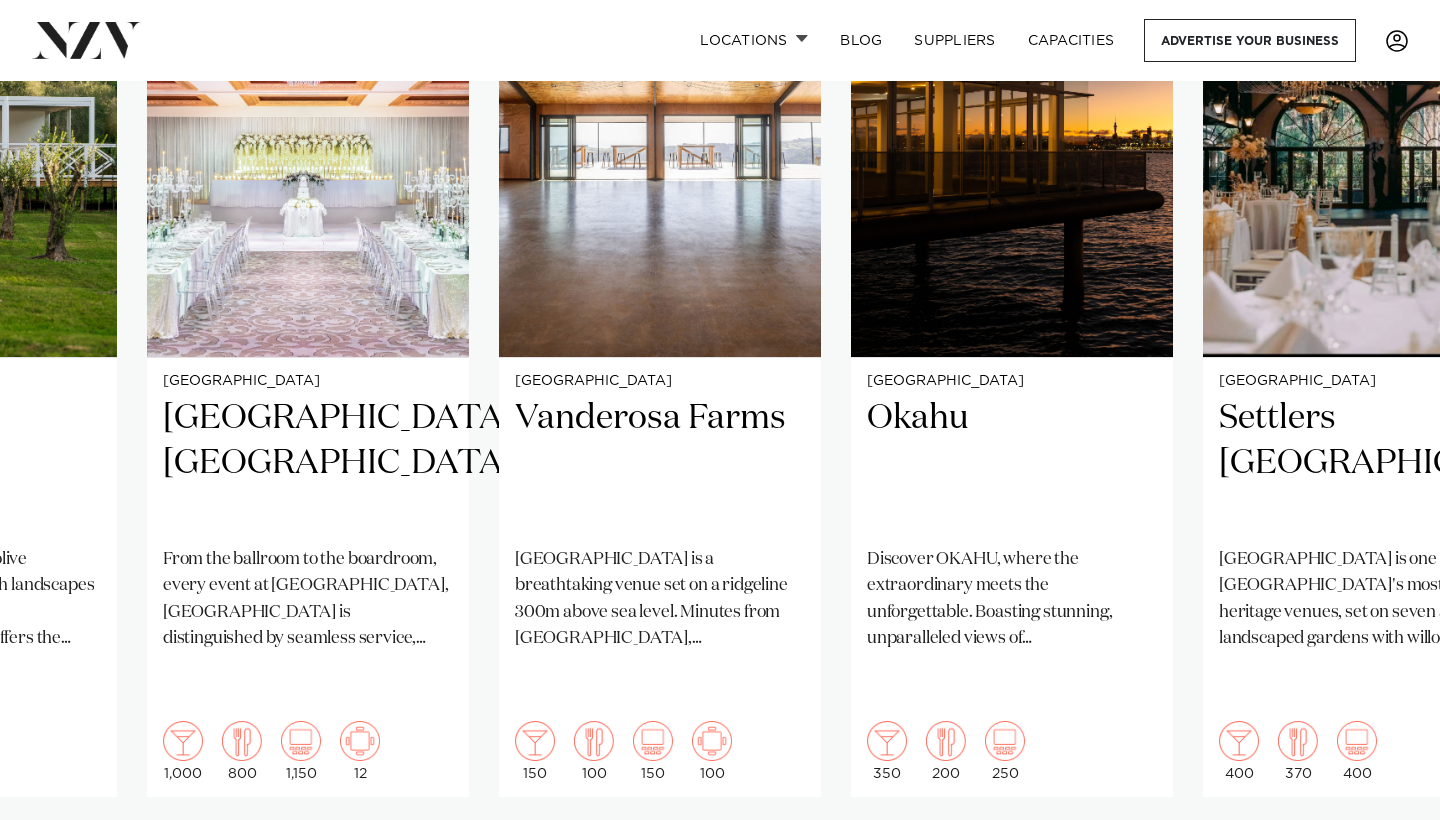 click at bounding box center (1380, 861) 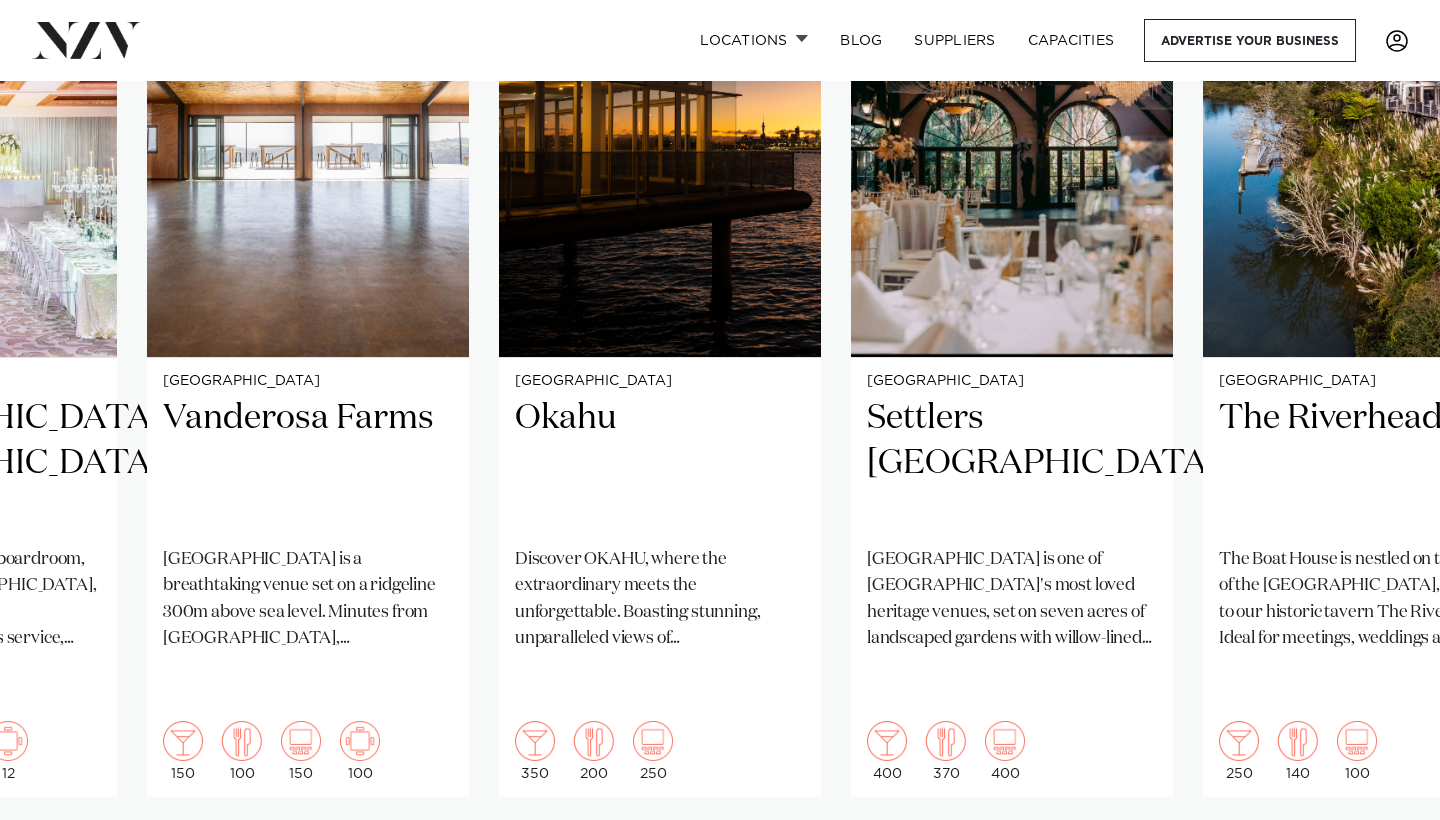 click at bounding box center (1380, 861) 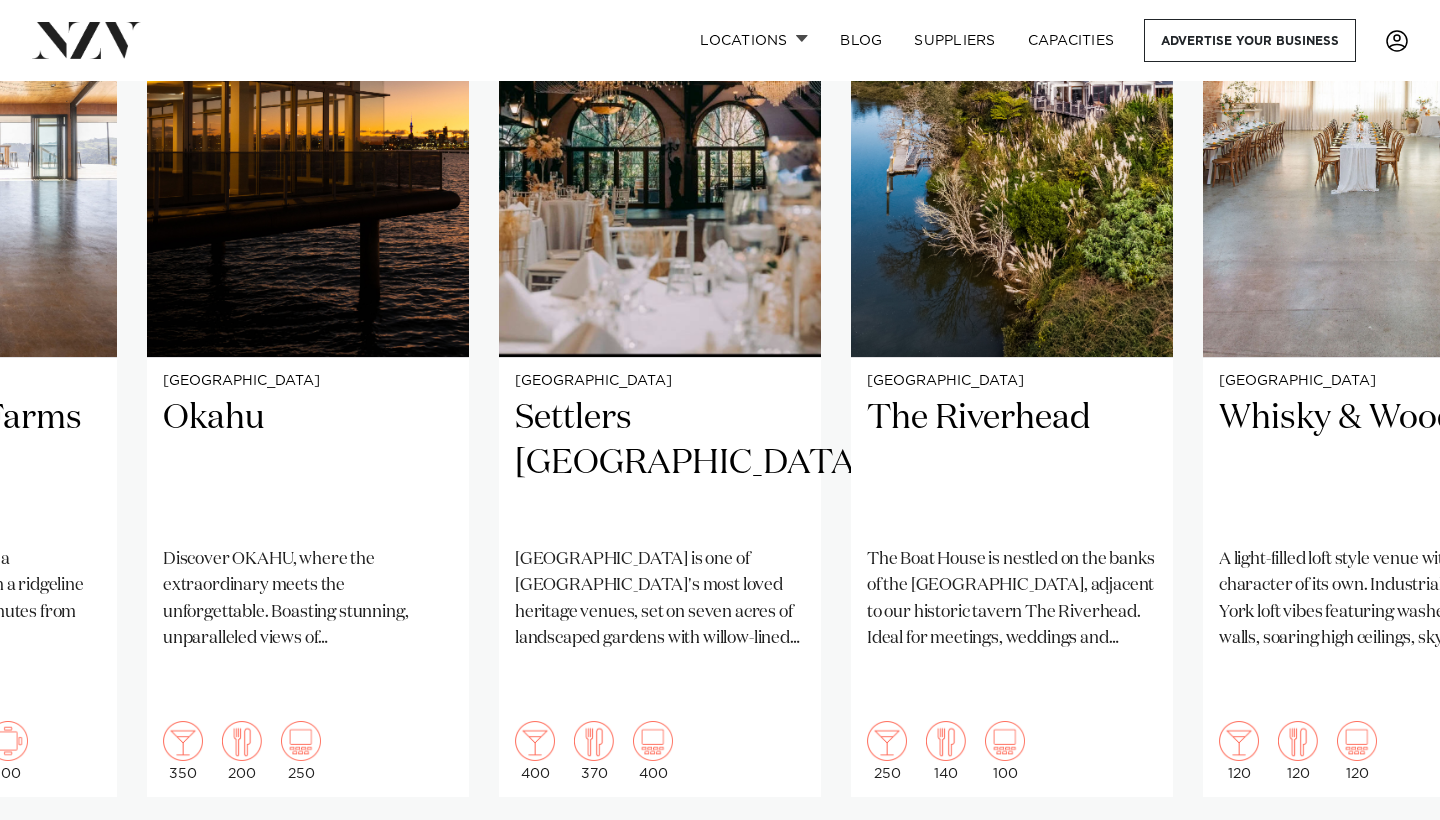 click at bounding box center (1380, 861) 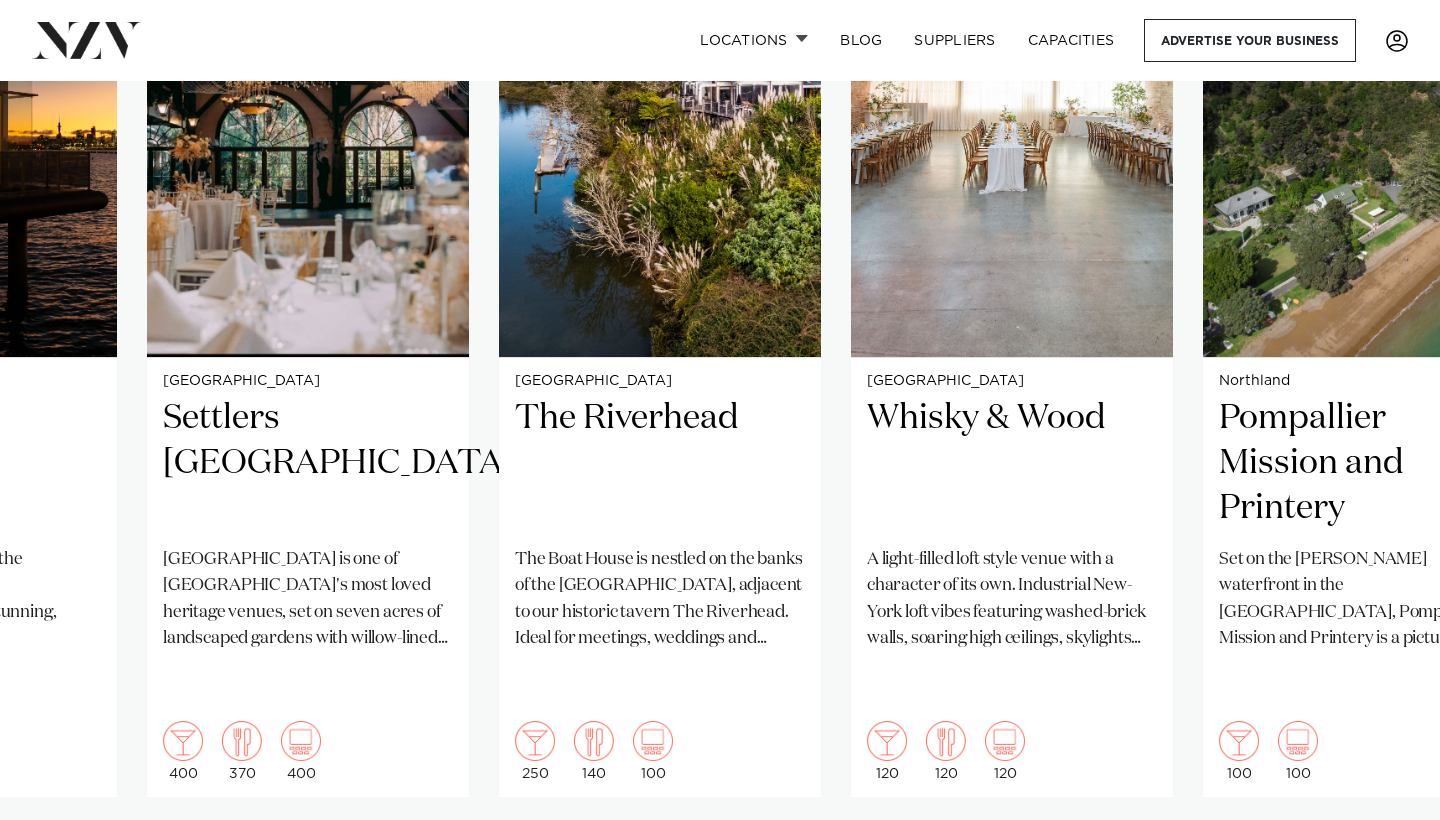 click at bounding box center (1380, 861) 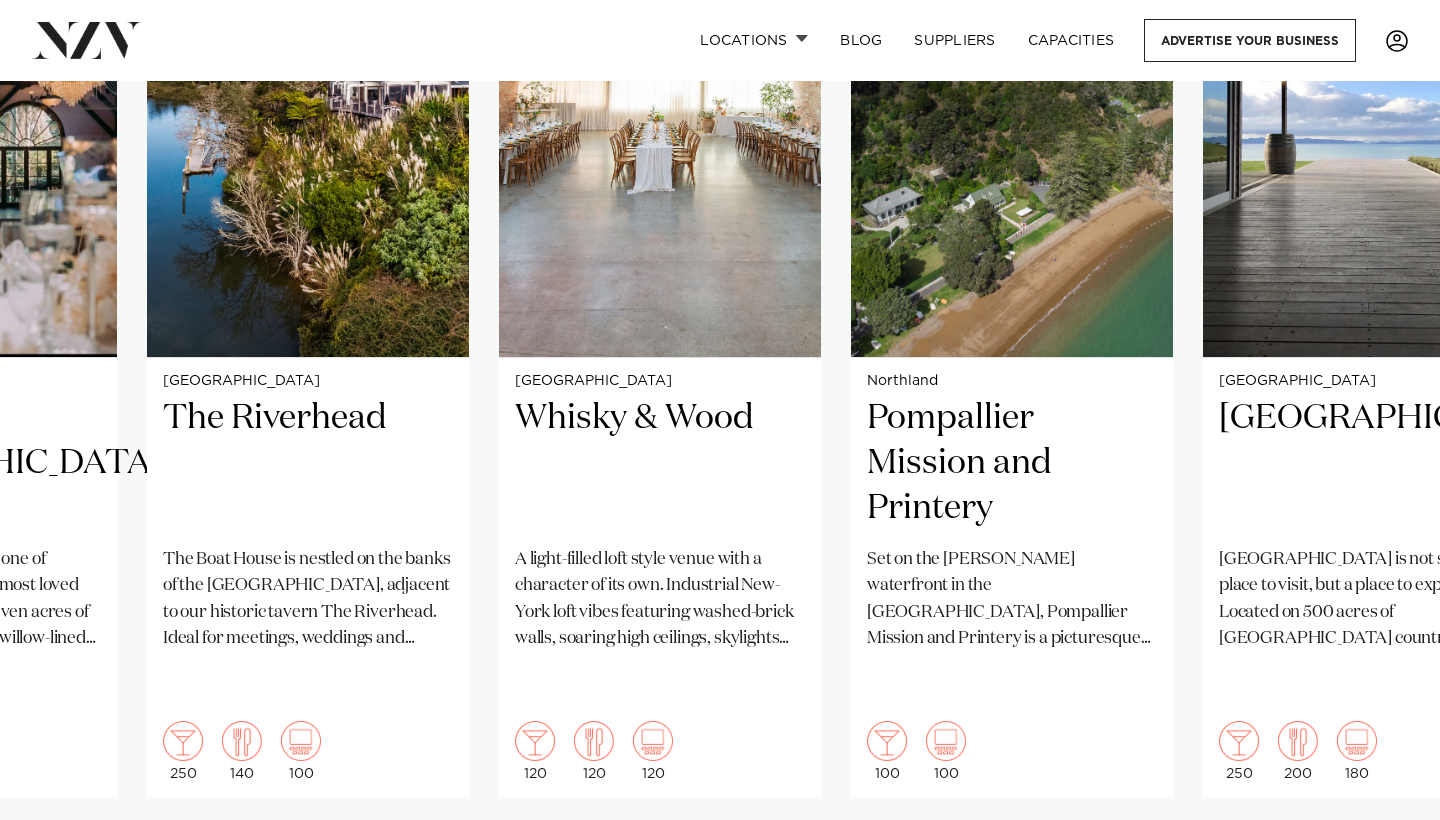 click at bounding box center (1380, 861) 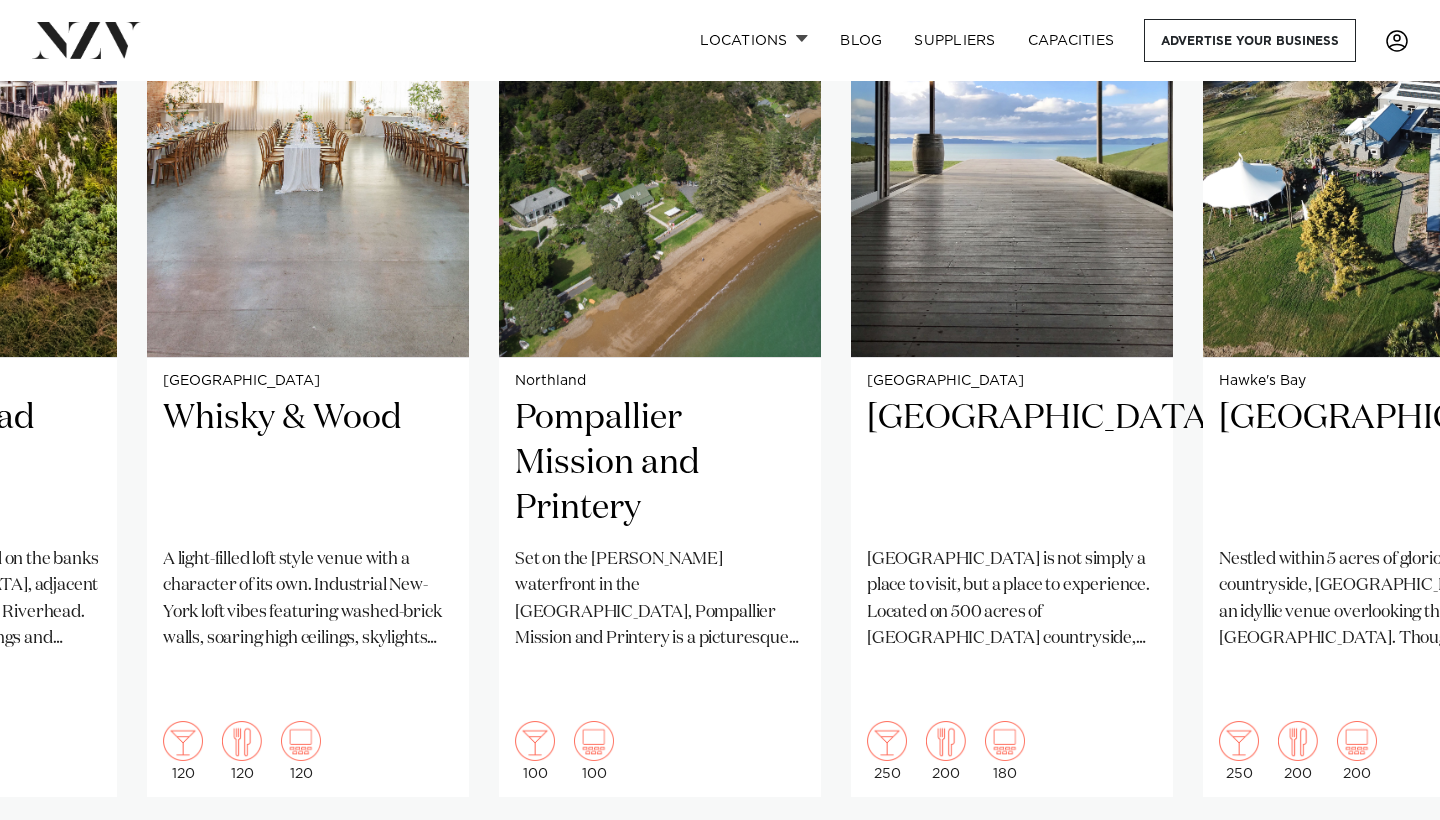 click at bounding box center [1380, 861] 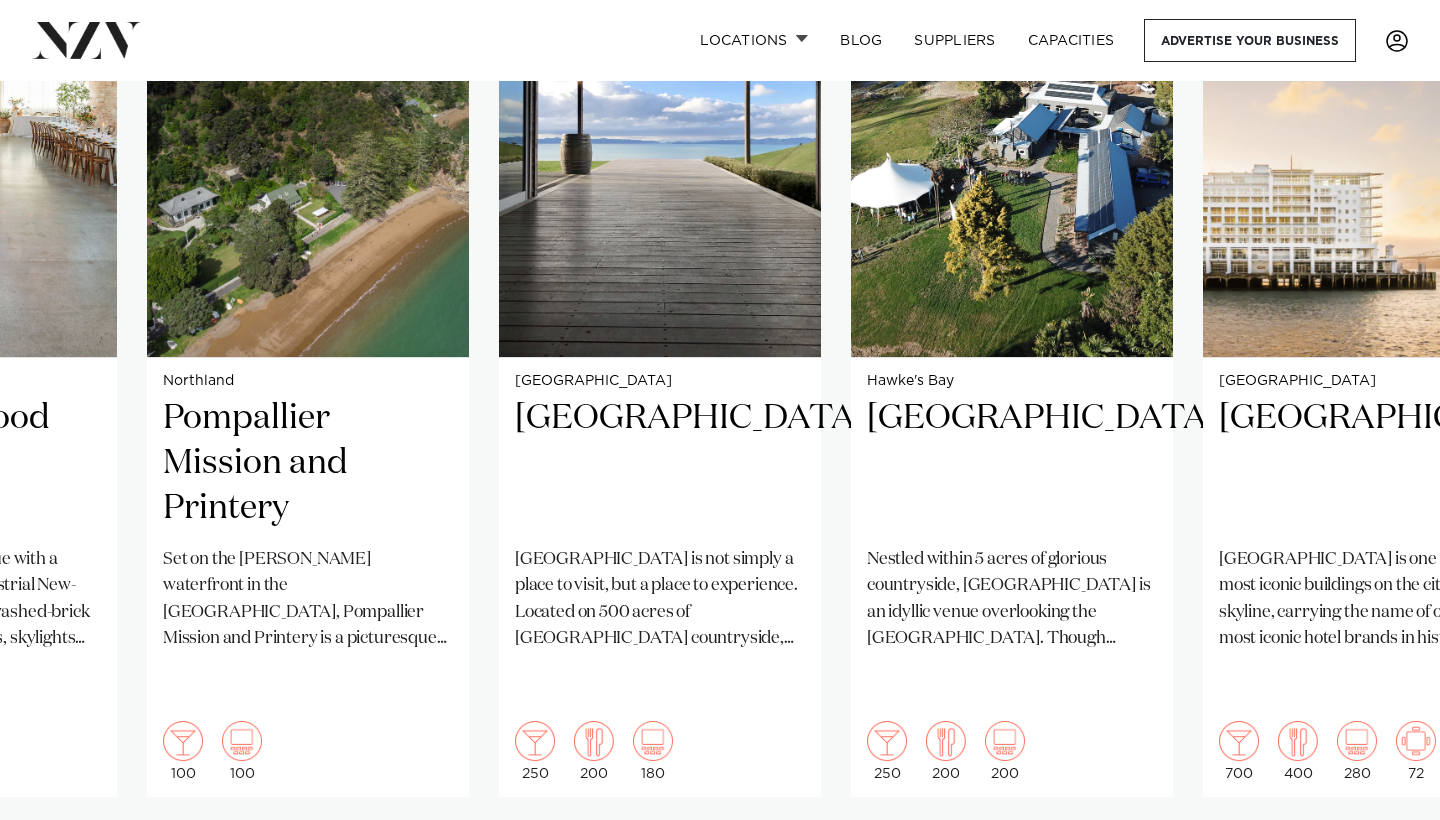 click at bounding box center (1380, 861) 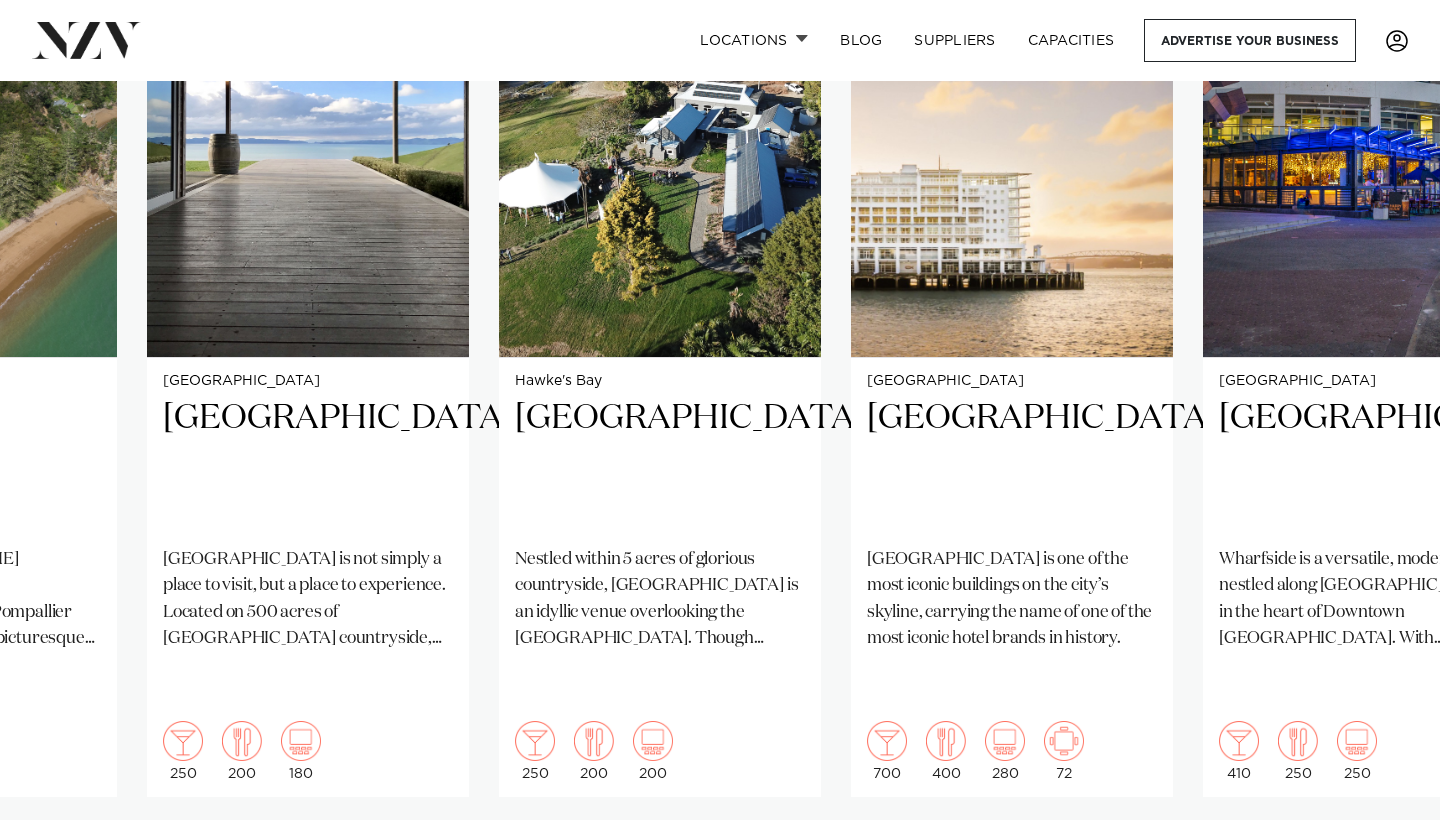 click at bounding box center (1380, 861) 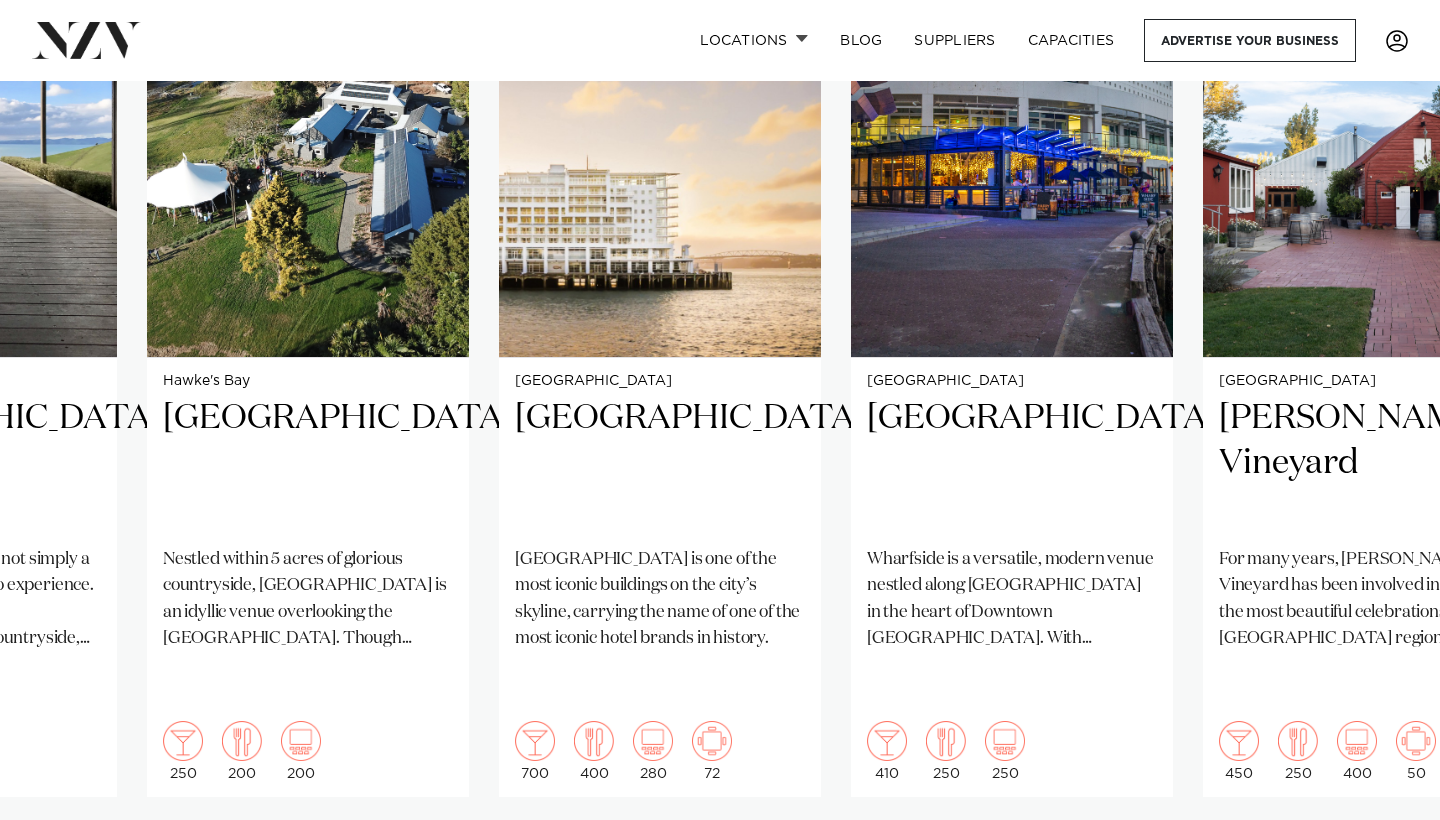 click at bounding box center [1380, 861] 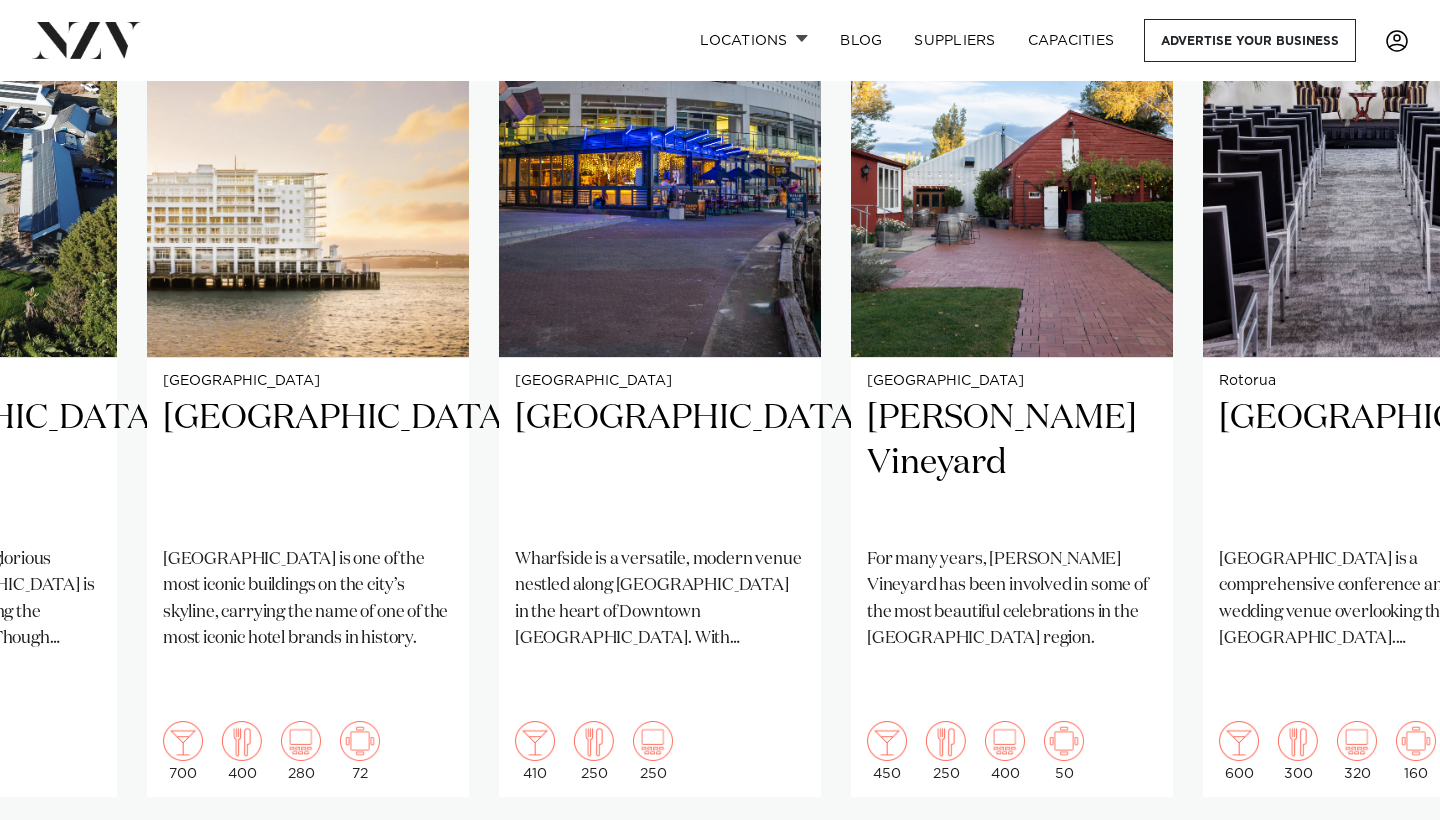 click at bounding box center [1380, 861] 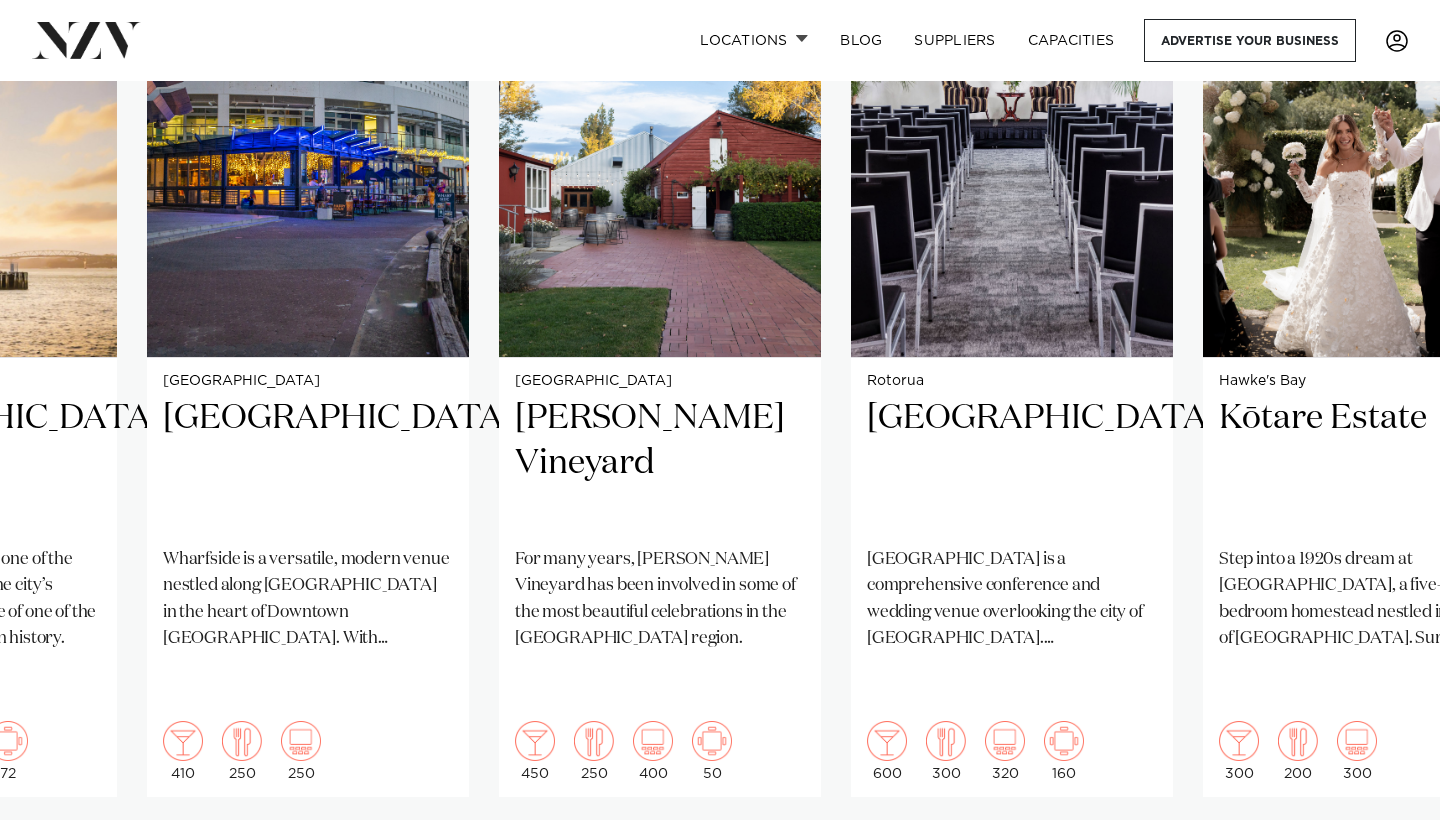 click on "Auckland
Tui Hills
A uniquely NZ venue nestled in the native bush of the Waitakere Ranges. Host a party, presentation, wedding or meeting -  just 30 mins from the CBD.
120
100
100
60
Tauranga
Tauranga Fish and Dive Club" at bounding box center (720, 409) 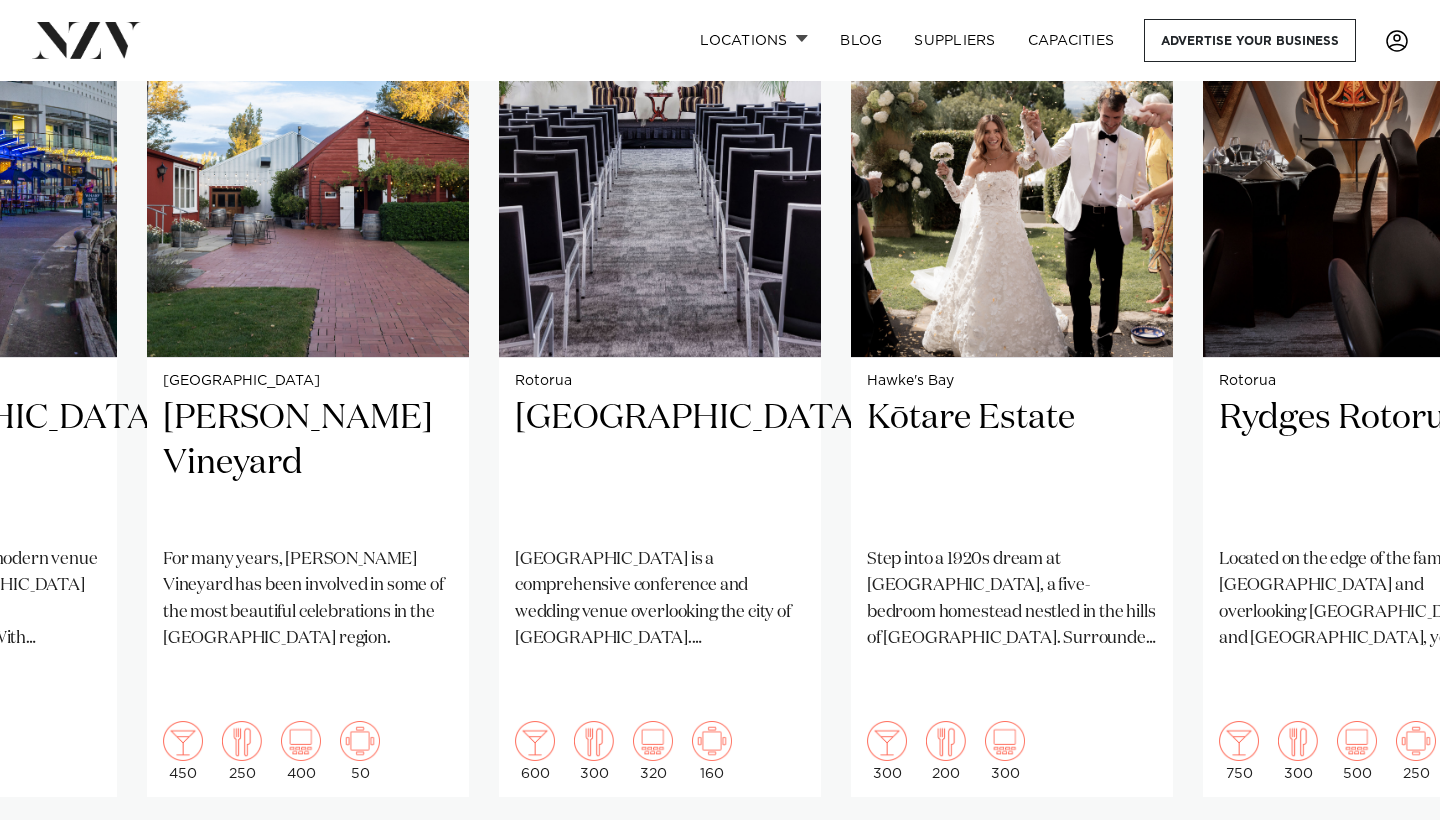 click at bounding box center (1380, 861) 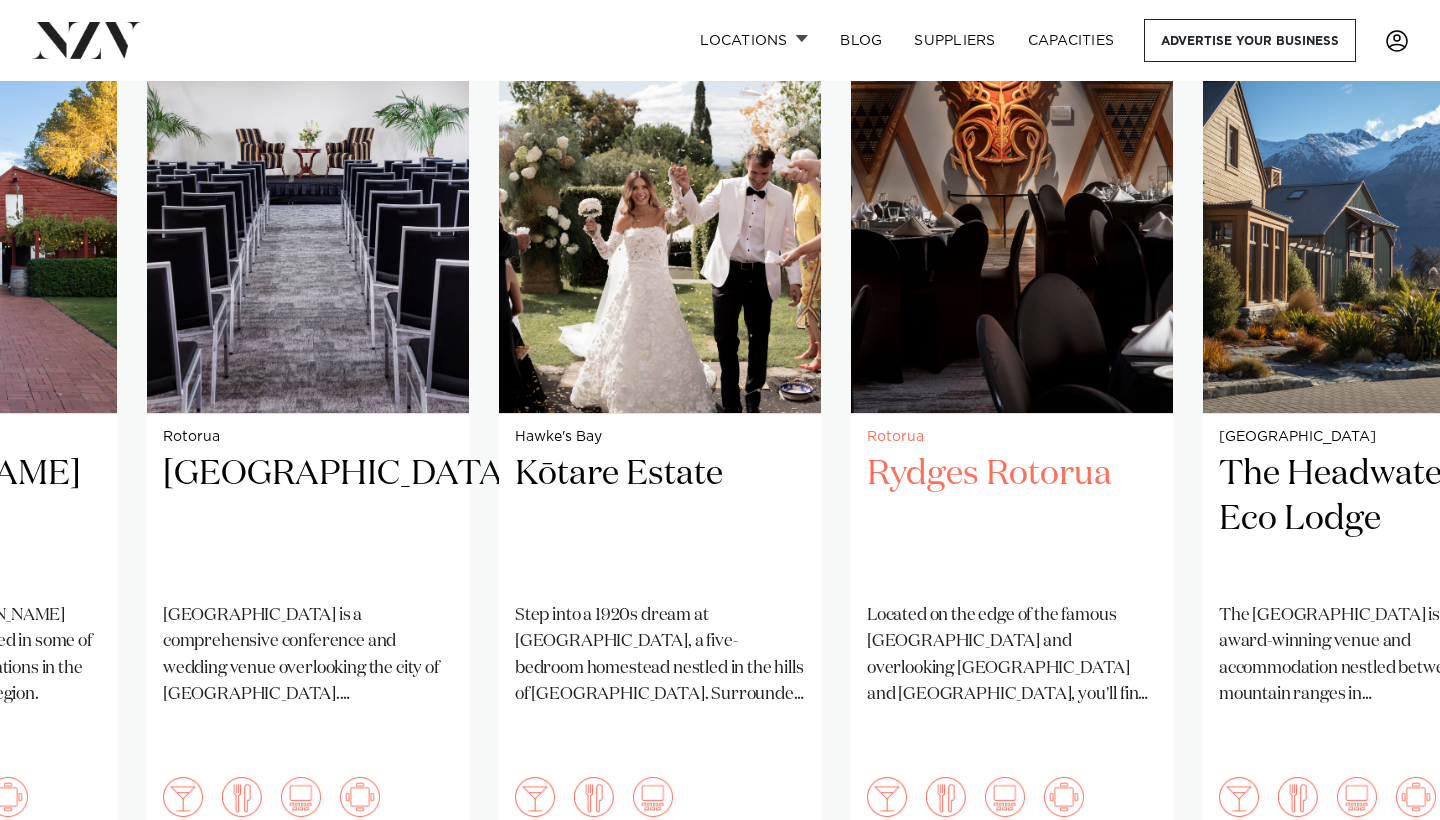 scroll, scrollTop: 1565, scrollLeft: 0, axis: vertical 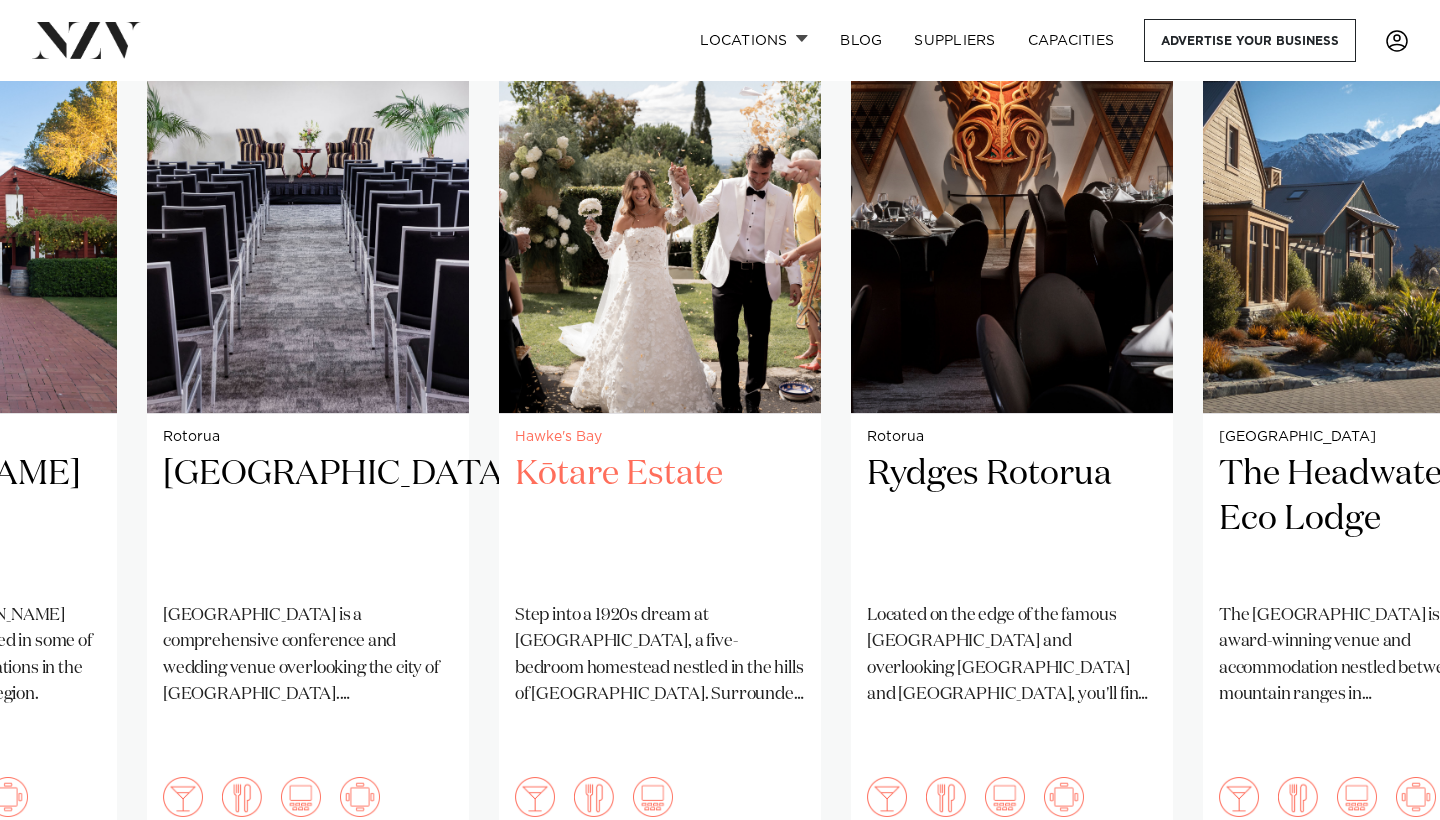 click on "Kōtare Estate" at bounding box center [660, 519] 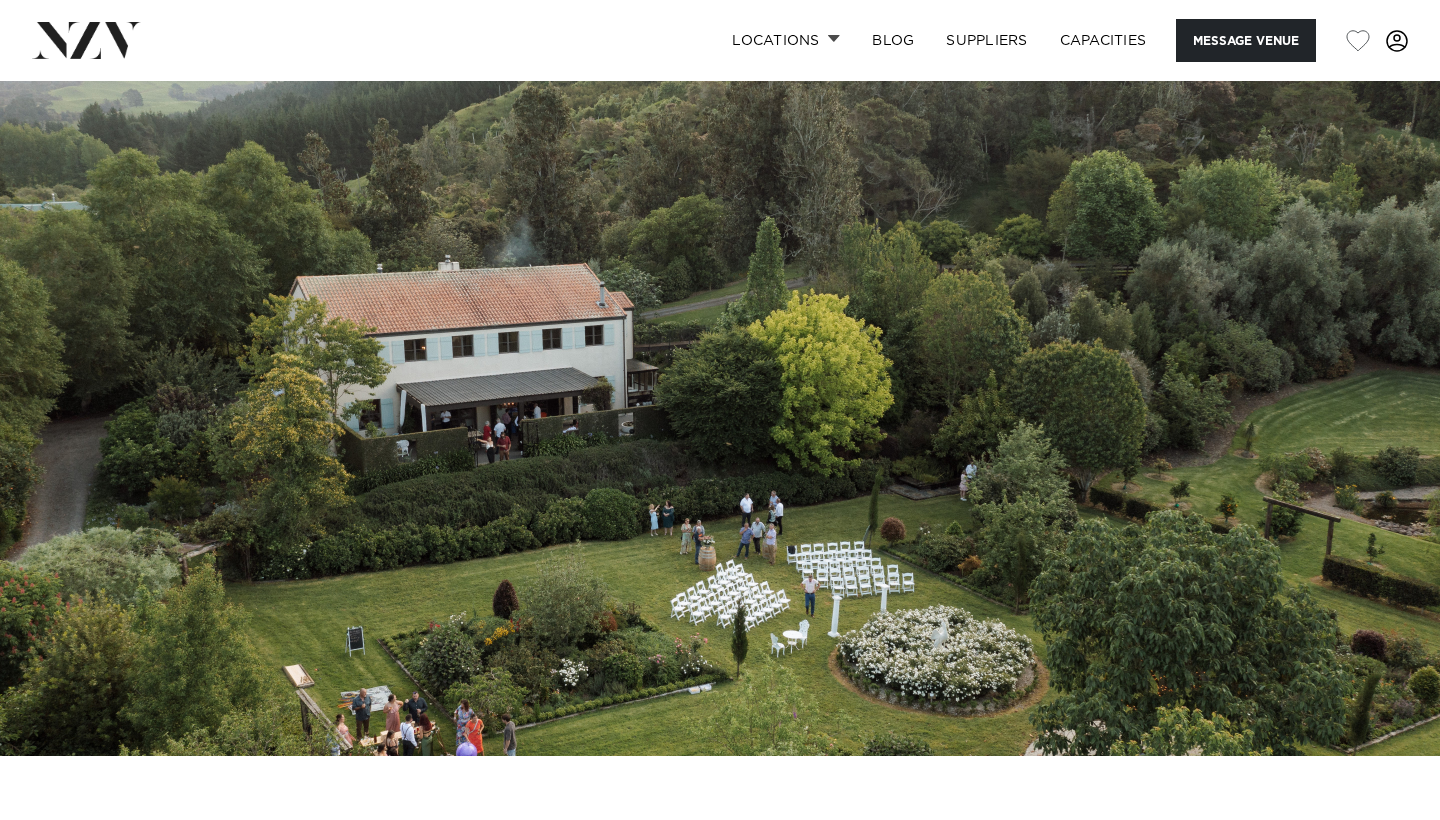 scroll, scrollTop: 0, scrollLeft: 0, axis: both 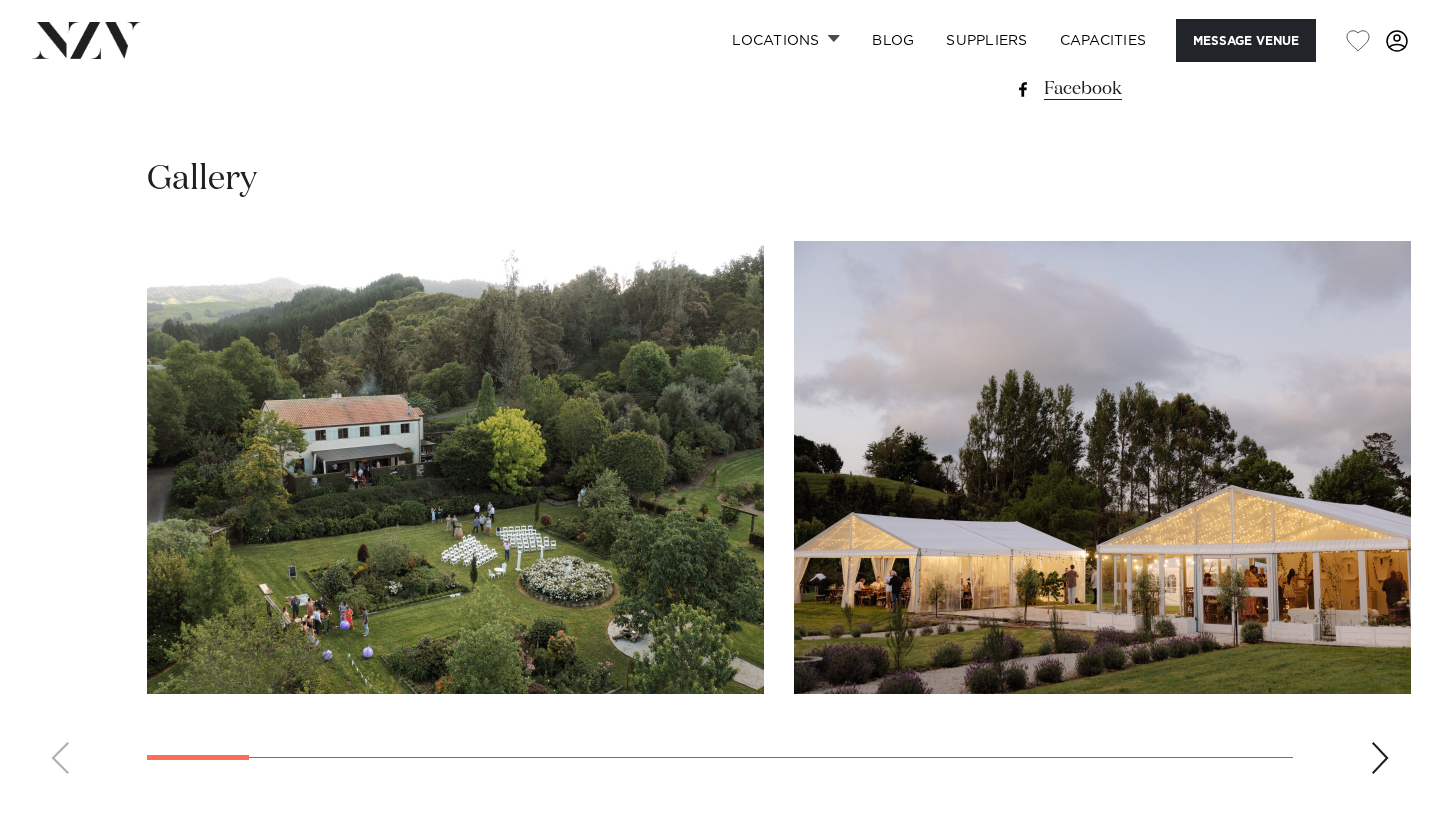 click at bounding box center [1380, 758] 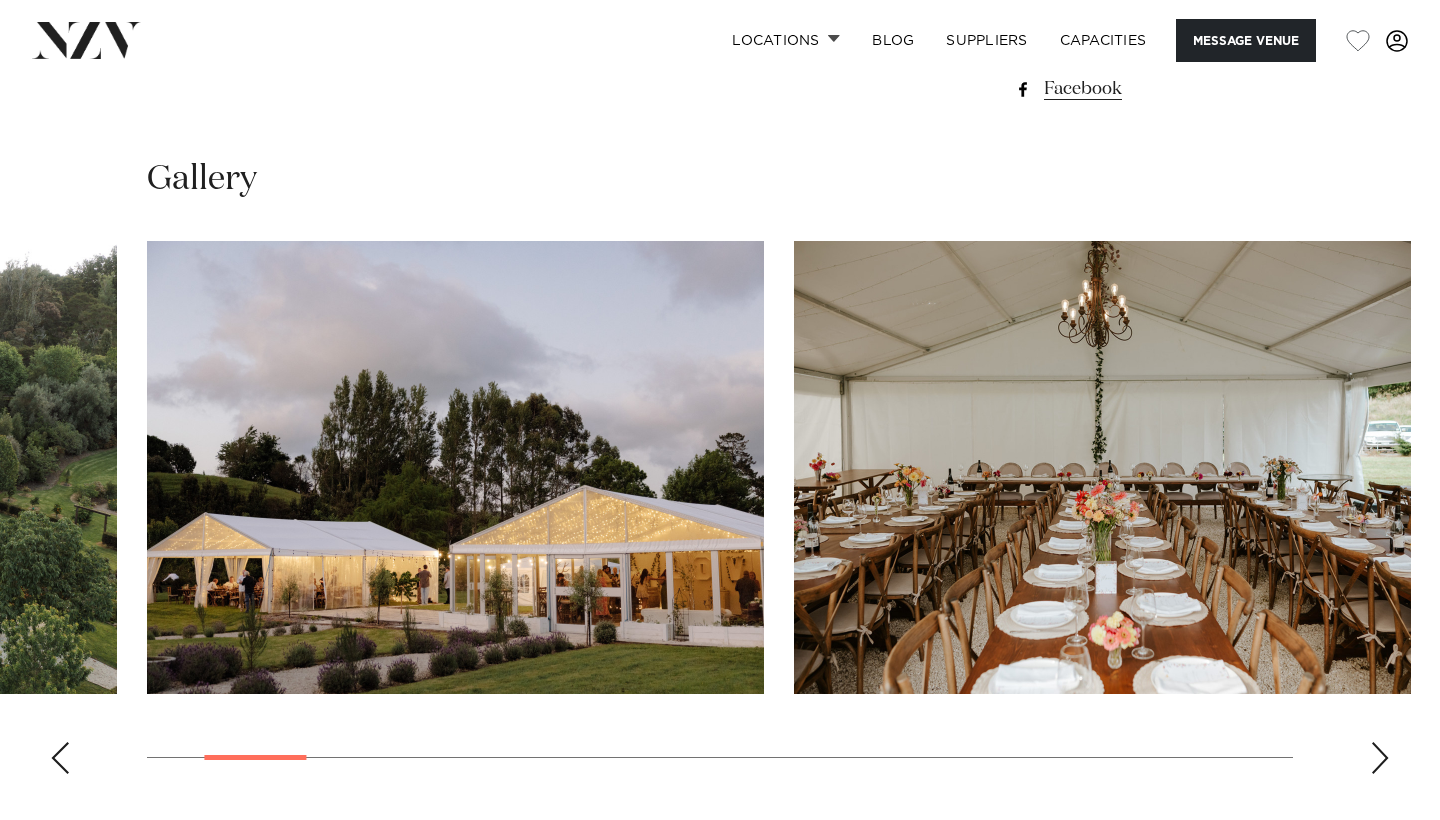 click at bounding box center (1380, 758) 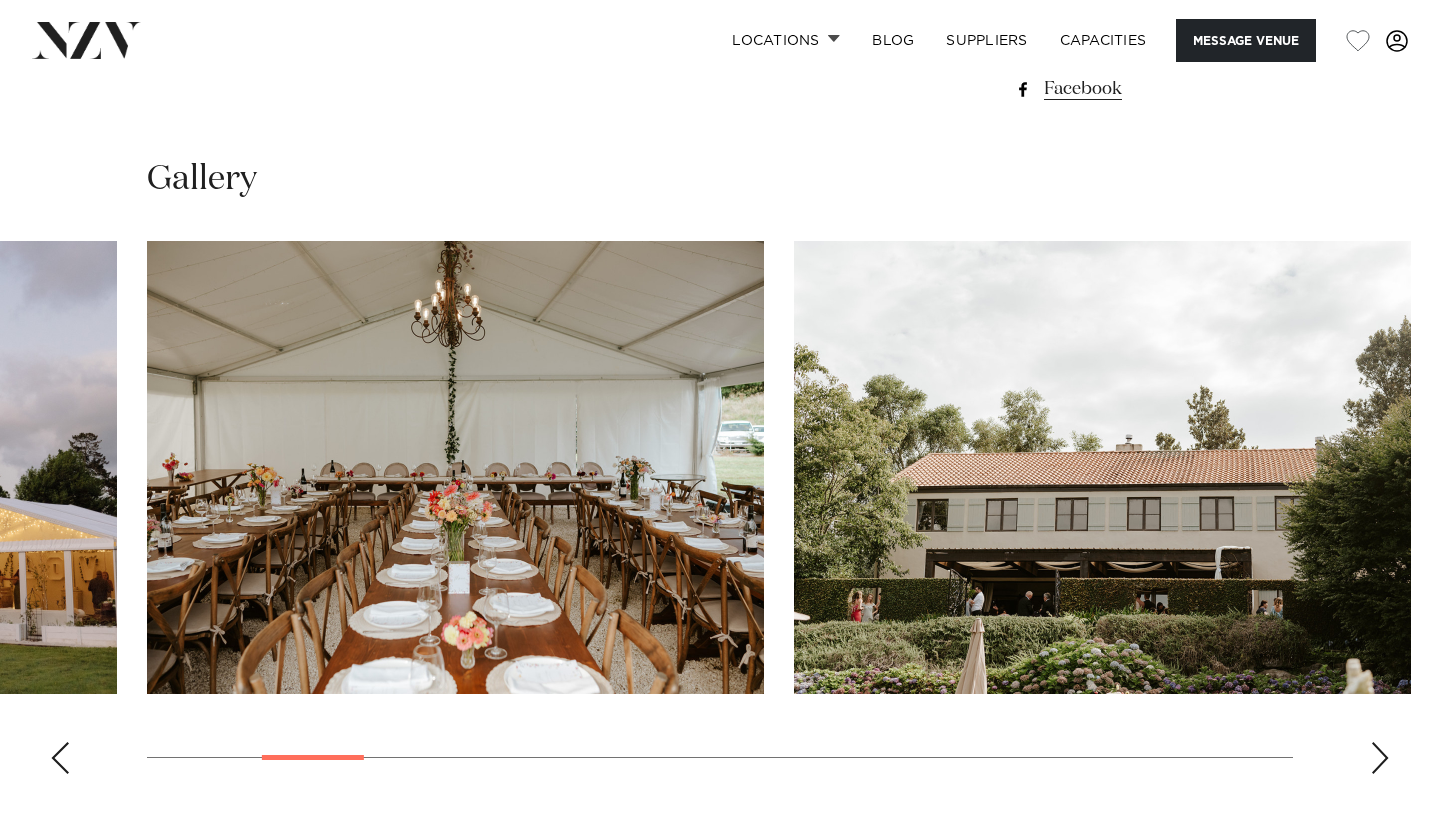 click at bounding box center (1380, 758) 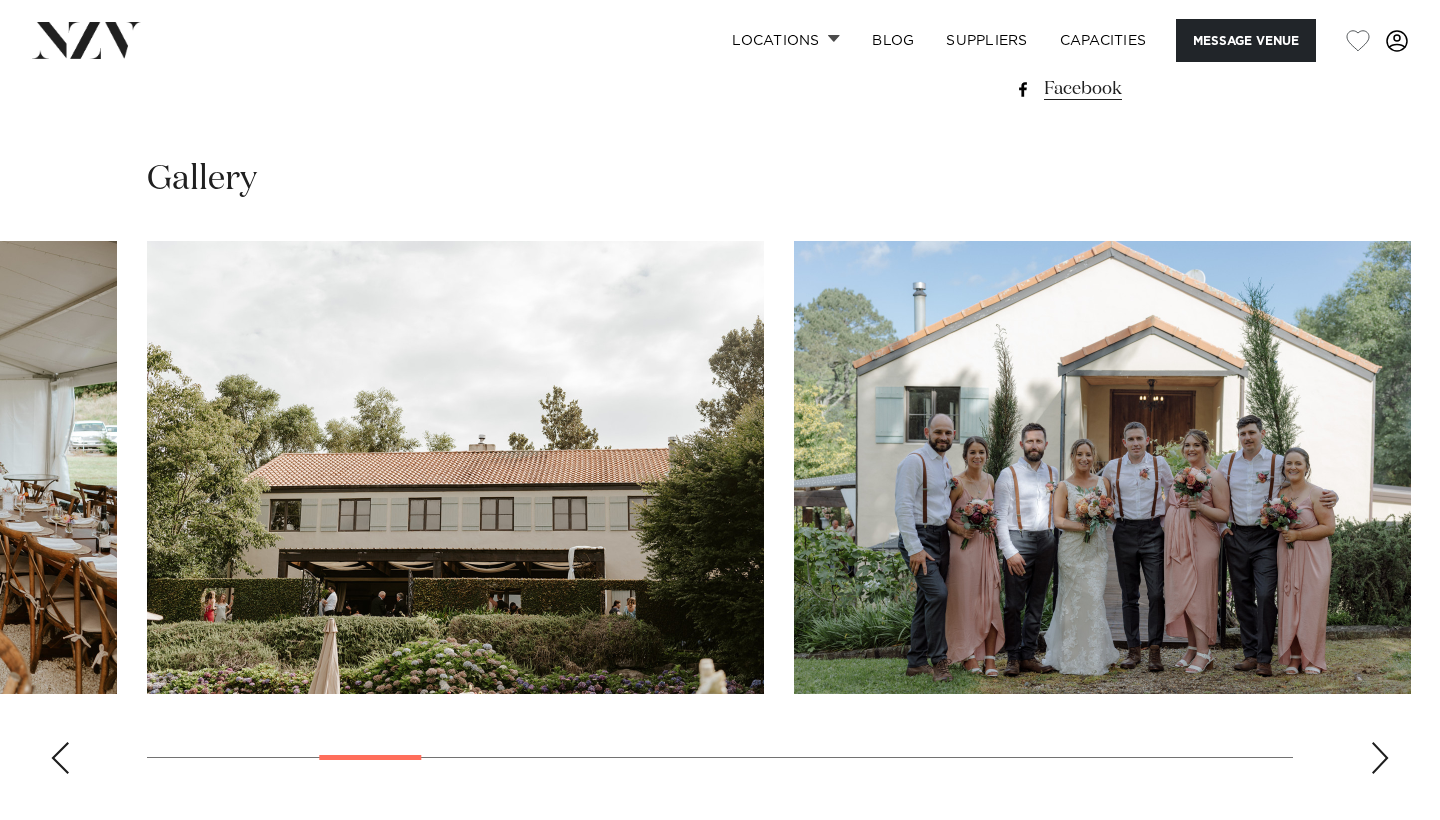 click at bounding box center [1380, 758] 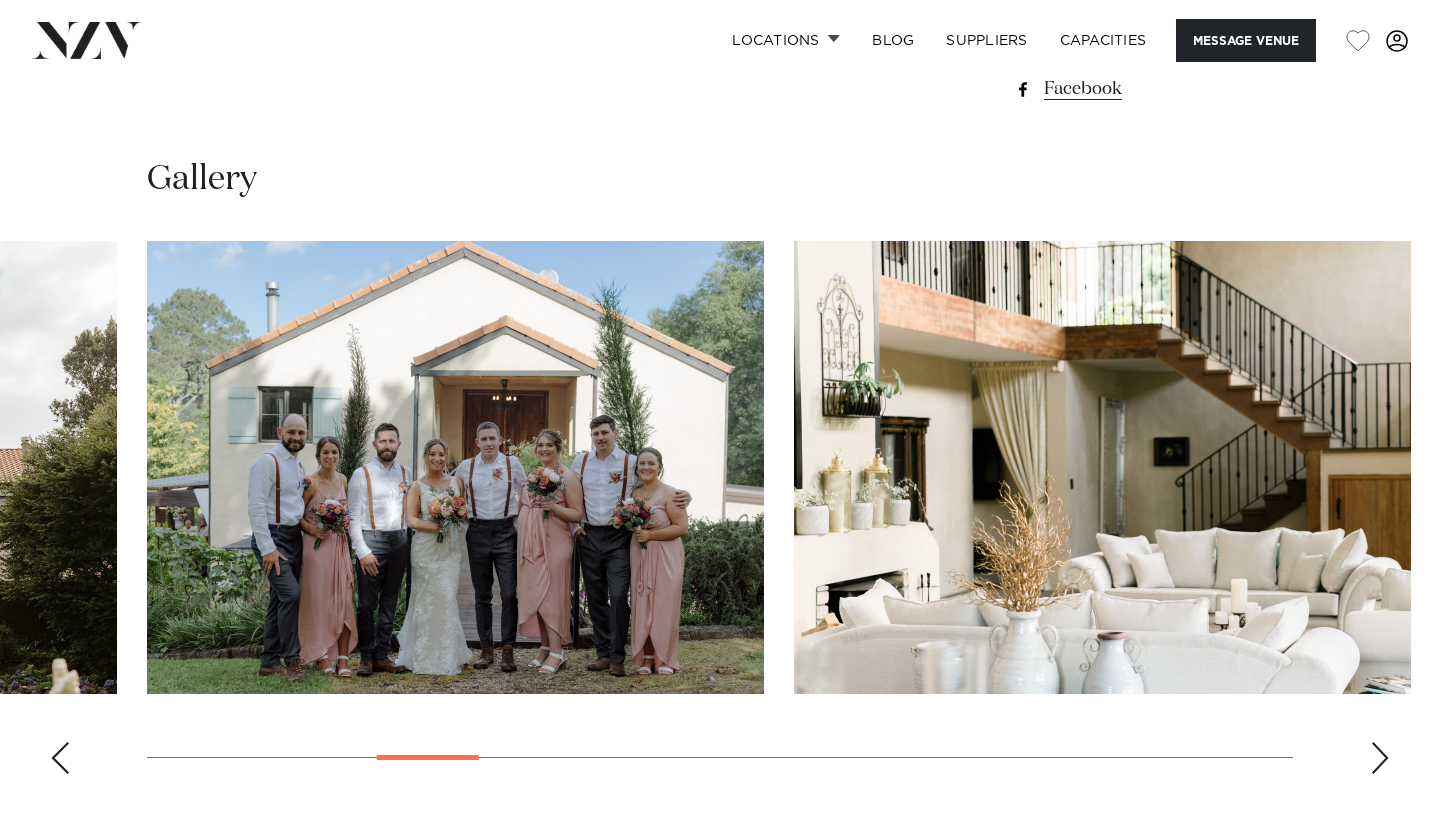click at bounding box center (1380, 758) 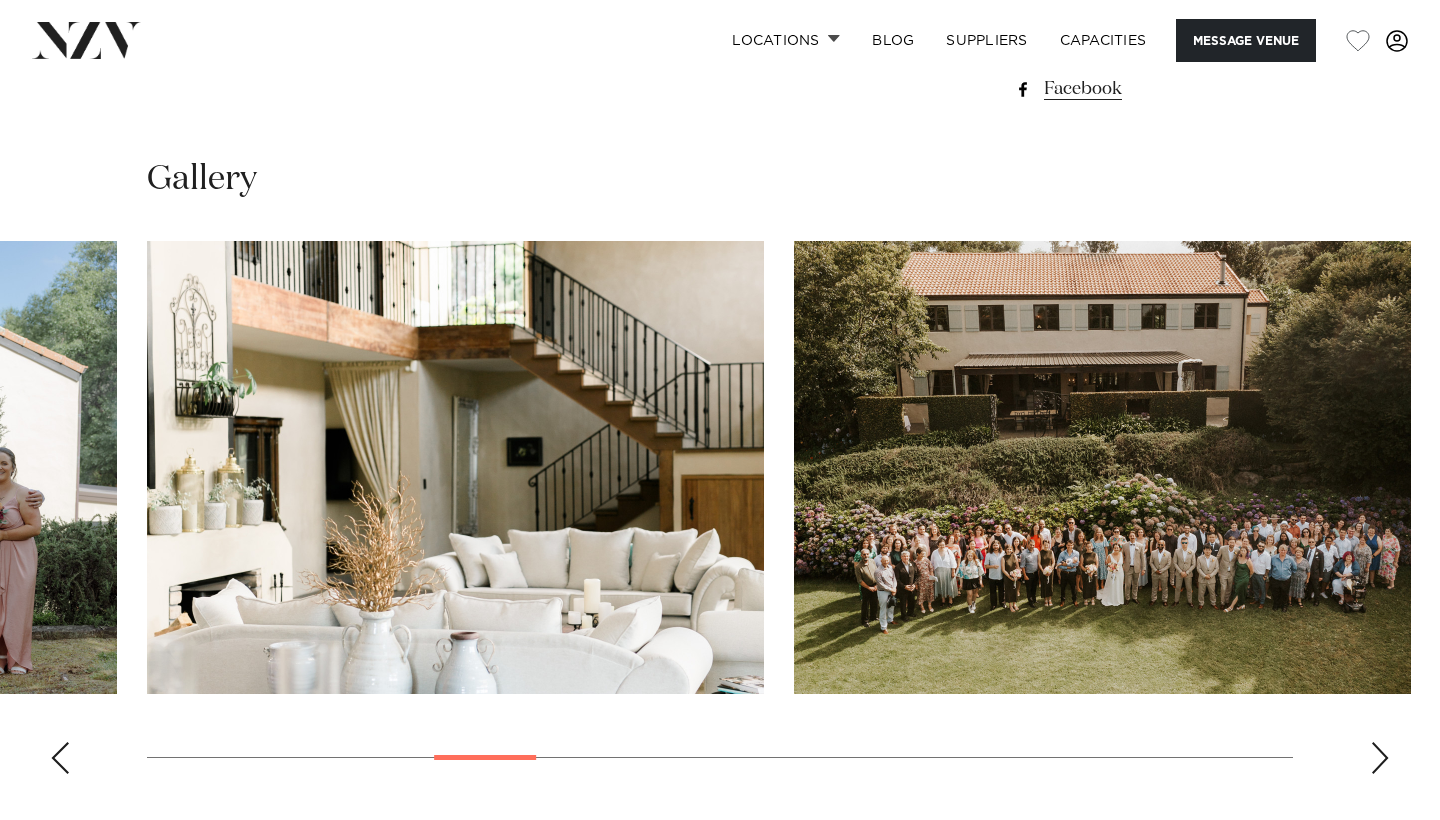 click at bounding box center (1380, 758) 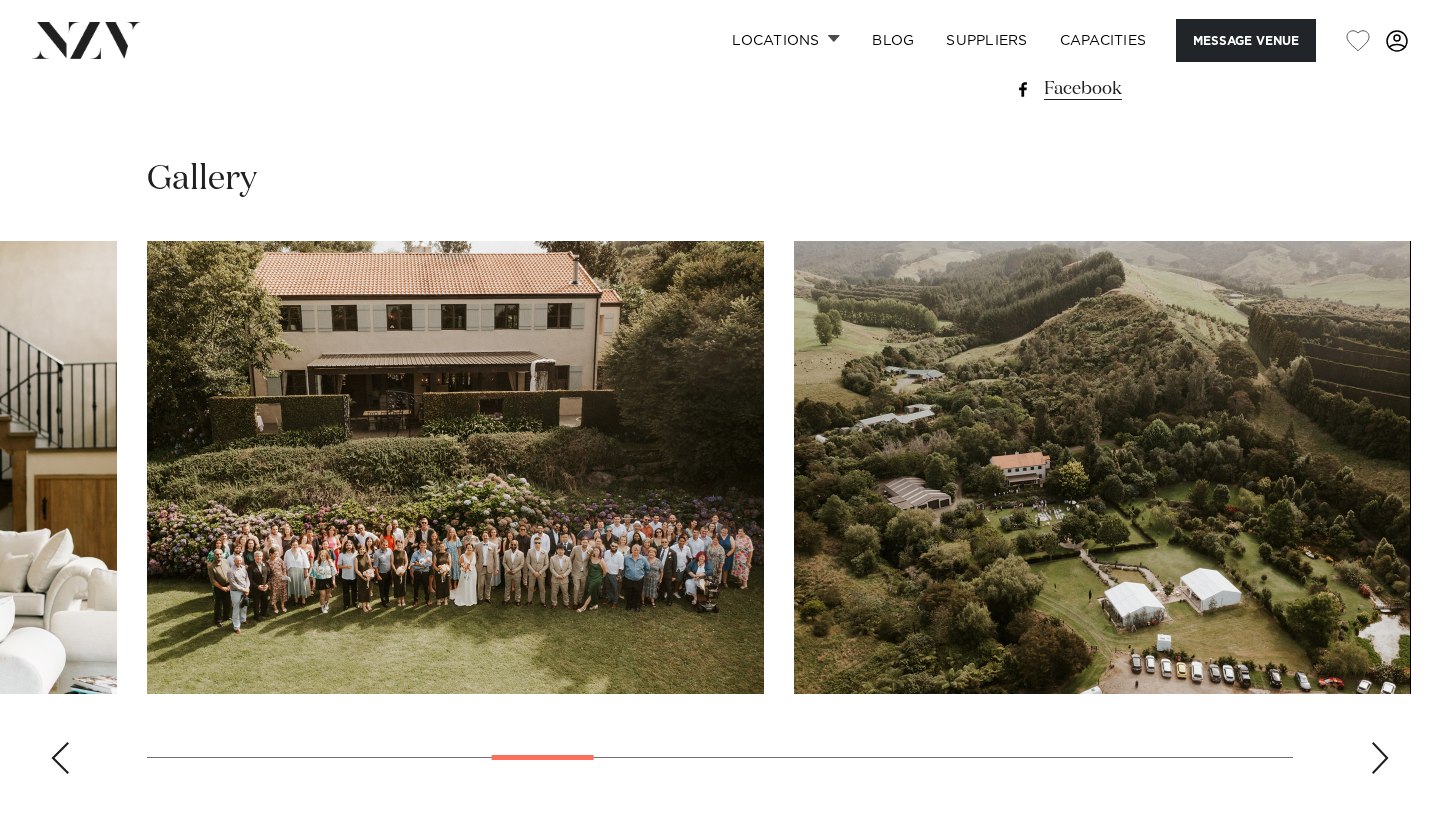 click at bounding box center (1380, 758) 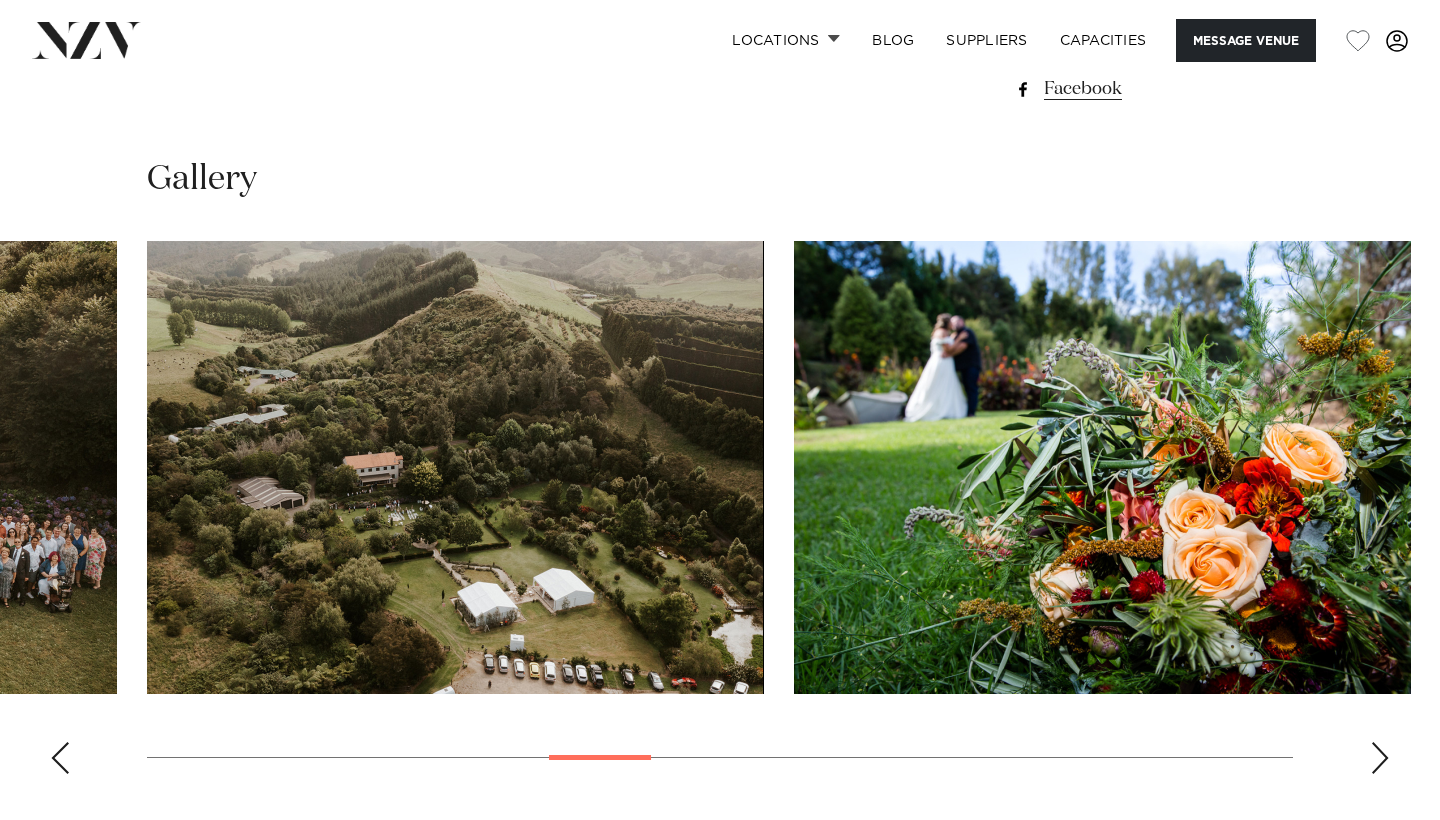 click at bounding box center [1380, 758] 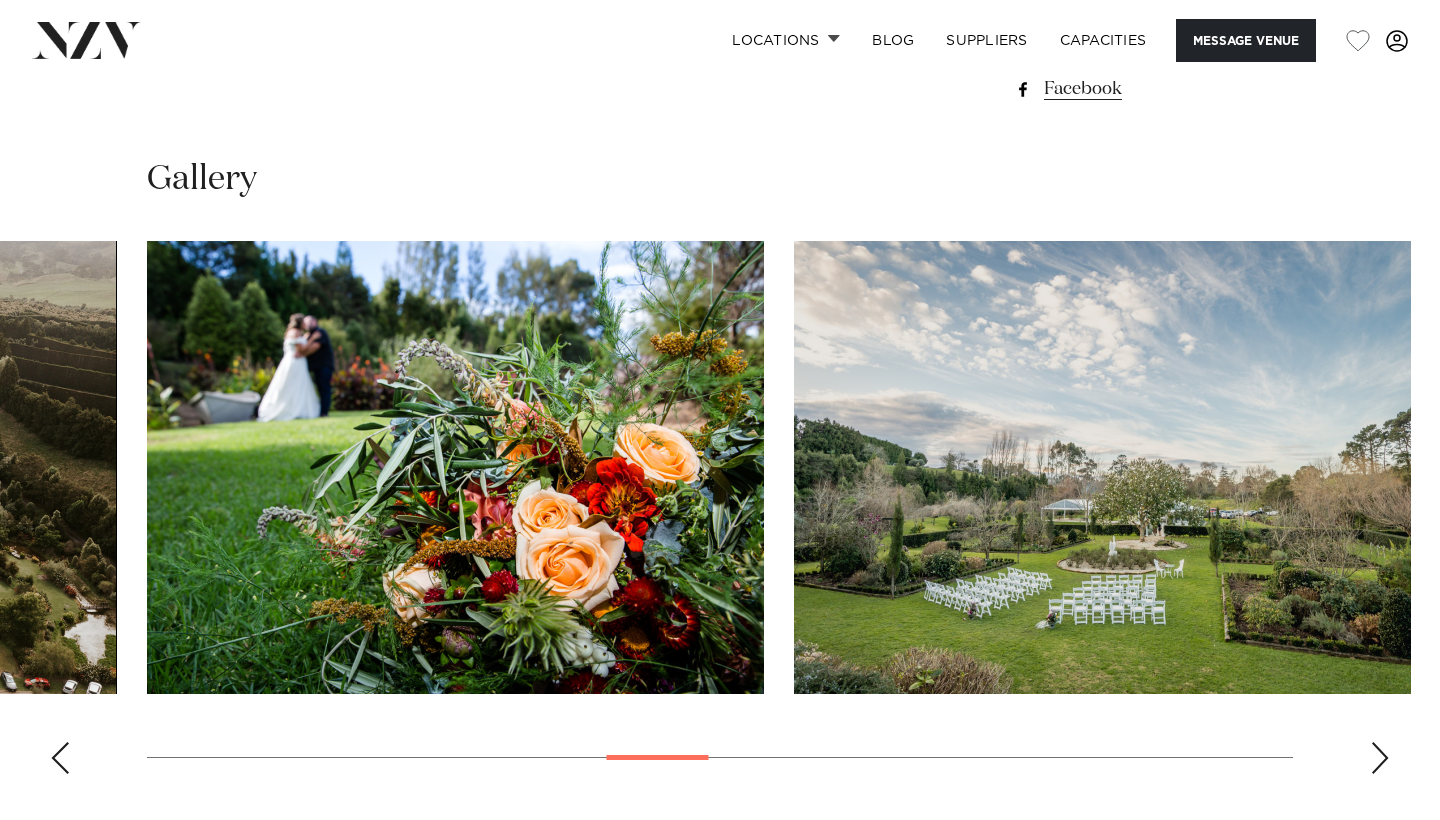 click at bounding box center [1380, 758] 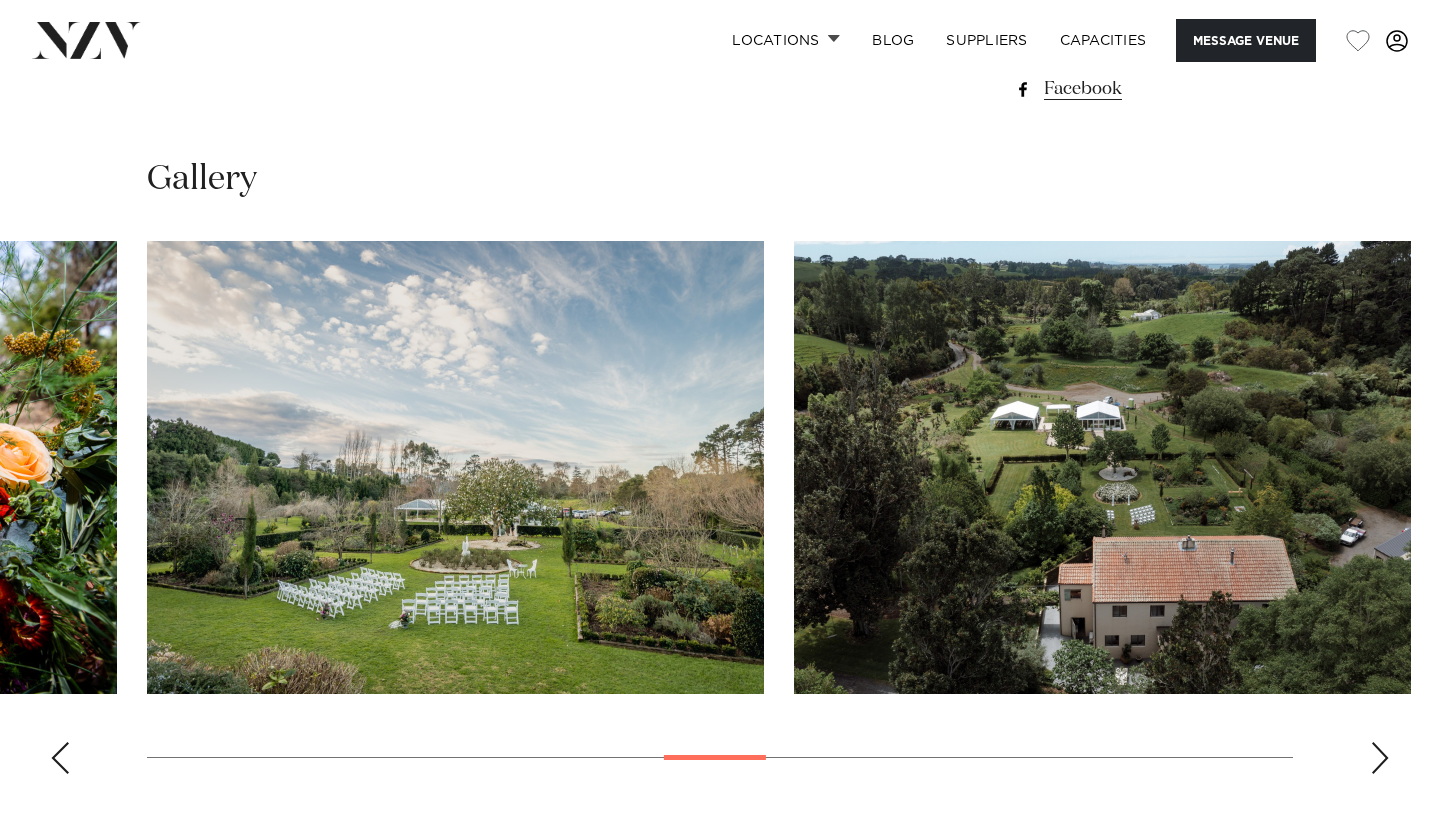 click at bounding box center (1380, 758) 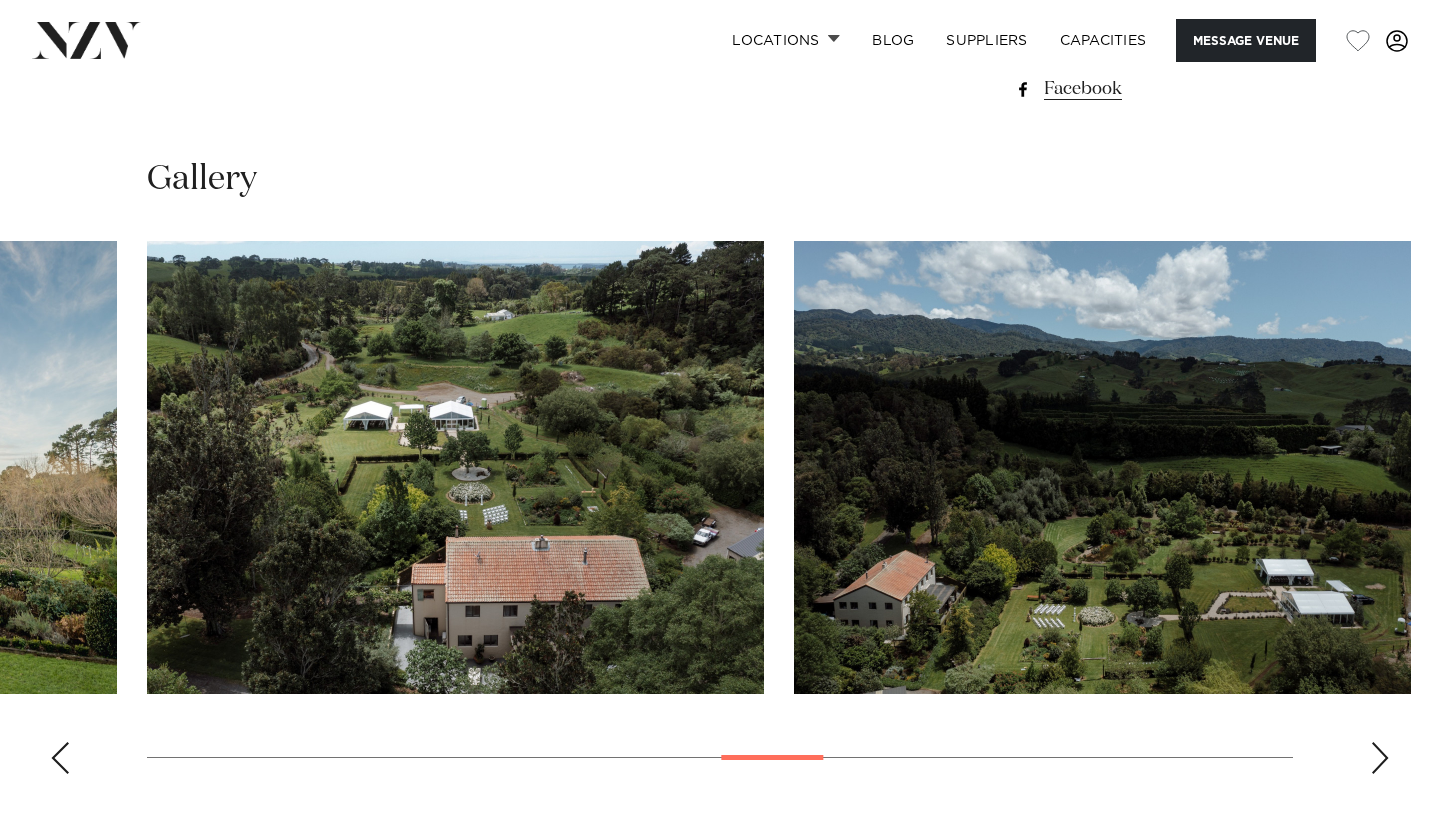 click at bounding box center [1380, 758] 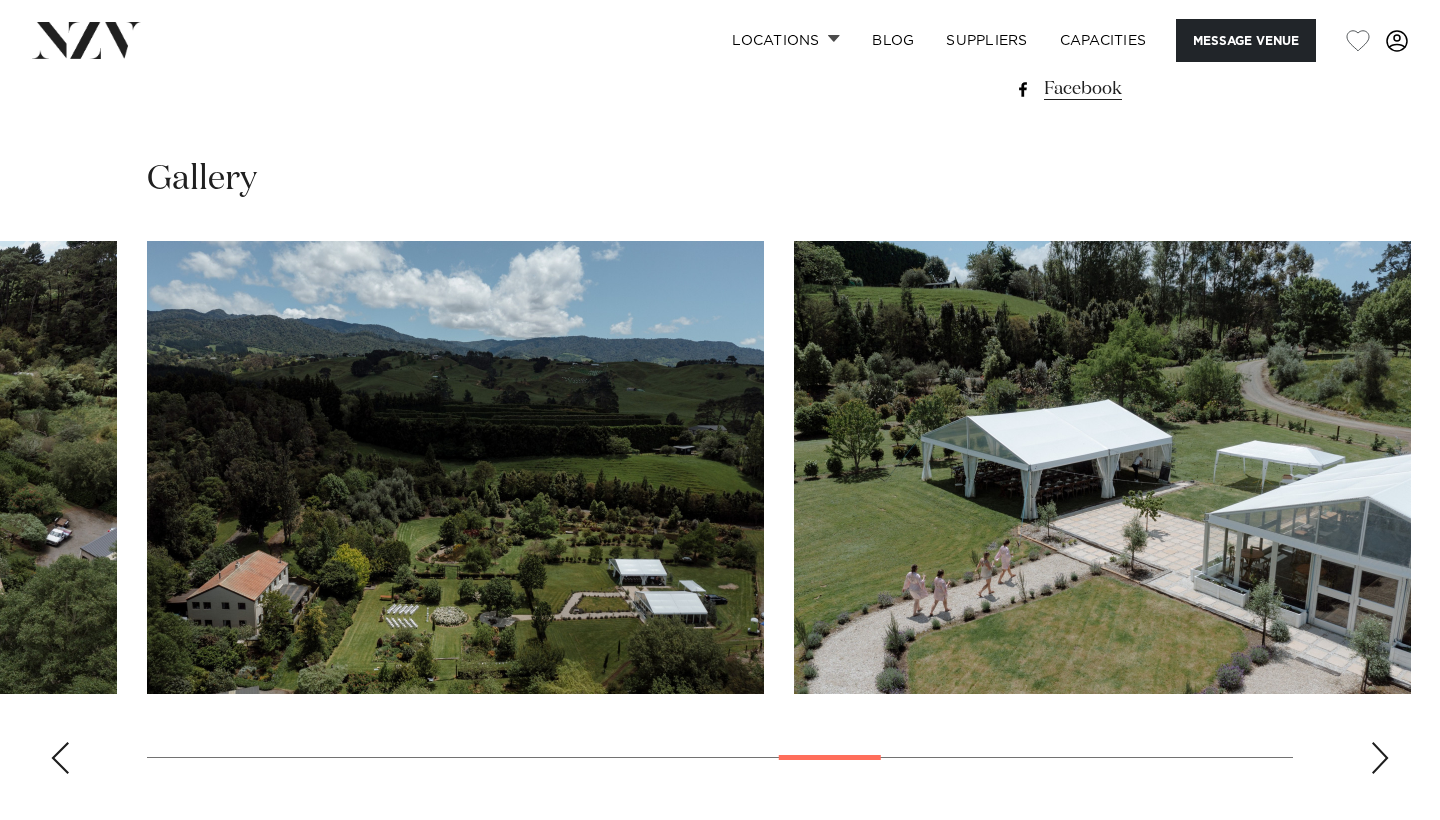 click at bounding box center (720, 515) 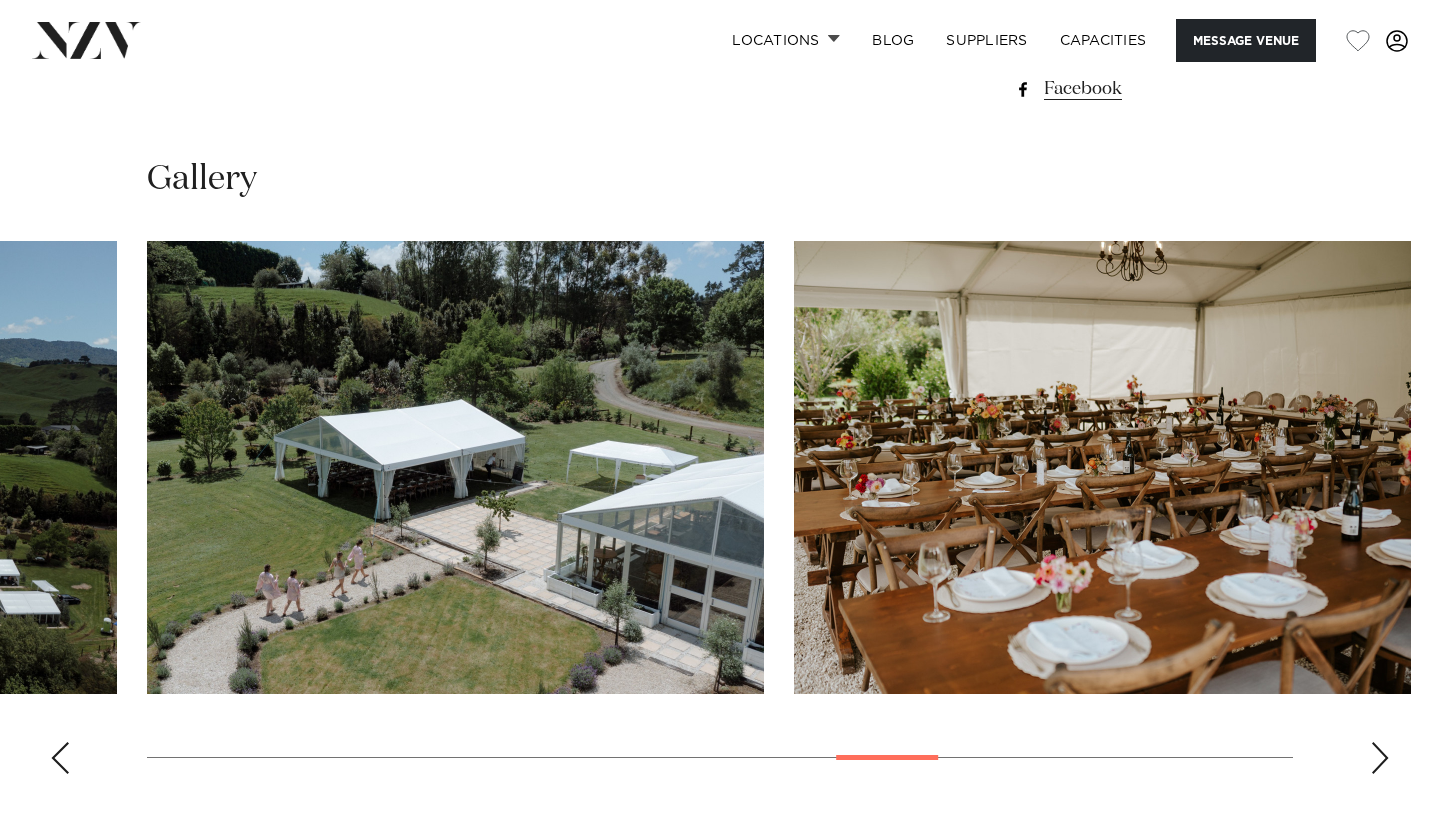 click at bounding box center (1380, 758) 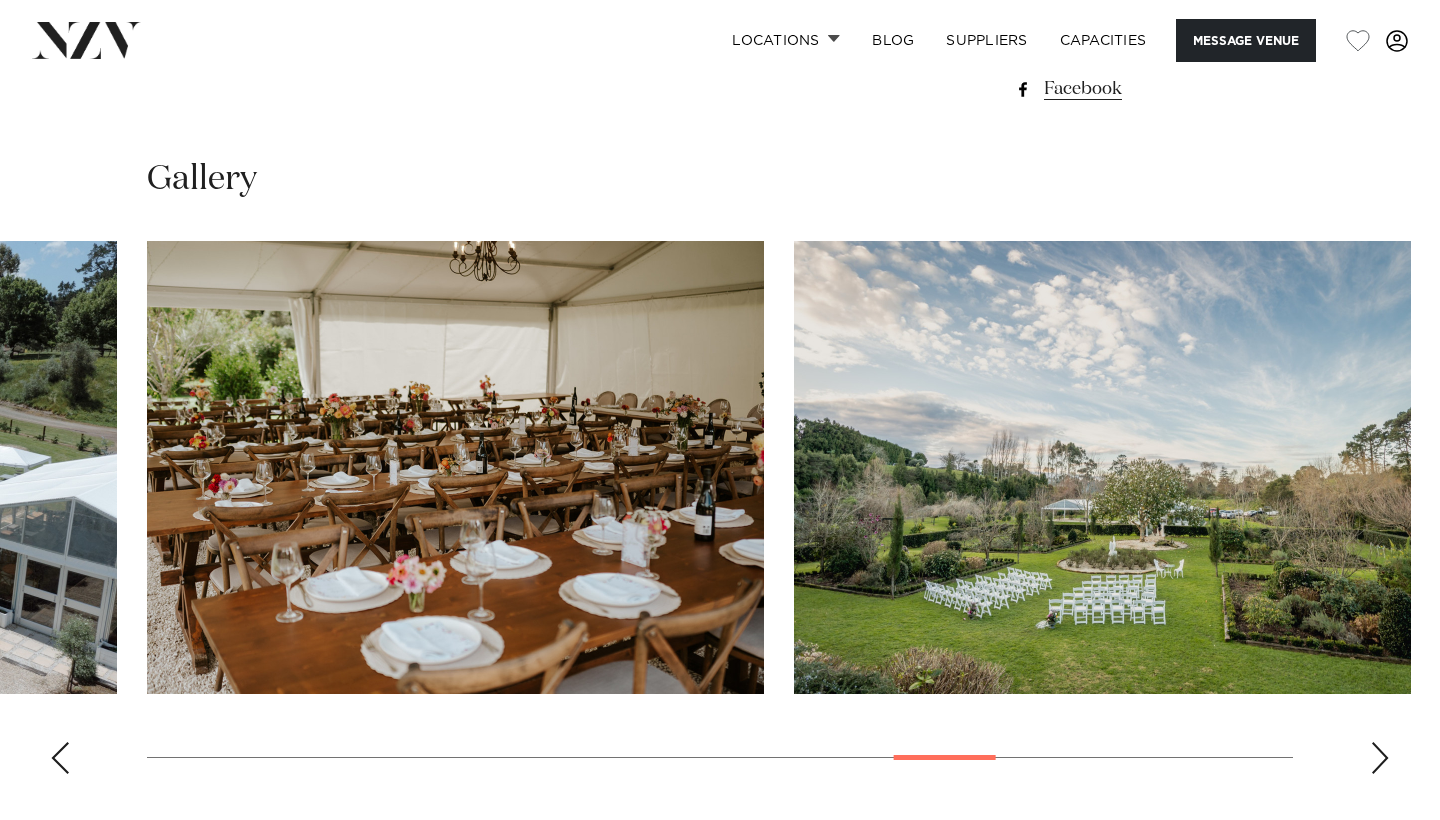 click at bounding box center [1380, 758] 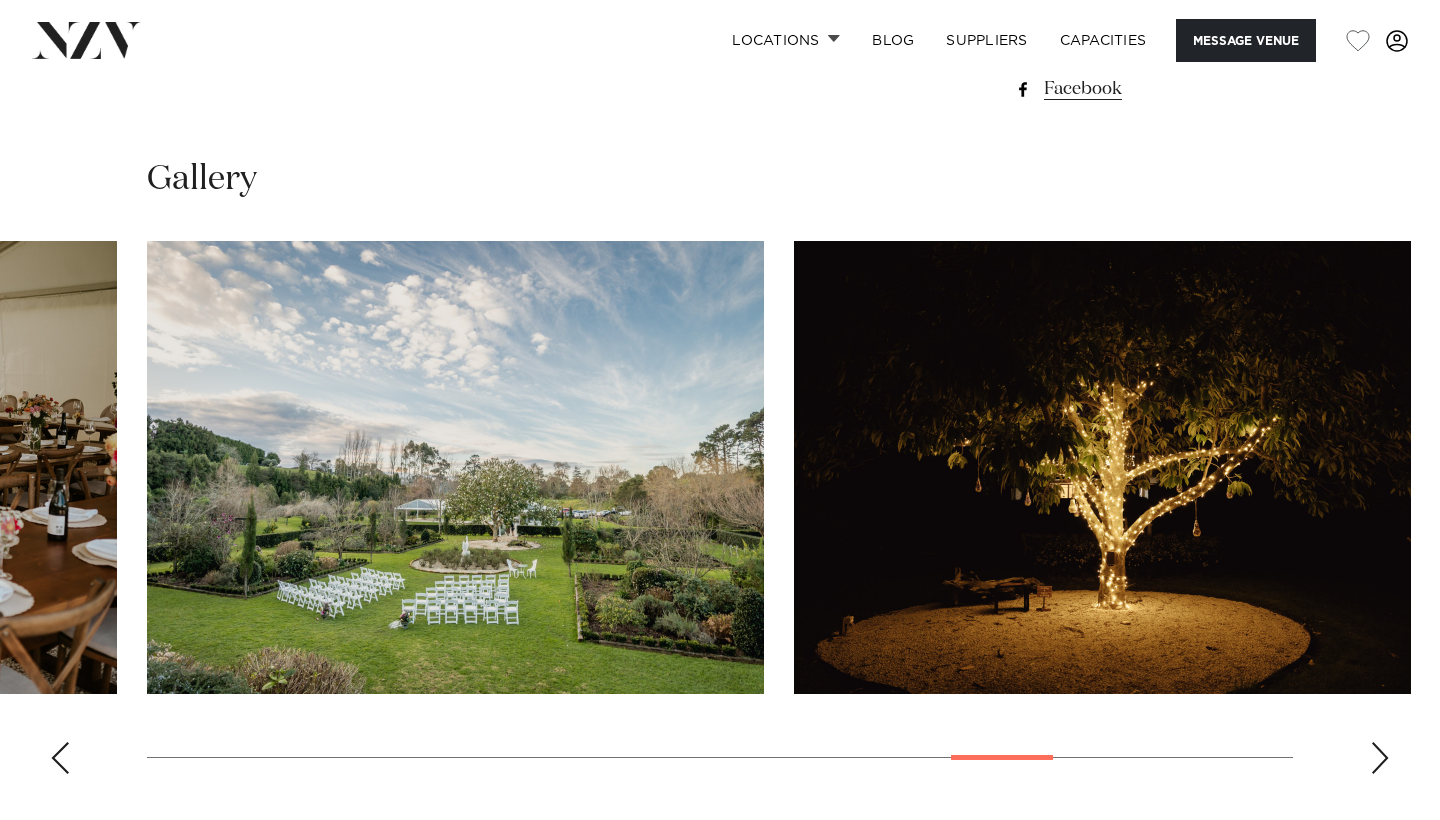 click at bounding box center [1380, 758] 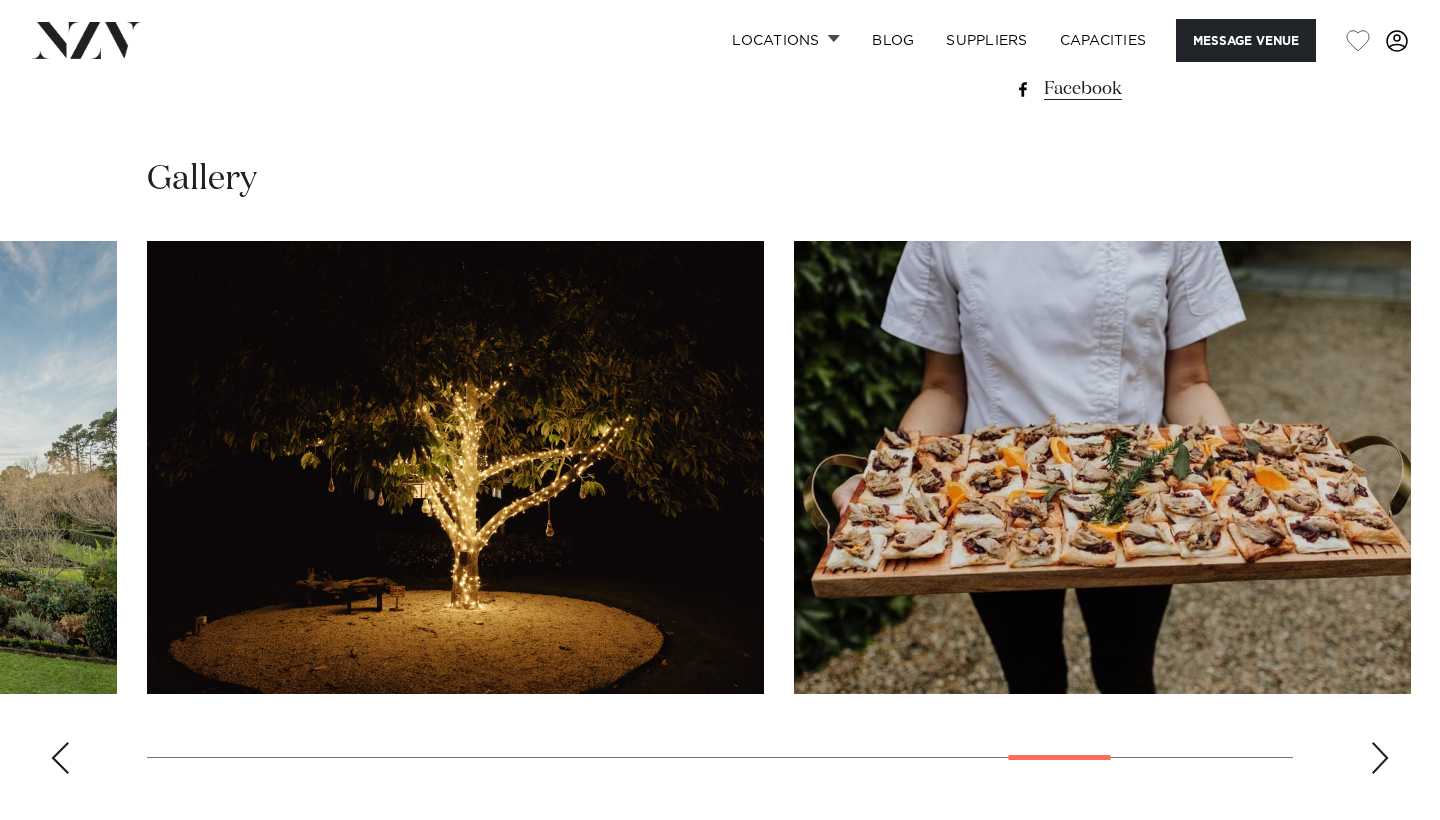 click at bounding box center (1380, 758) 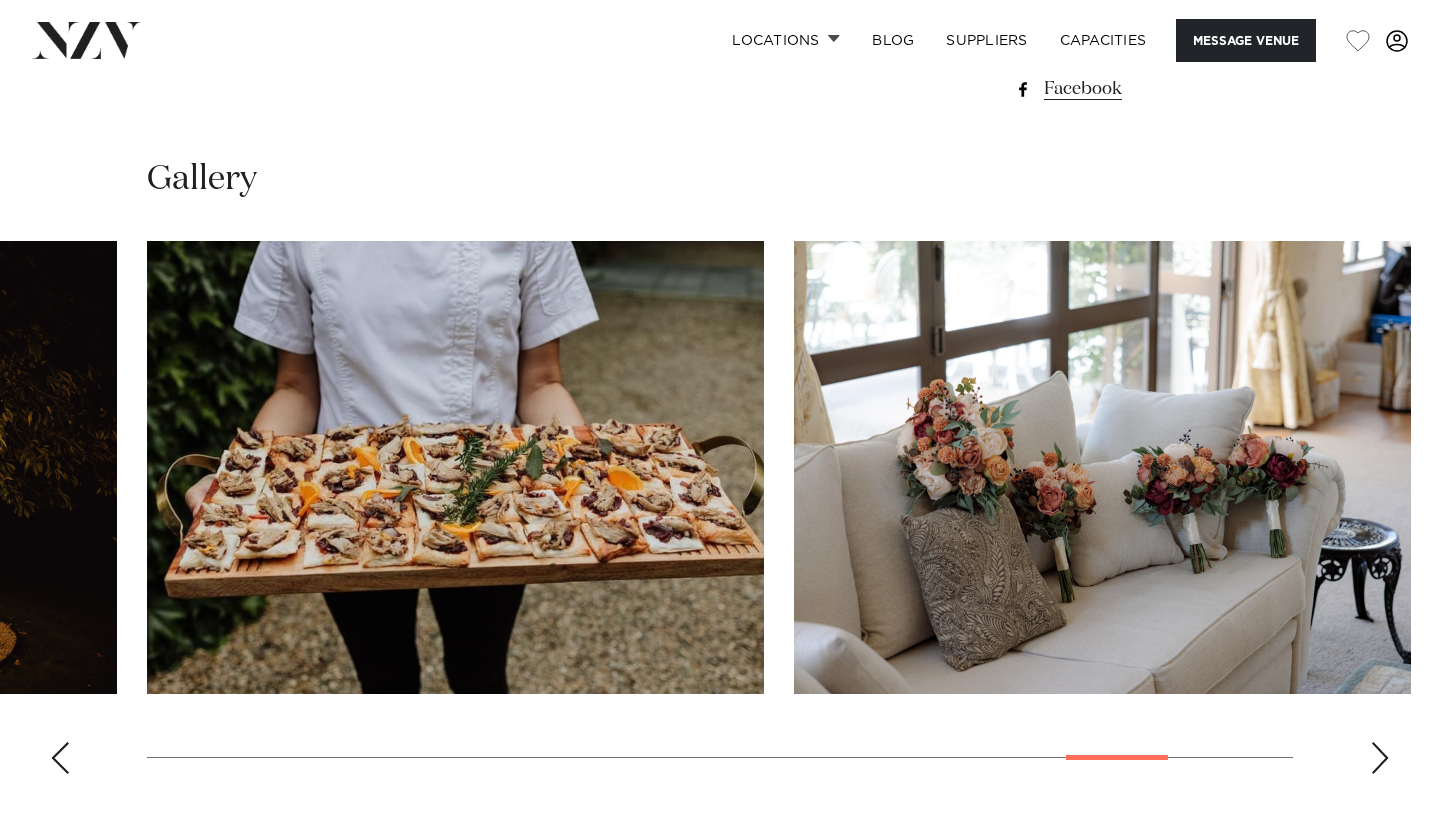 click at bounding box center [1380, 758] 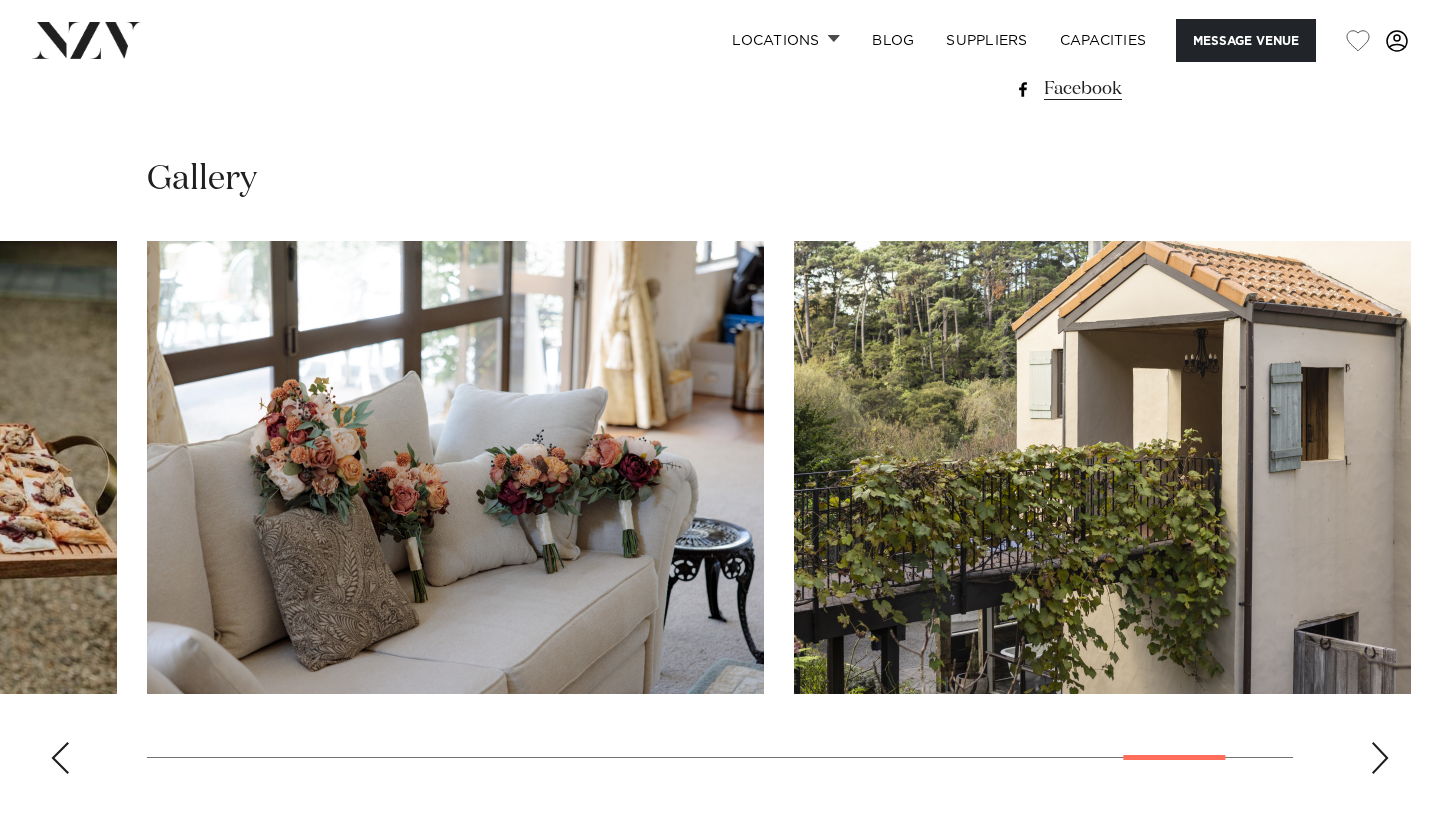 click at bounding box center [1380, 758] 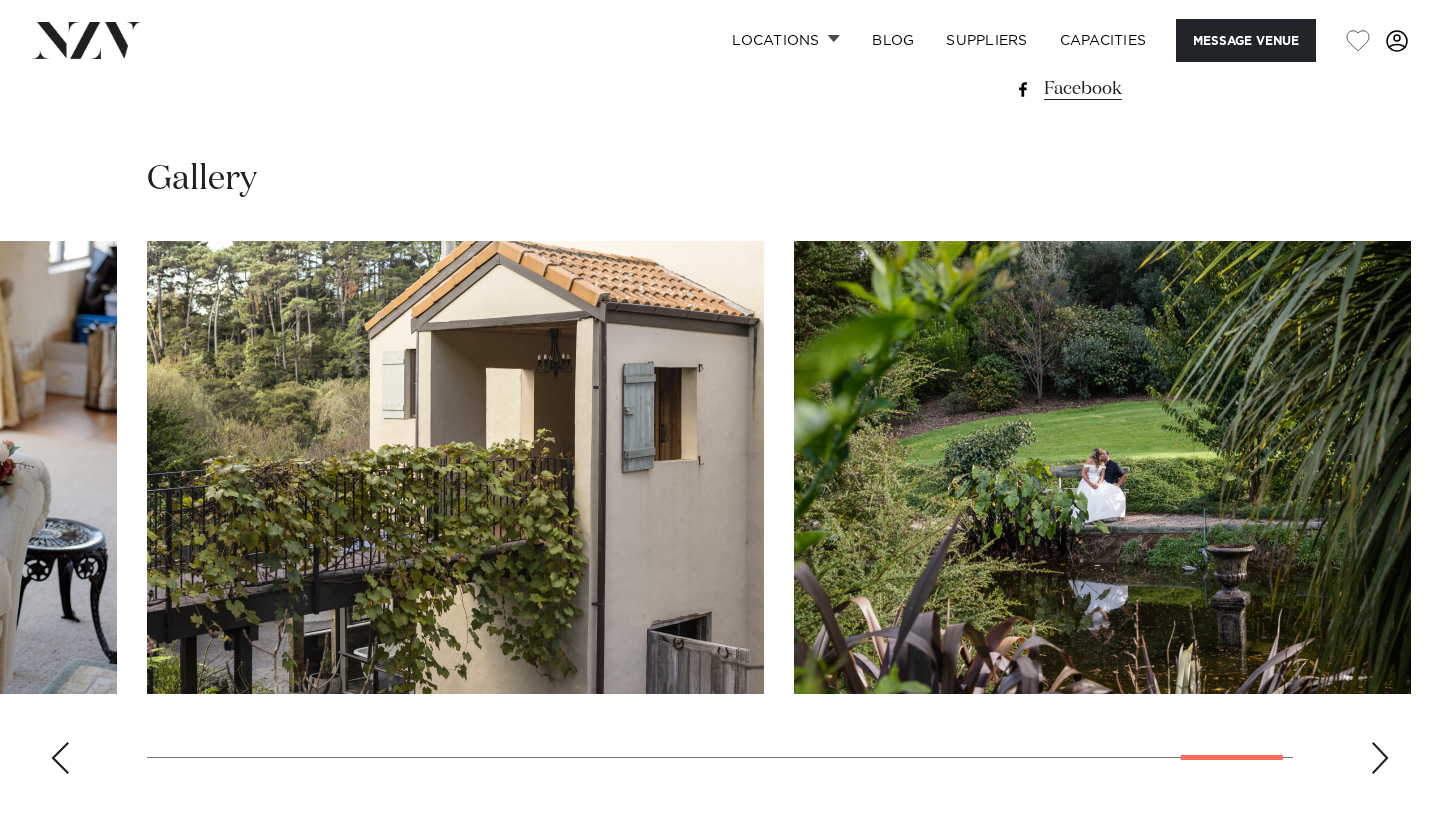 click at bounding box center [1380, 758] 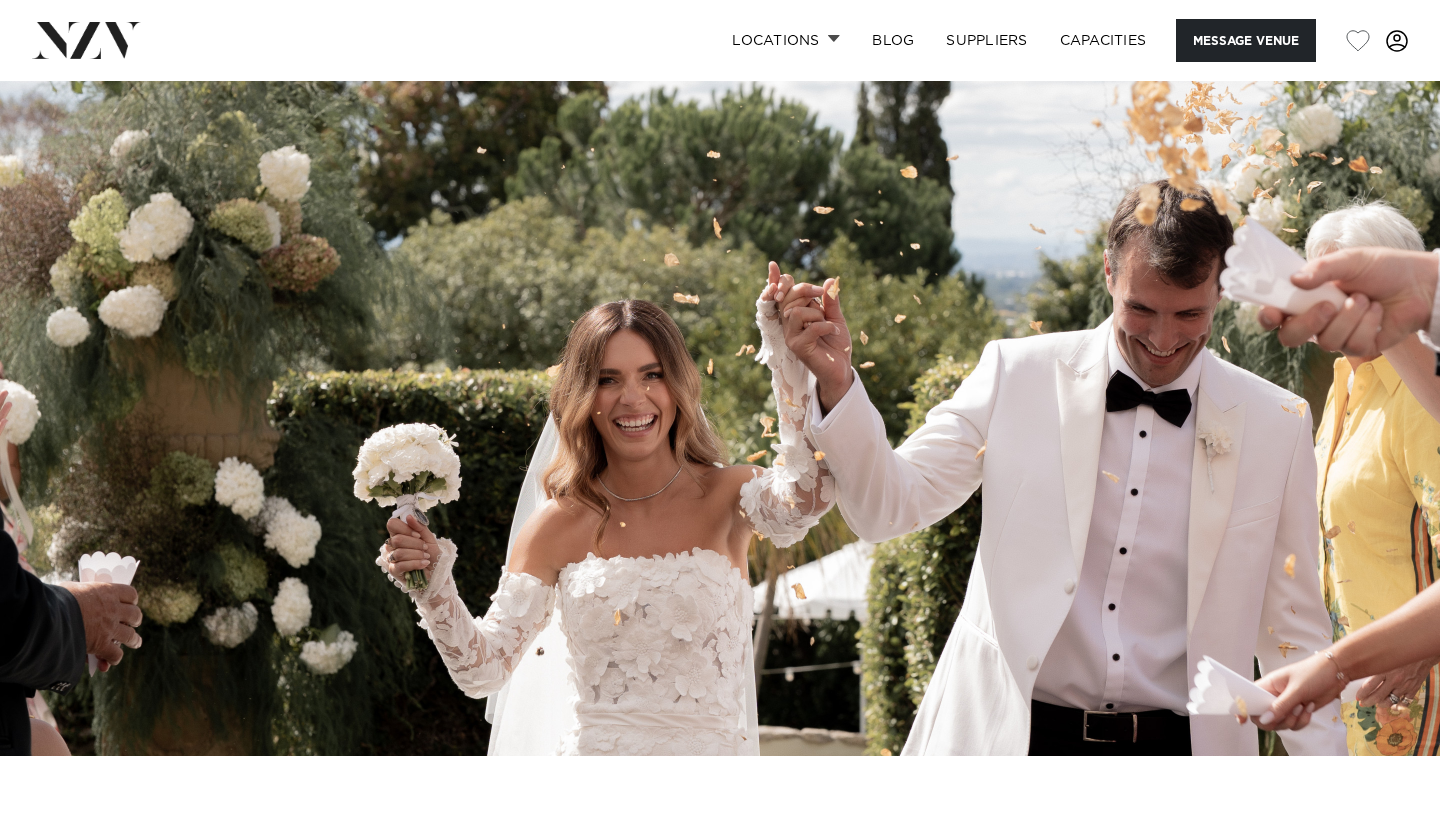 scroll, scrollTop: 0, scrollLeft: 0, axis: both 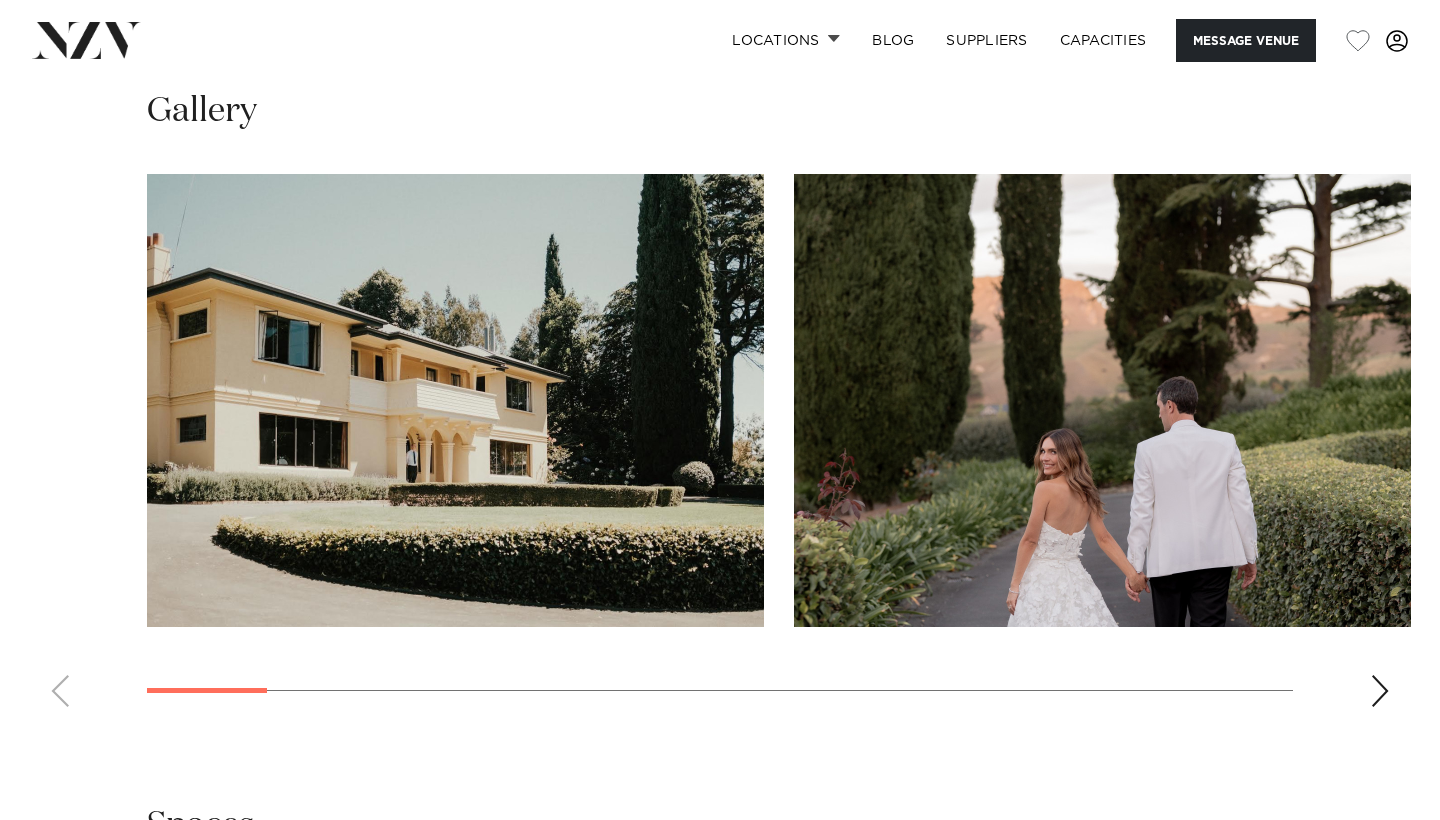 click at bounding box center [1380, 691] 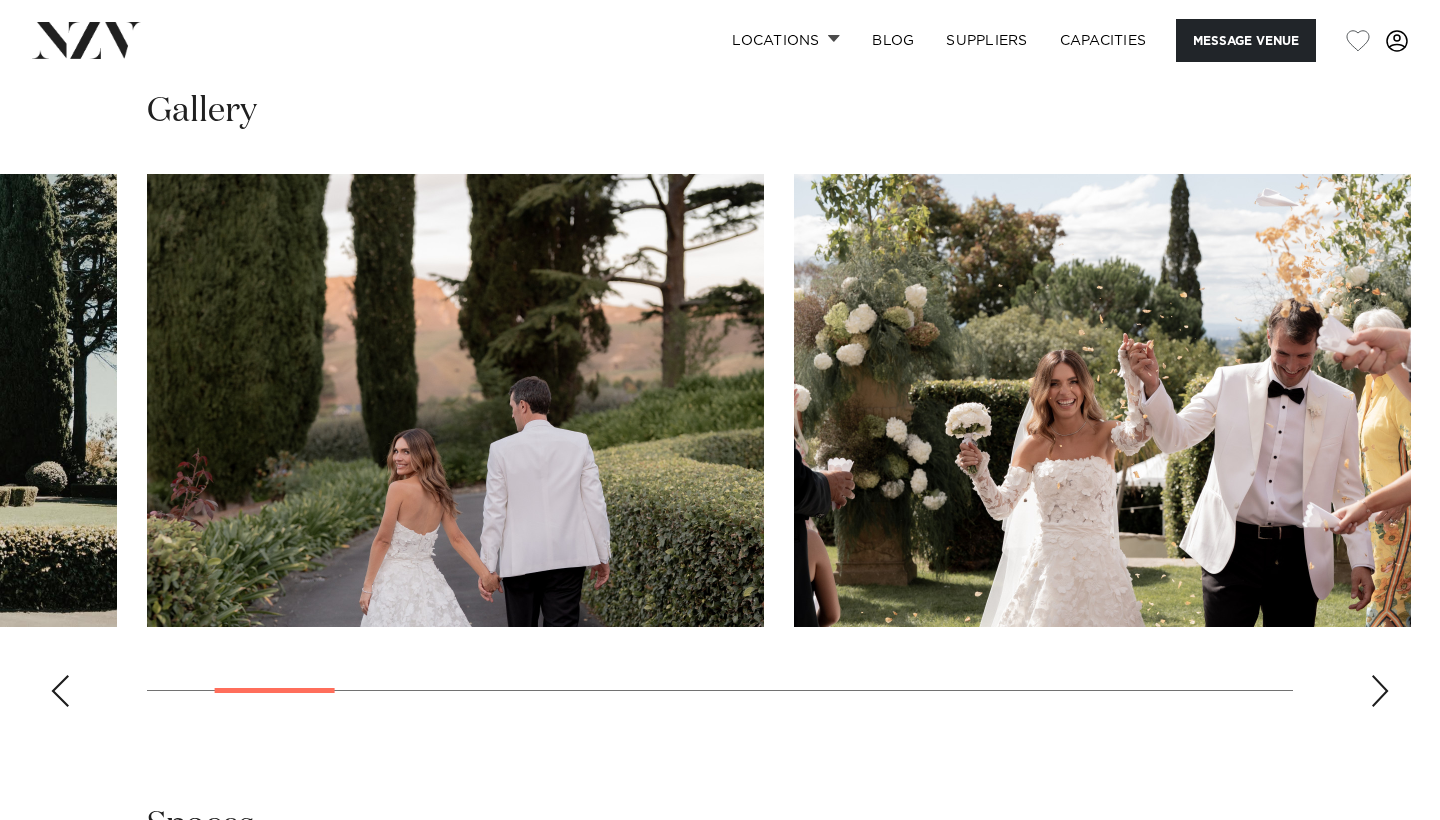 click at bounding box center [1380, 691] 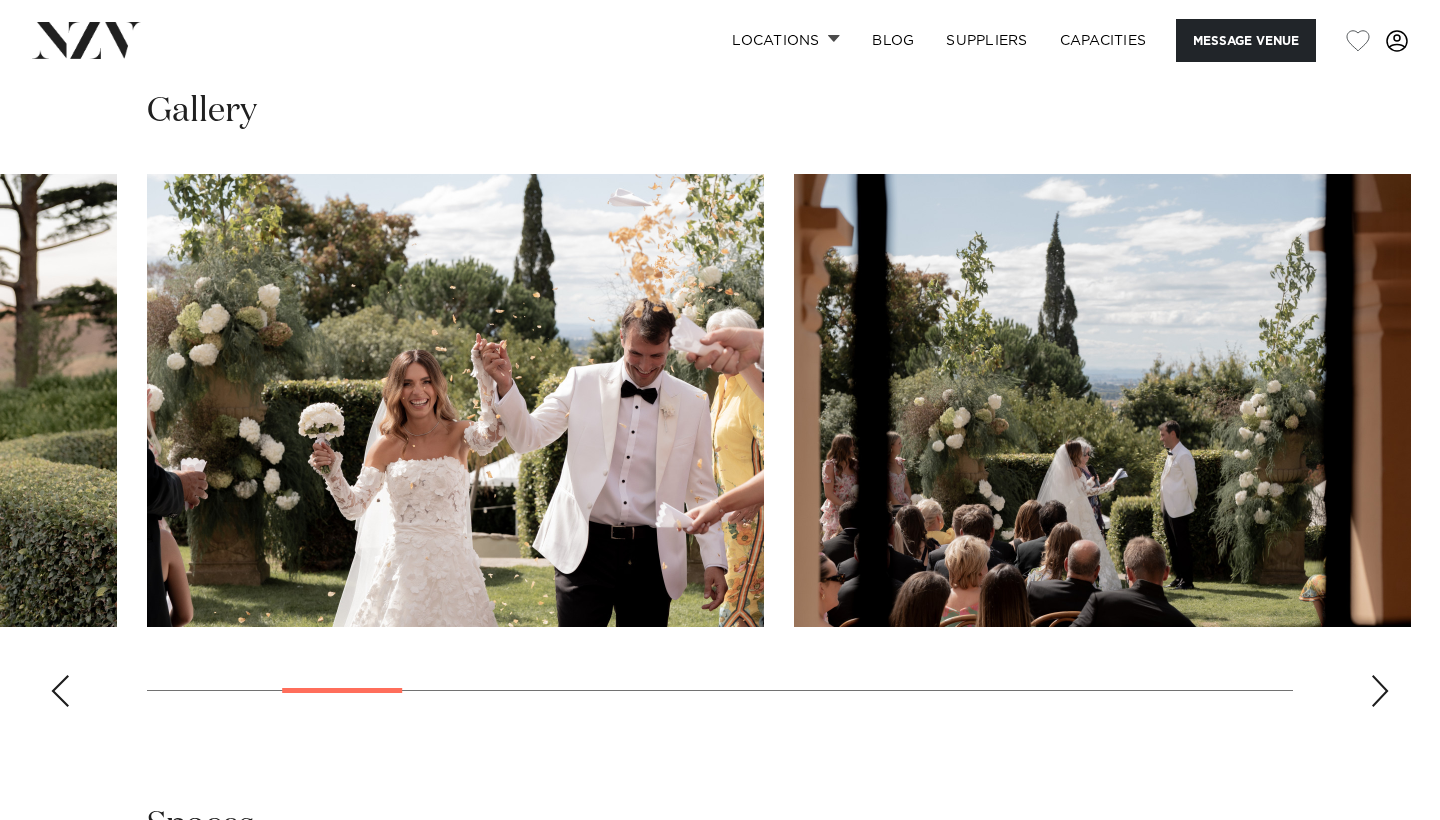 click at bounding box center [1380, 691] 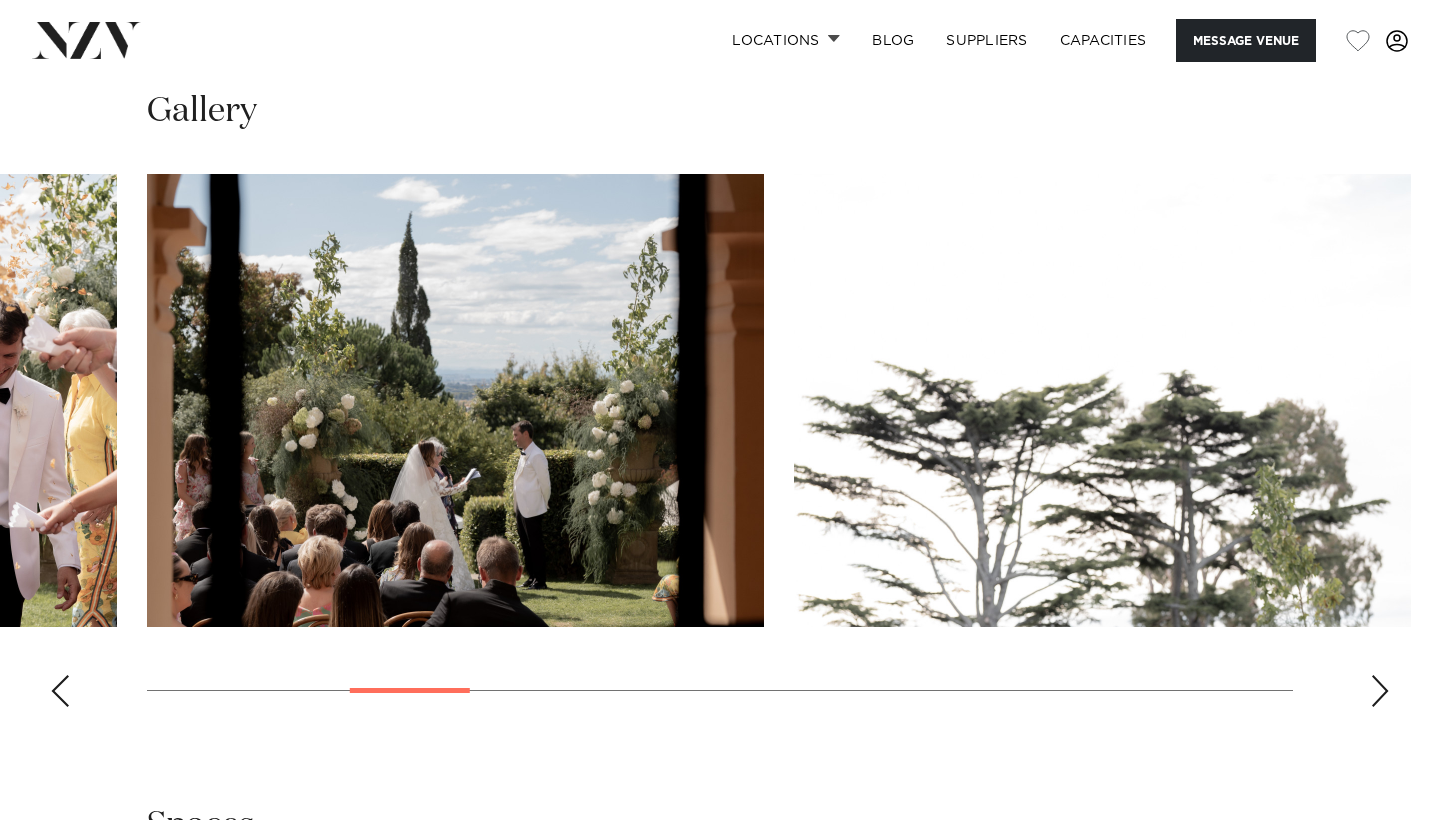 click at bounding box center (1380, 691) 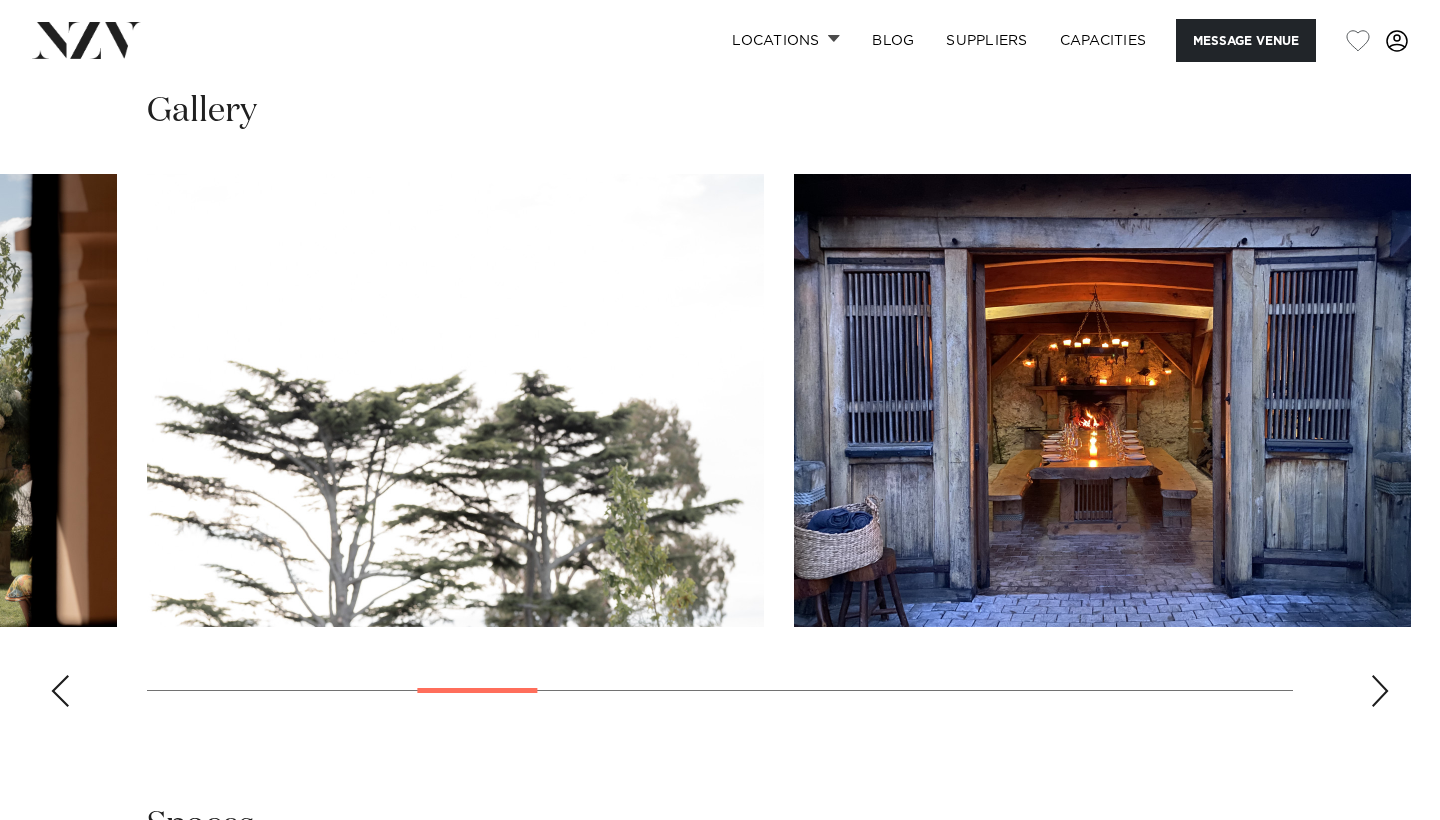 click at bounding box center [1380, 691] 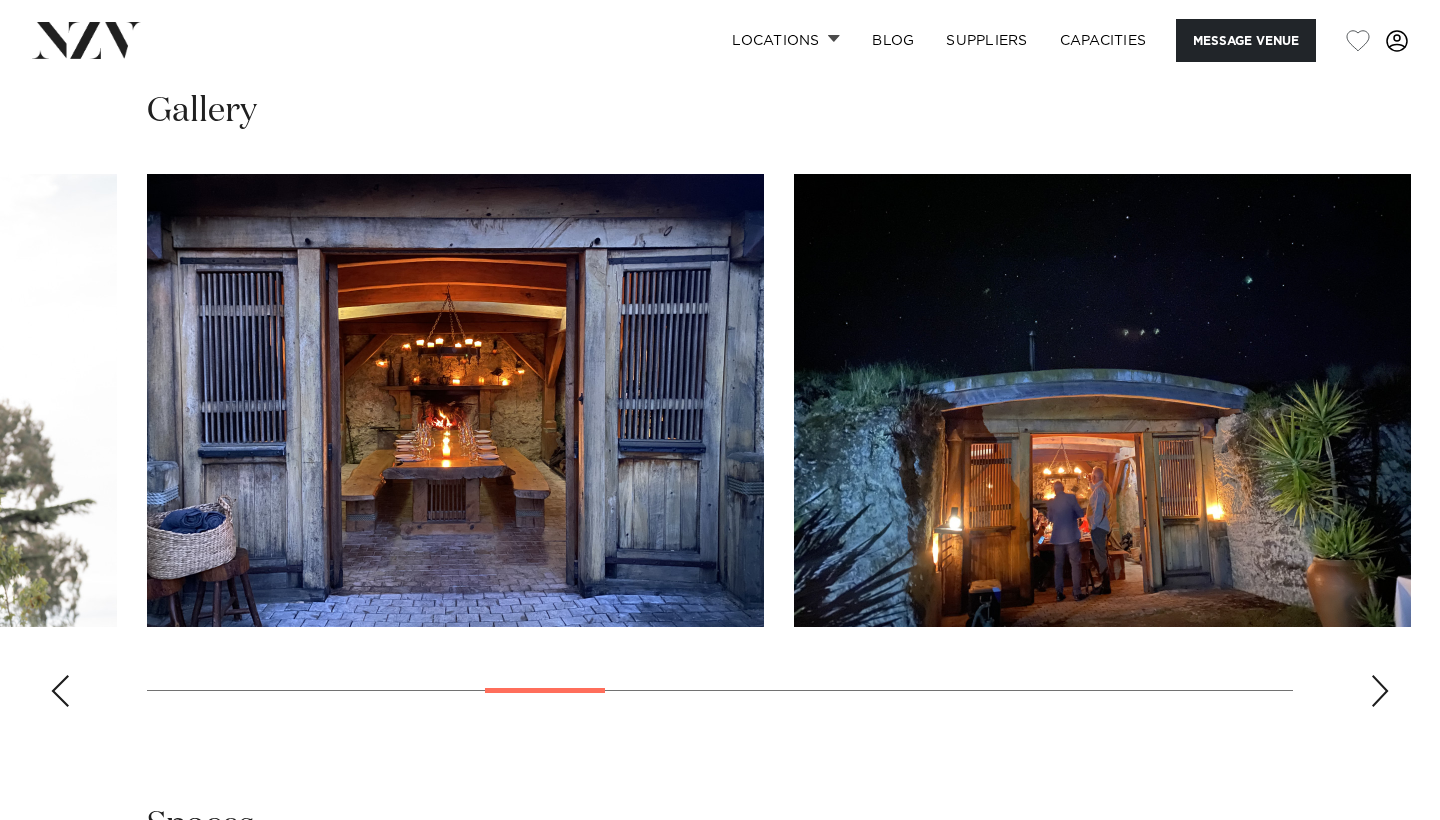 click at bounding box center (1380, 691) 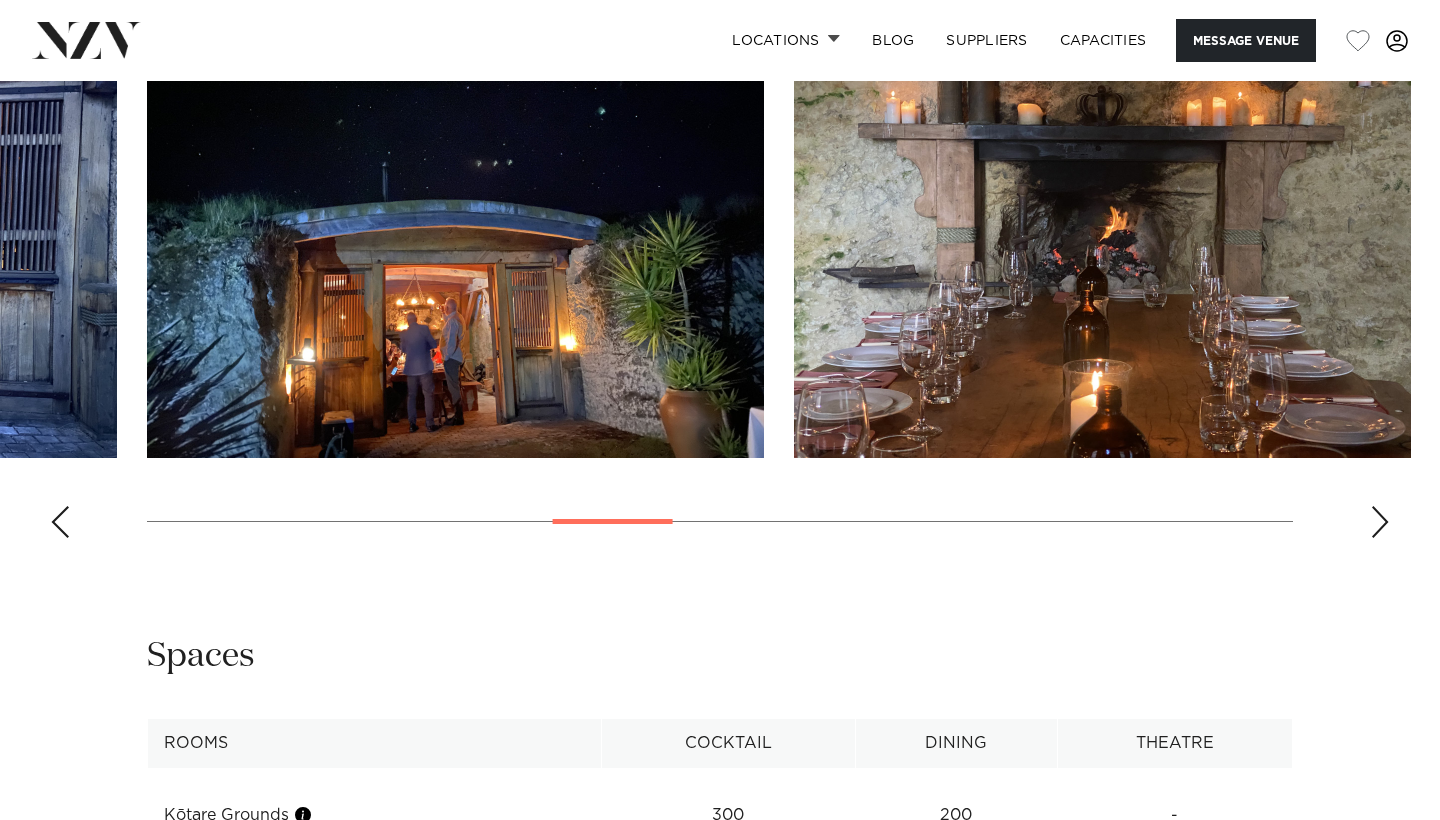 scroll, scrollTop: 2007, scrollLeft: 0, axis: vertical 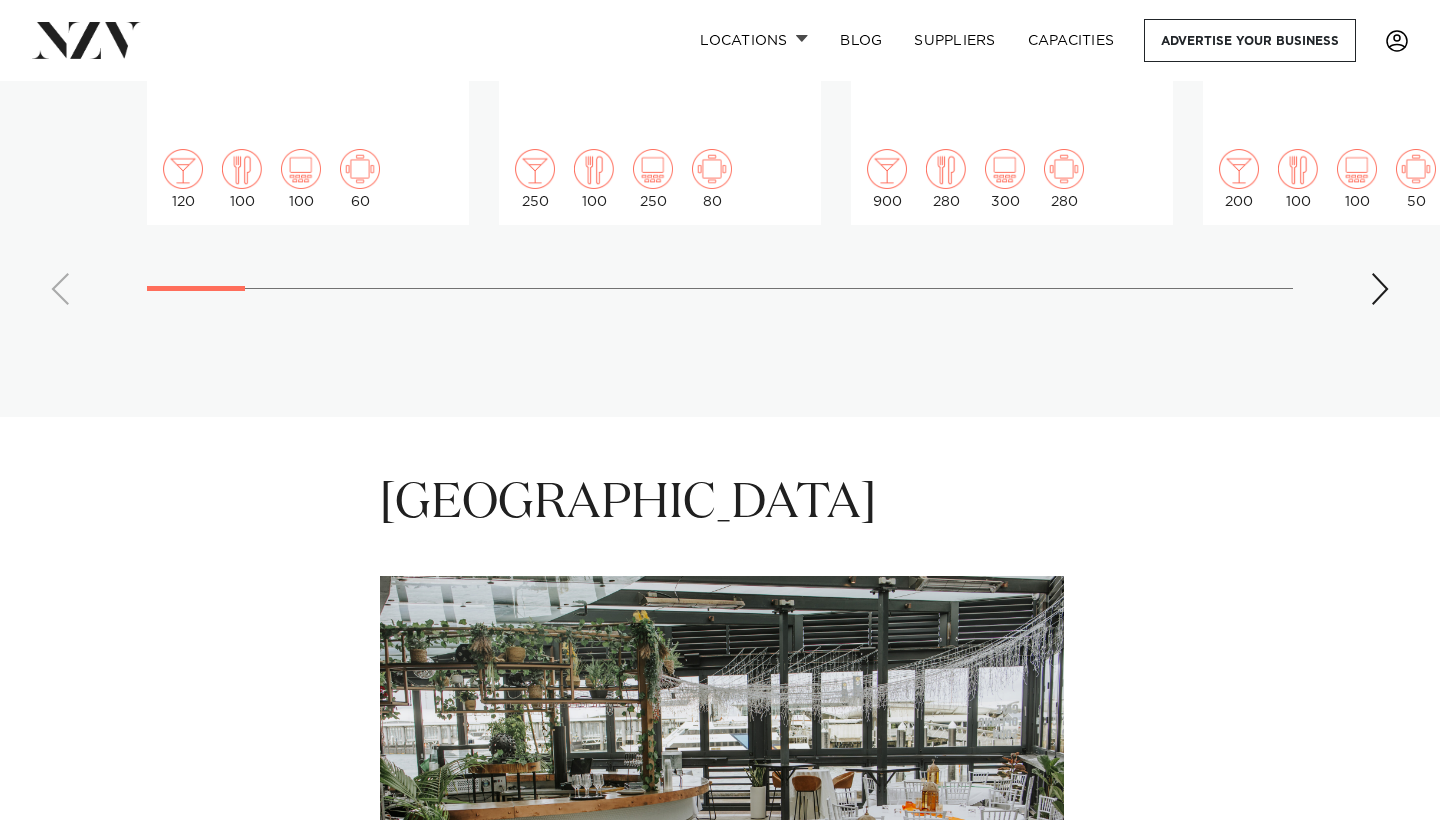 click at bounding box center (1380, 289) 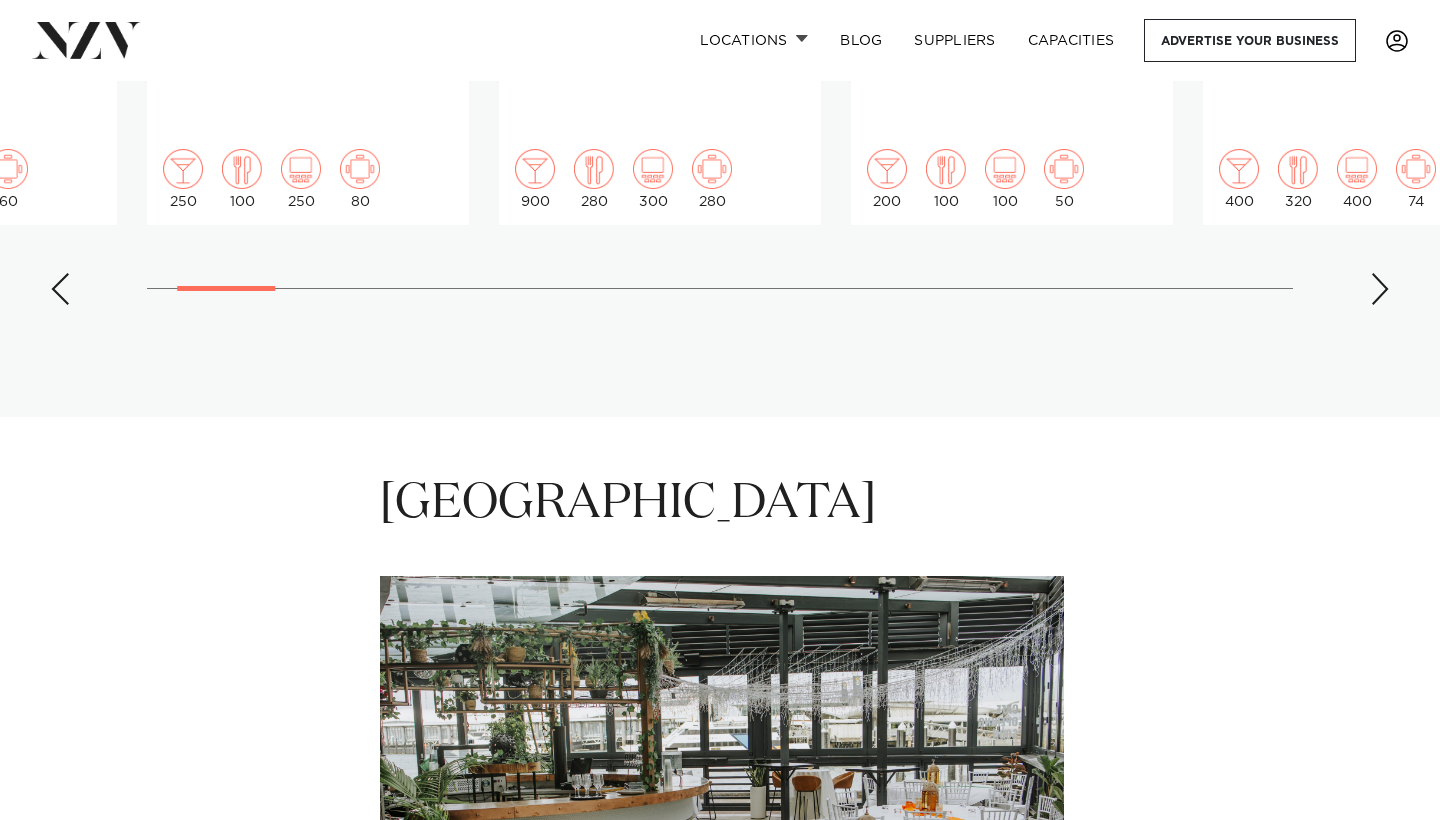 click at bounding box center [1380, 289] 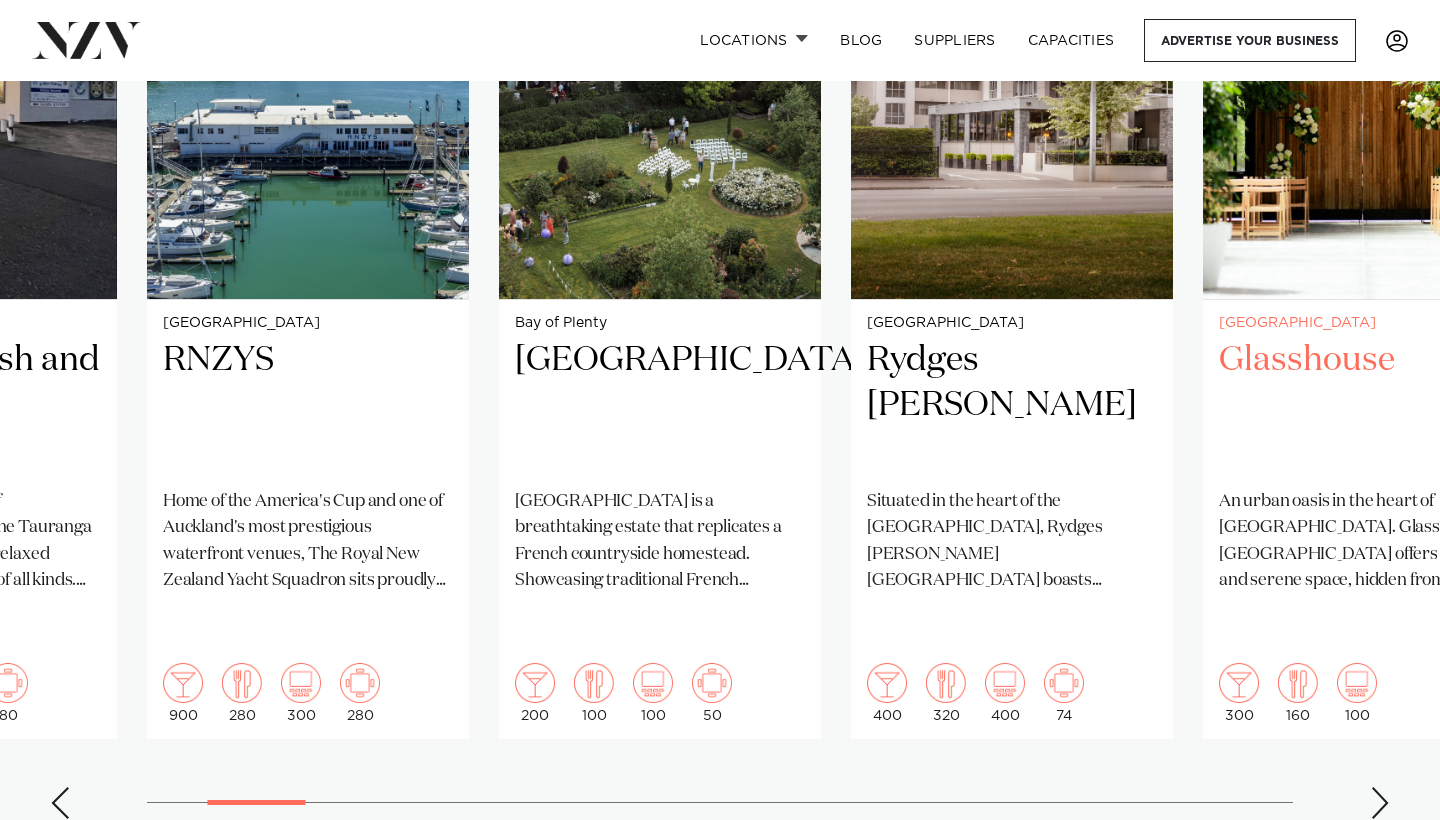 scroll, scrollTop: 1675, scrollLeft: 0, axis: vertical 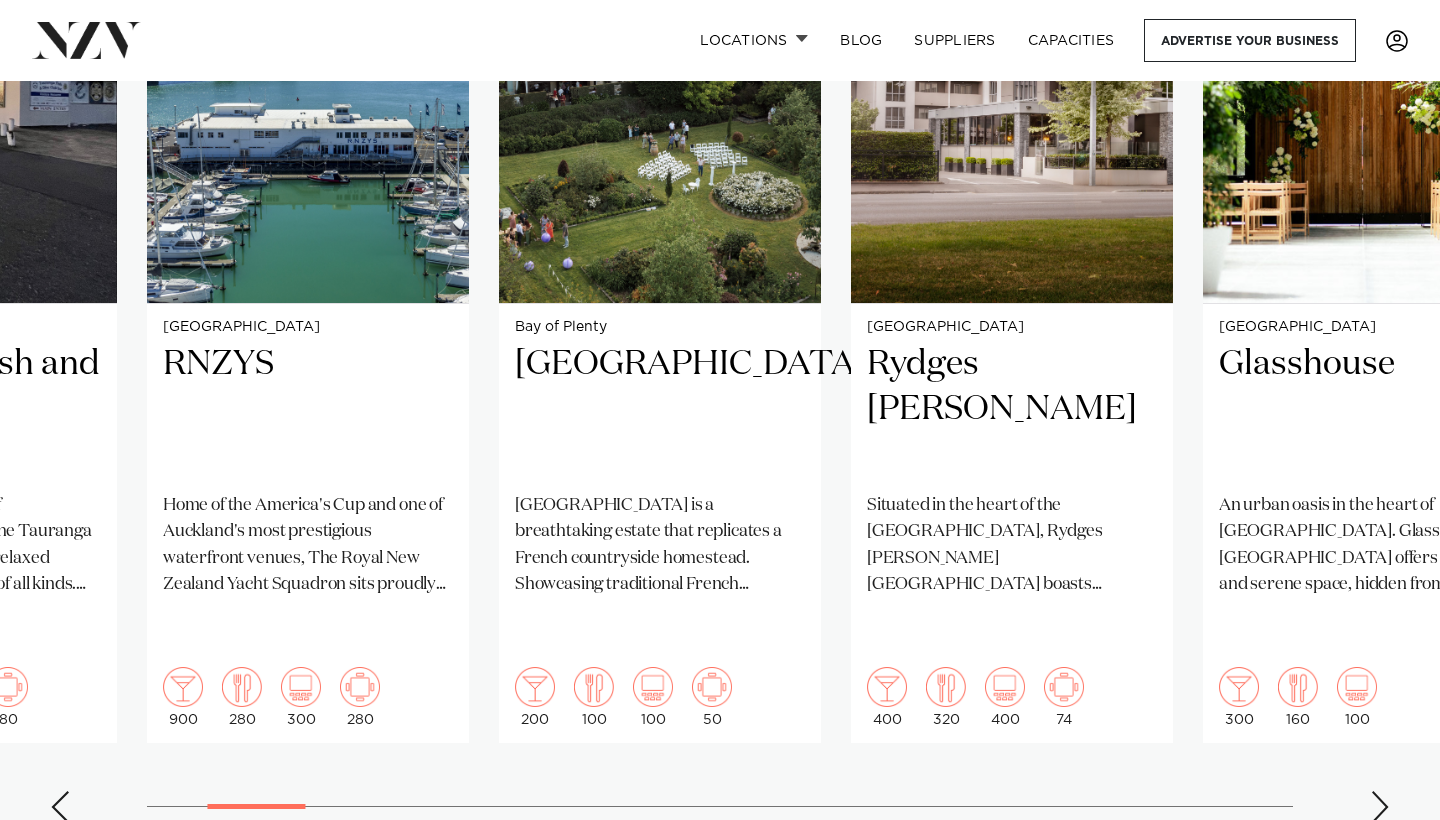 click at bounding box center (1380, 807) 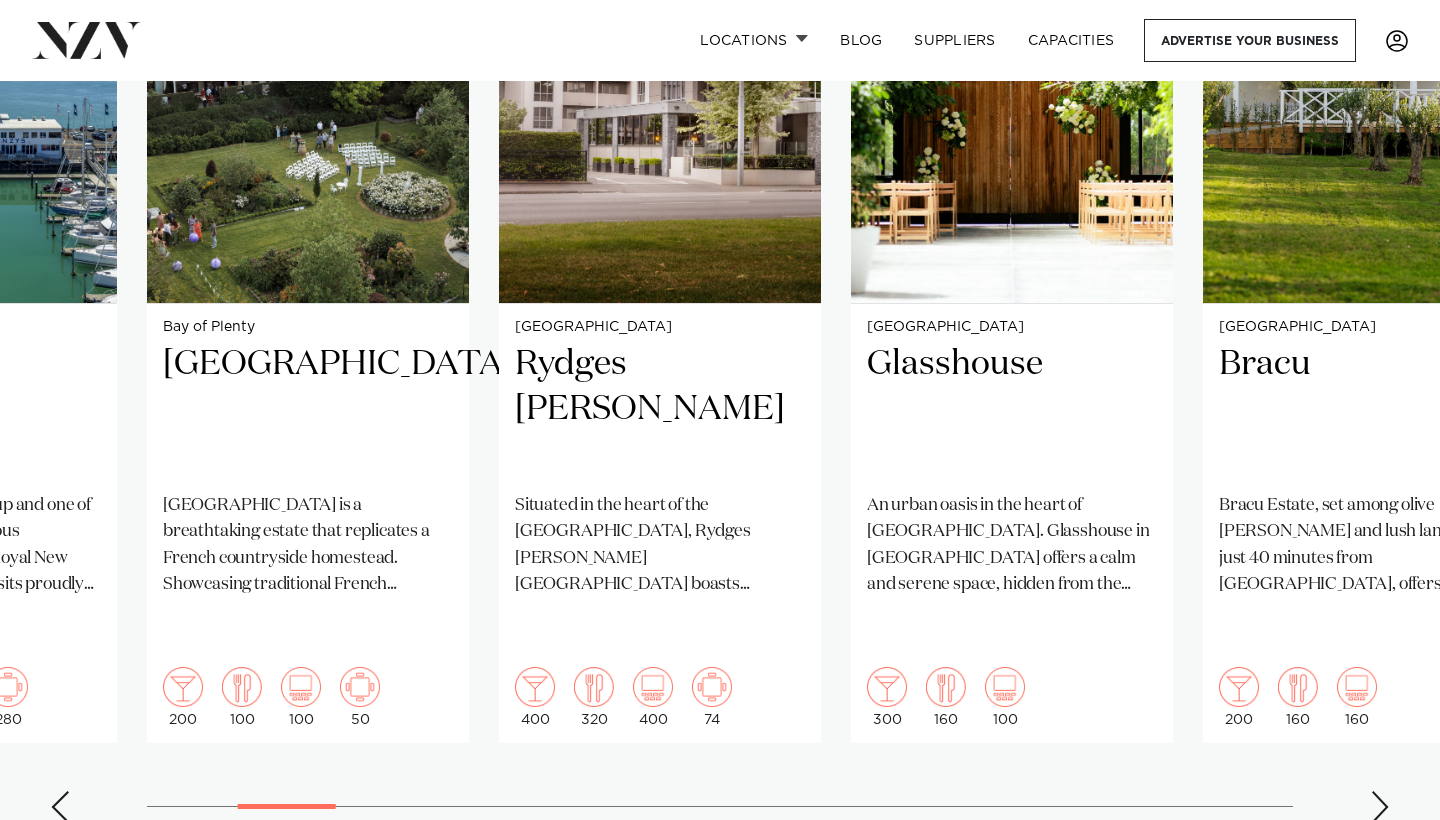 click at bounding box center (1380, 807) 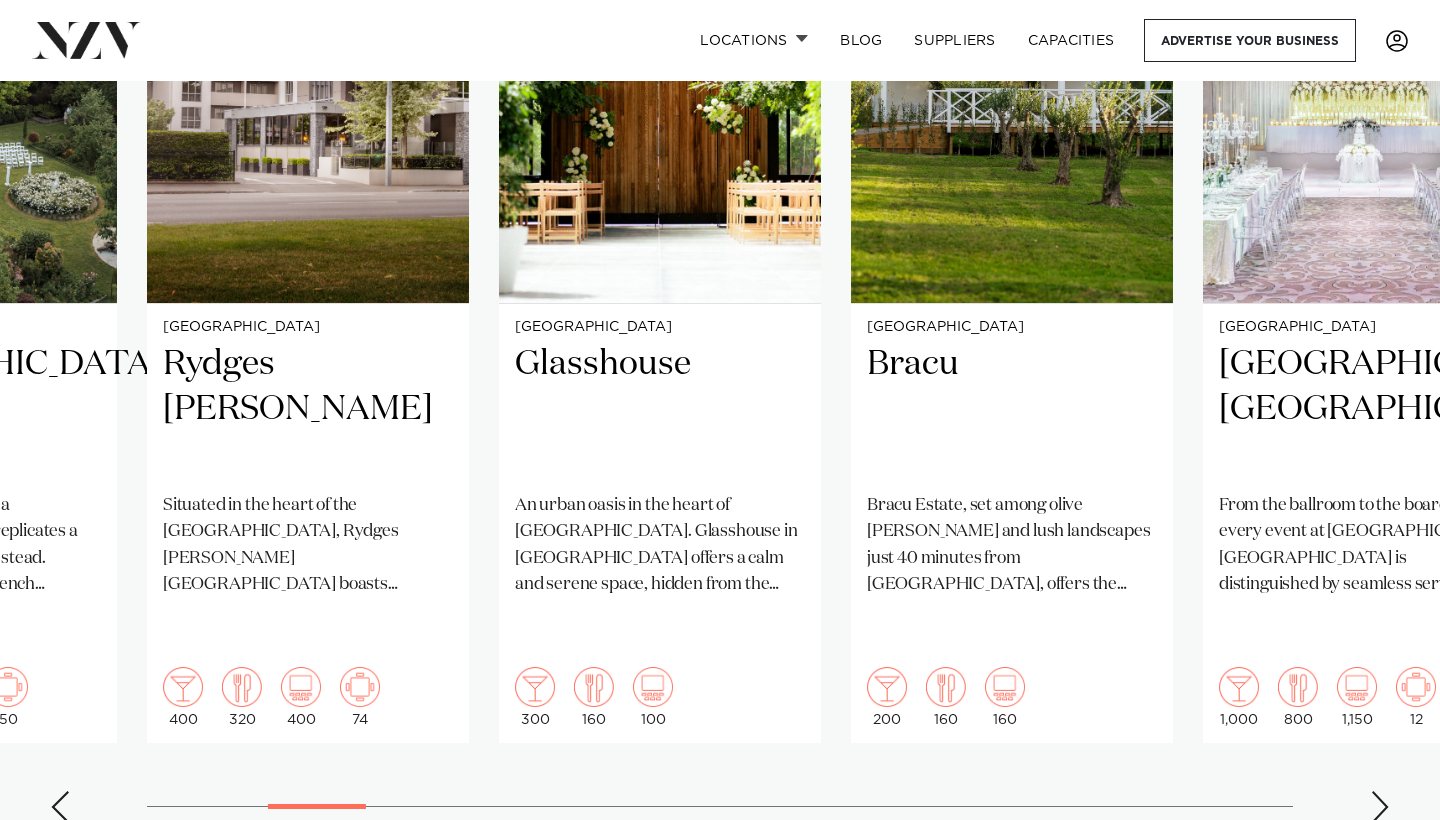 click at bounding box center (1380, 807) 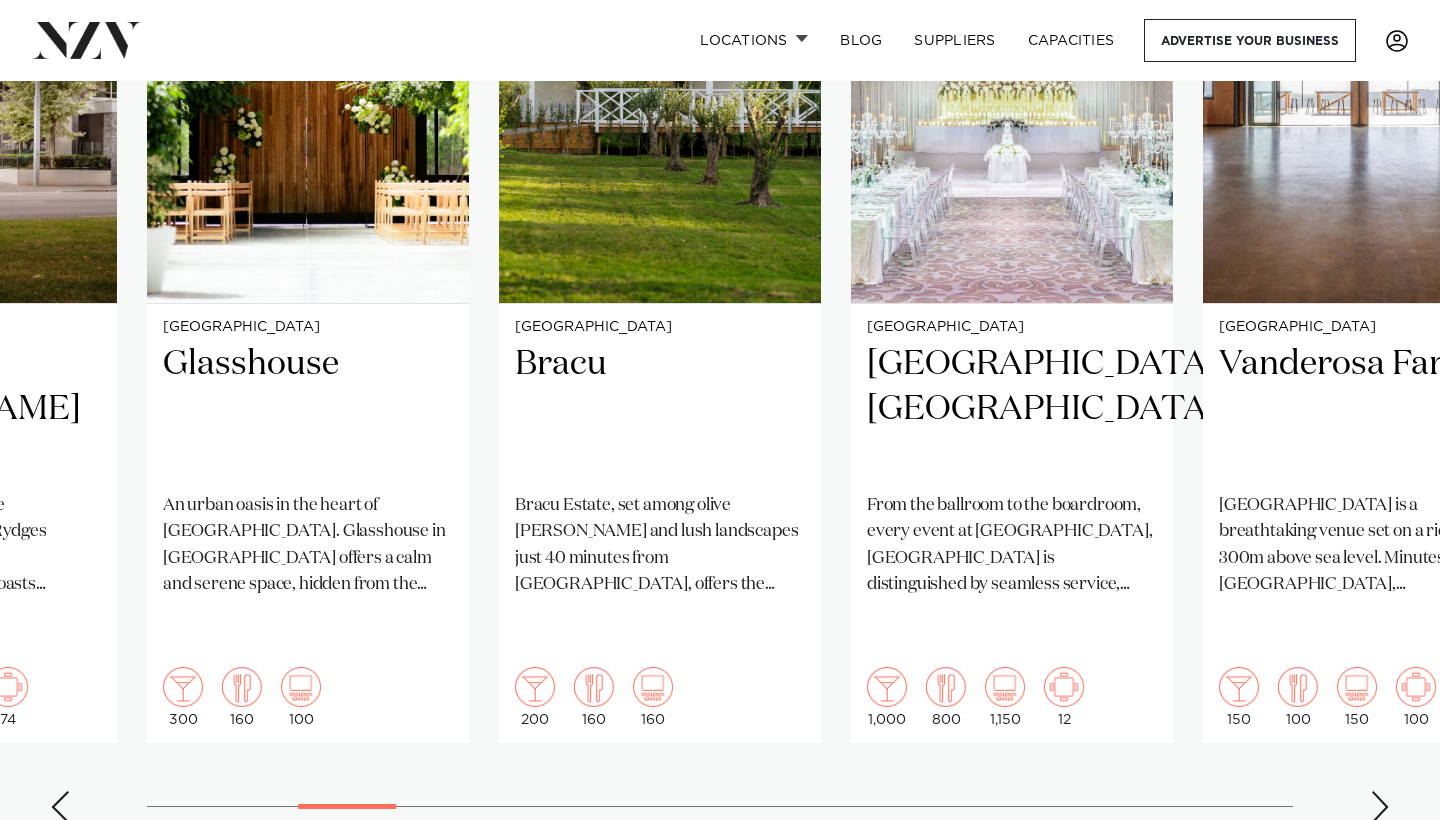 click at bounding box center [1380, 807] 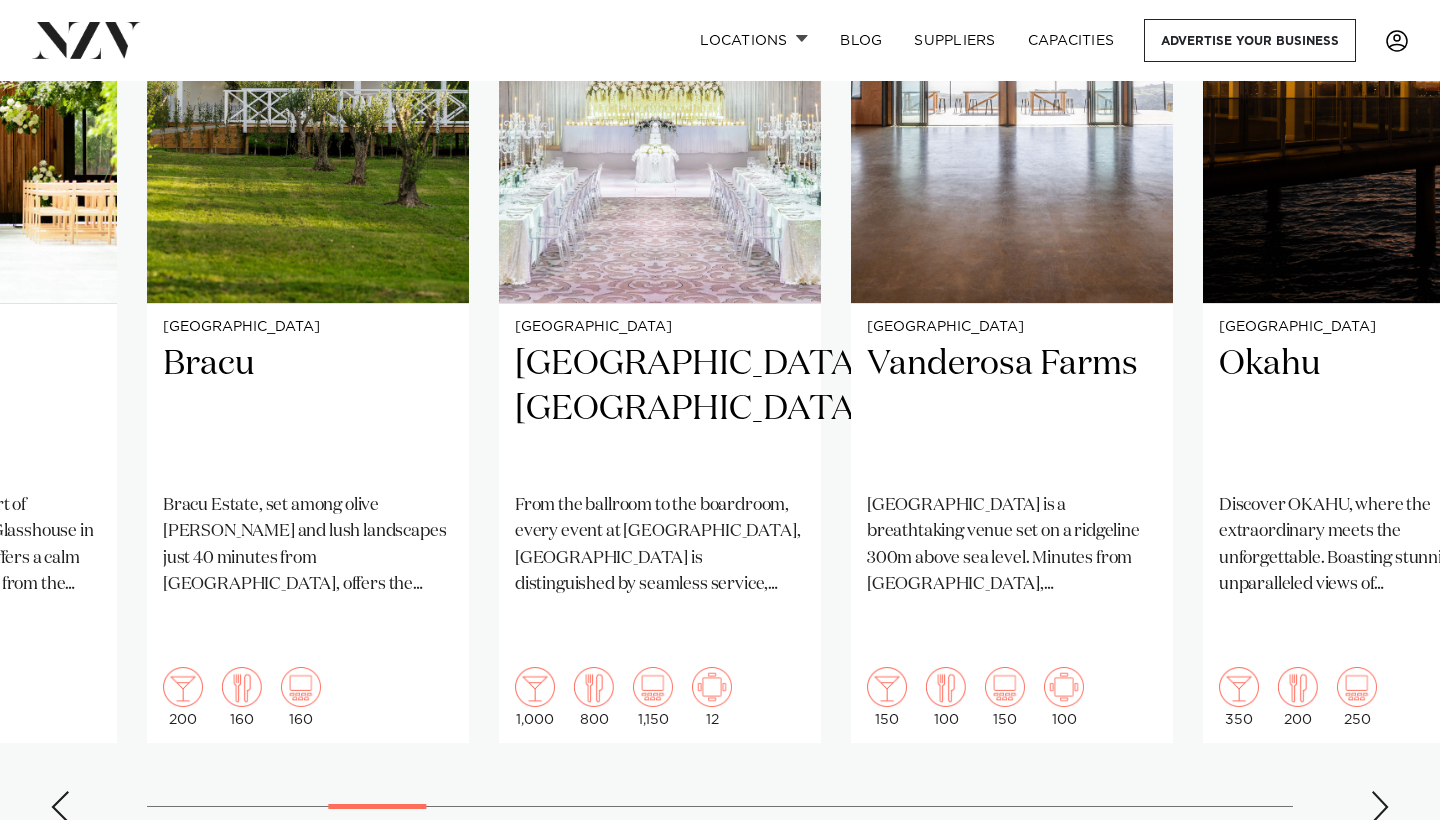 click at bounding box center [1380, 807] 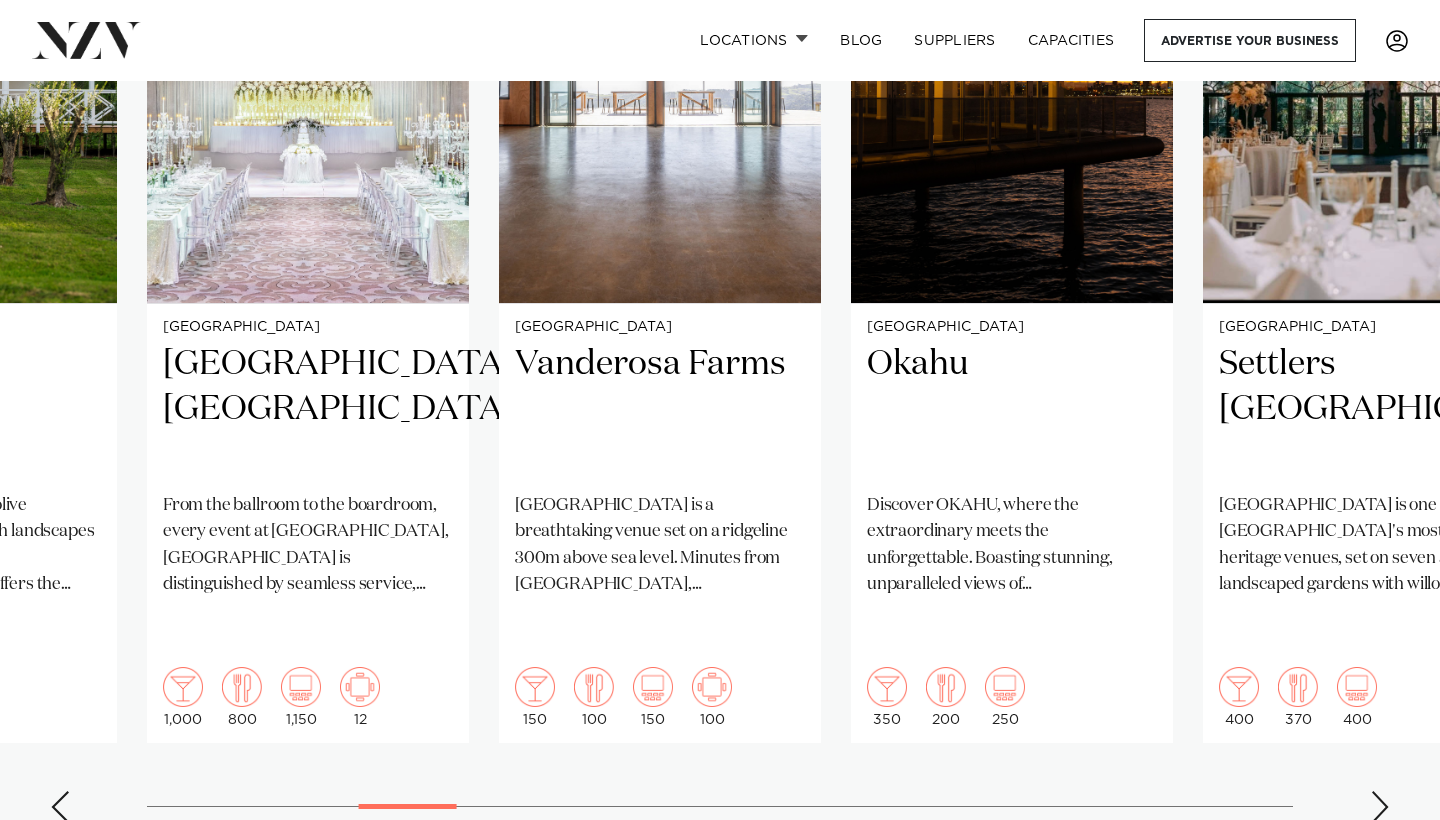 click at bounding box center [1380, 807] 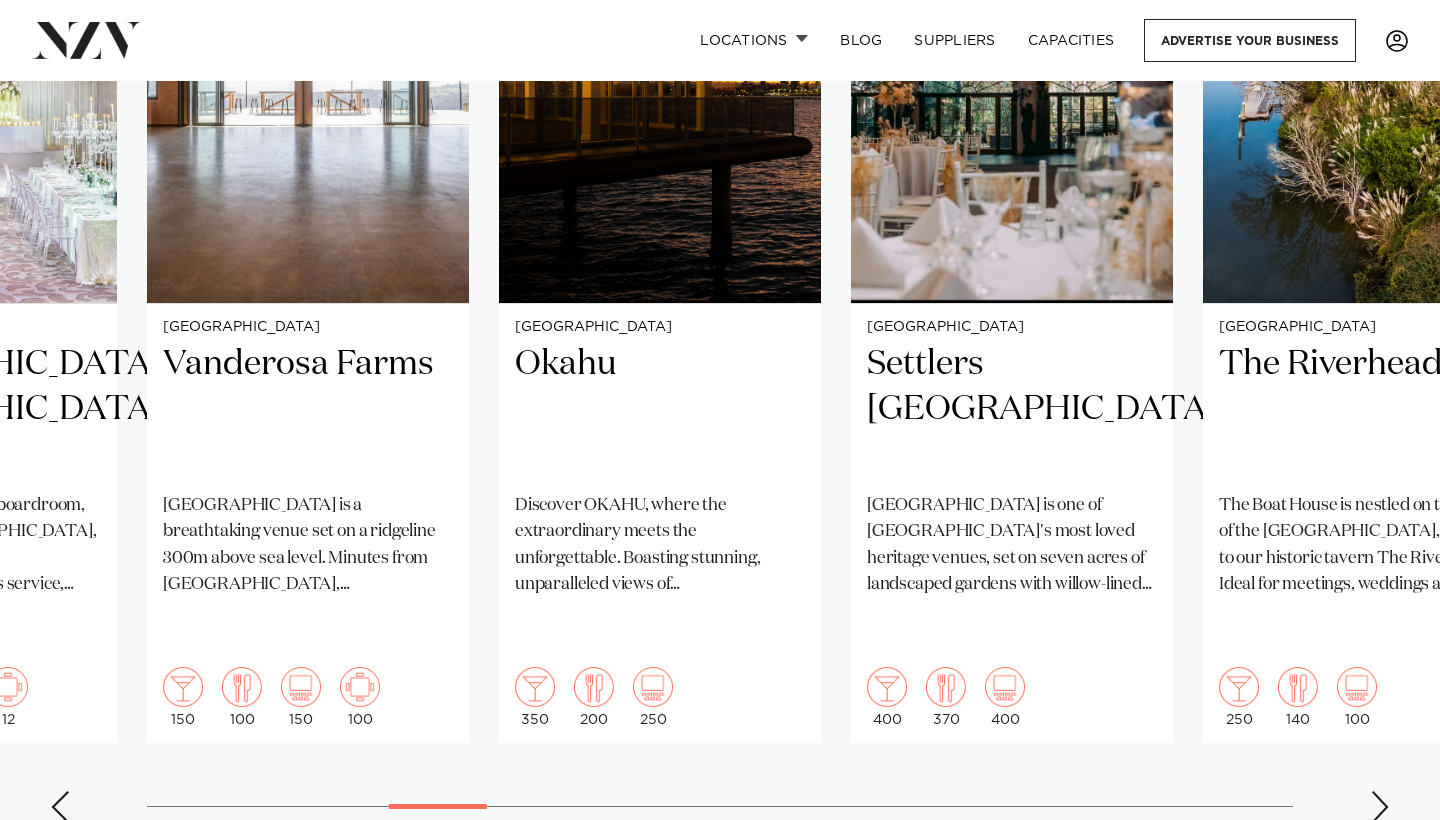 click at bounding box center (1380, 807) 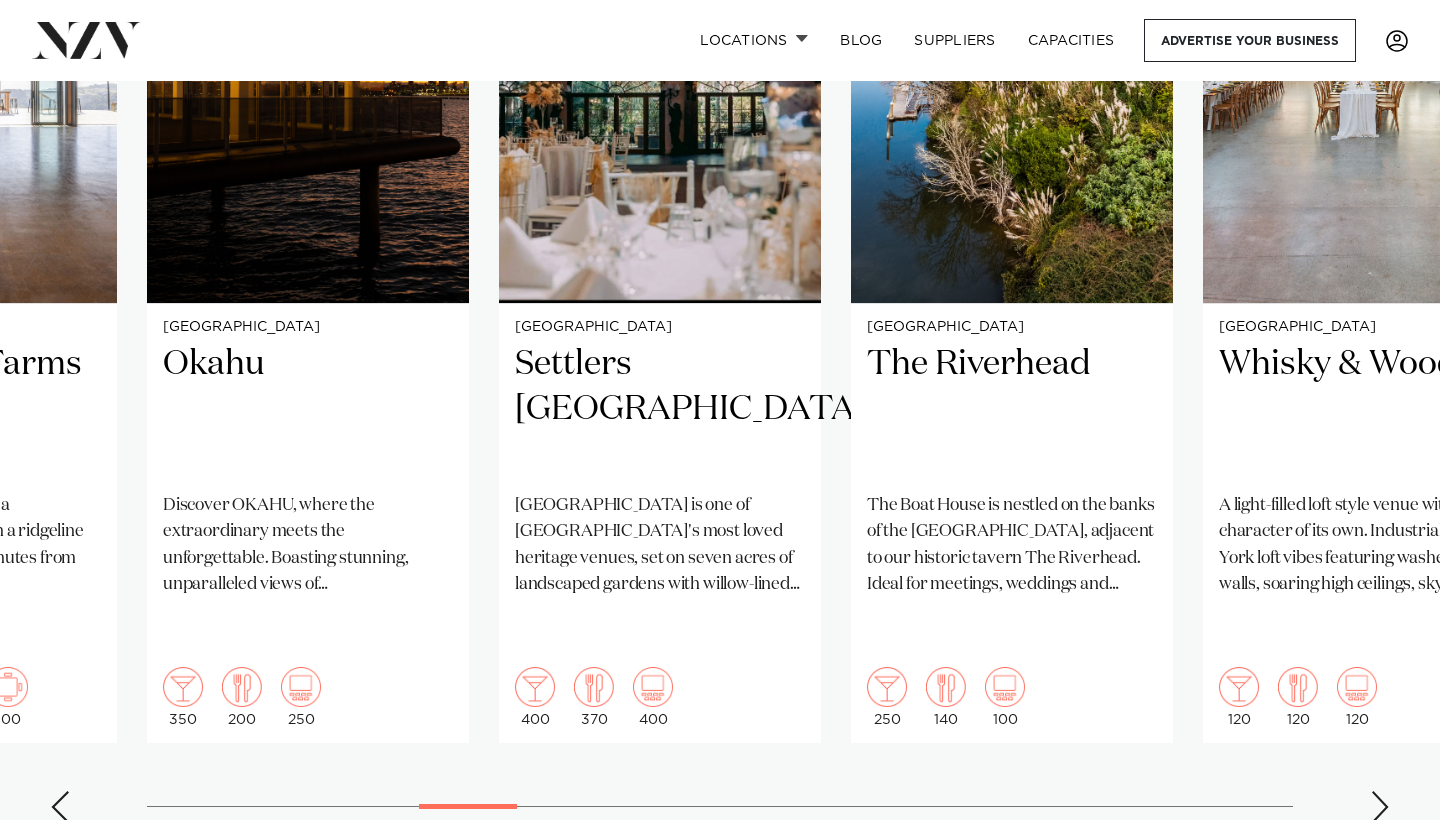 click at bounding box center (1380, 807) 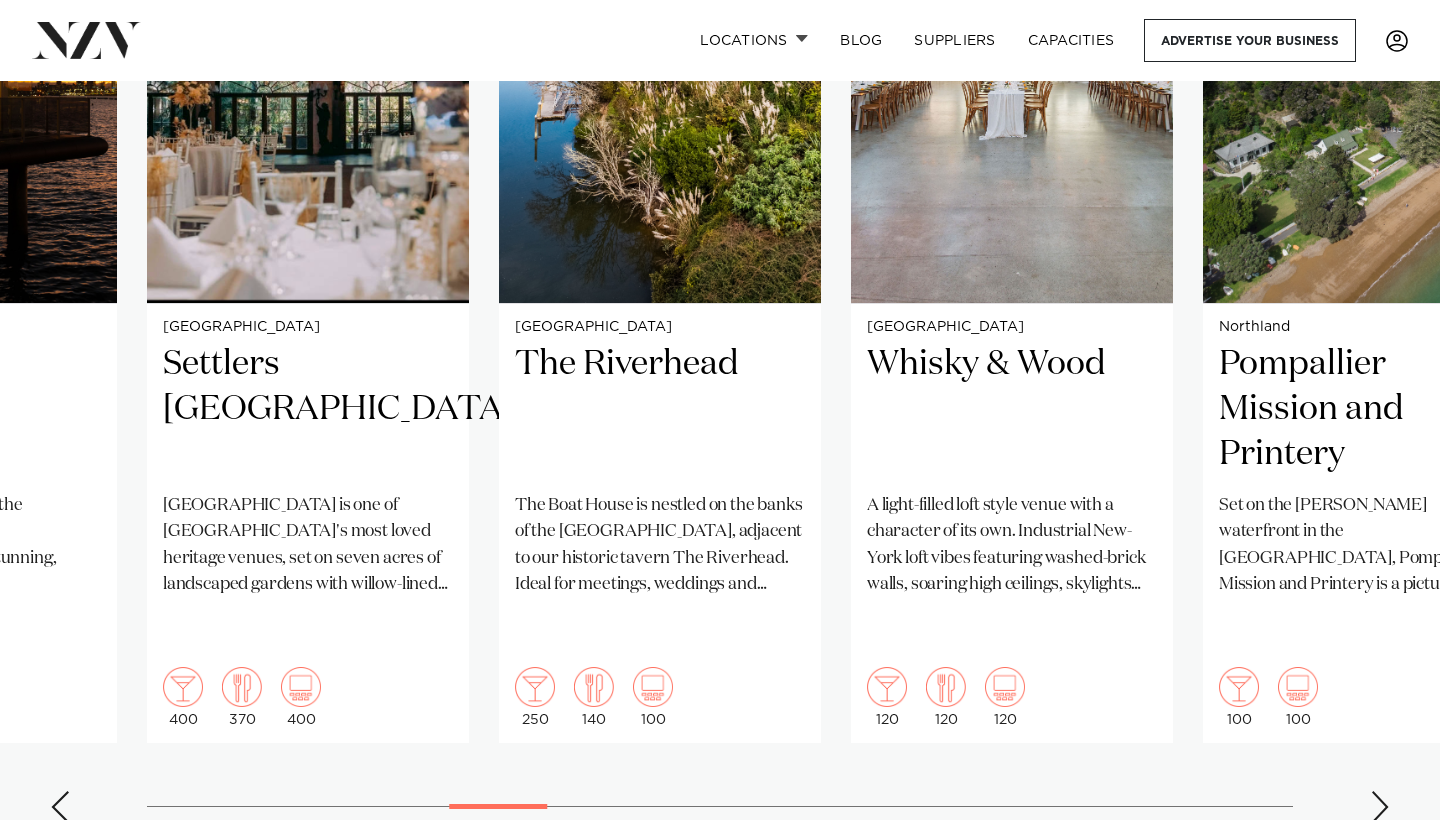 click at bounding box center [1380, 807] 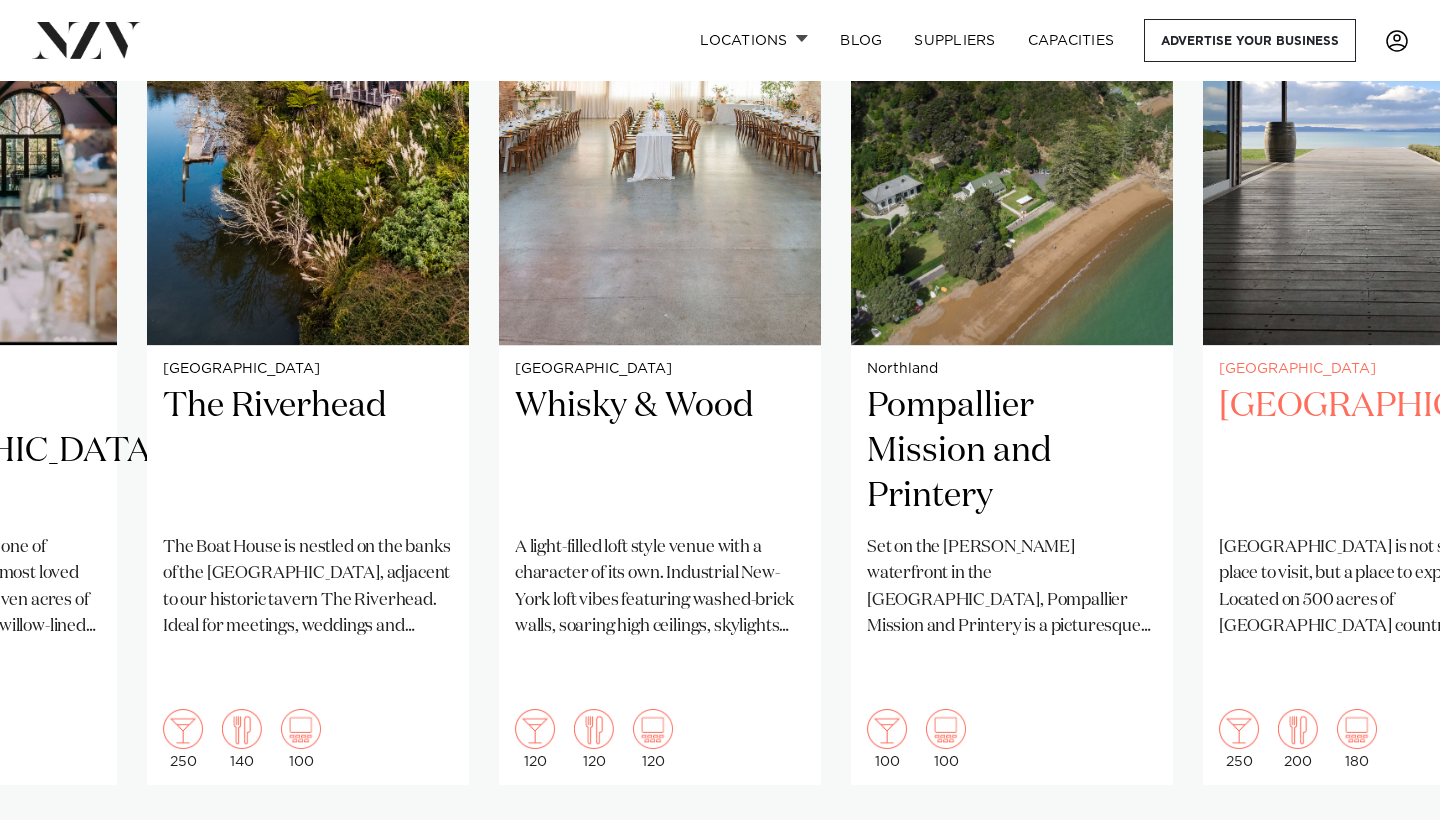scroll, scrollTop: 1639, scrollLeft: 0, axis: vertical 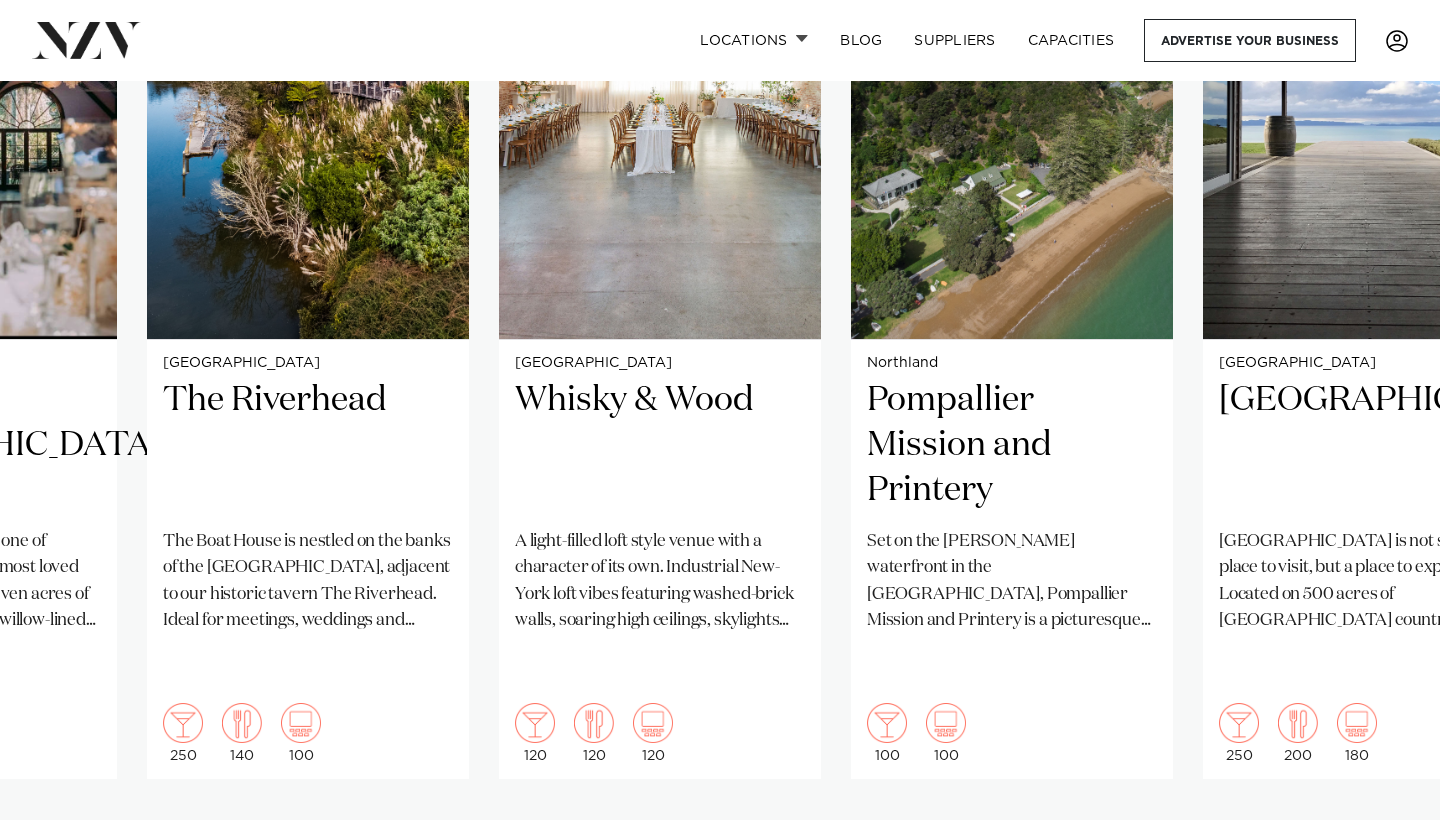 click at bounding box center (1380, 843) 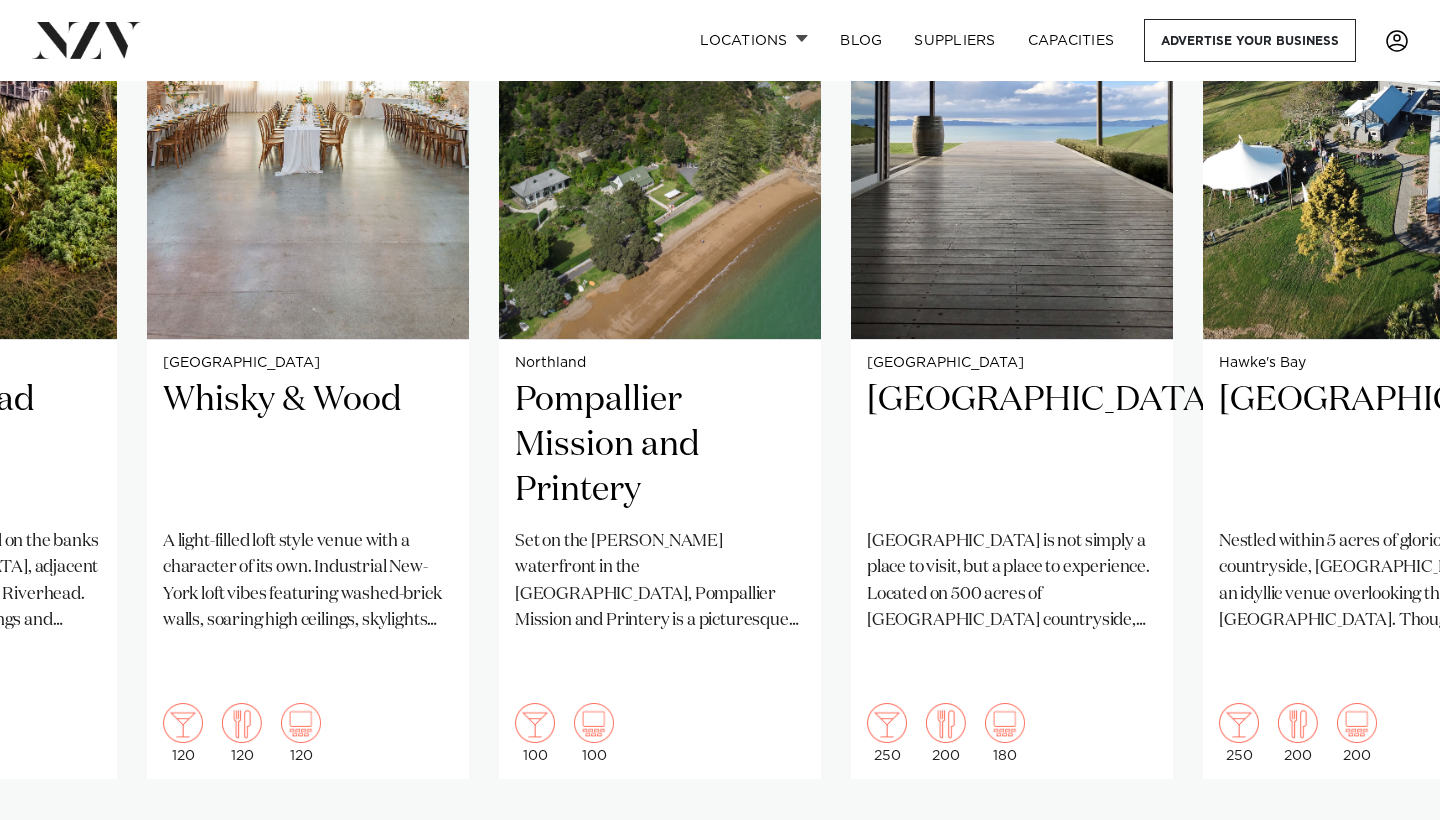 click at bounding box center [1380, 843] 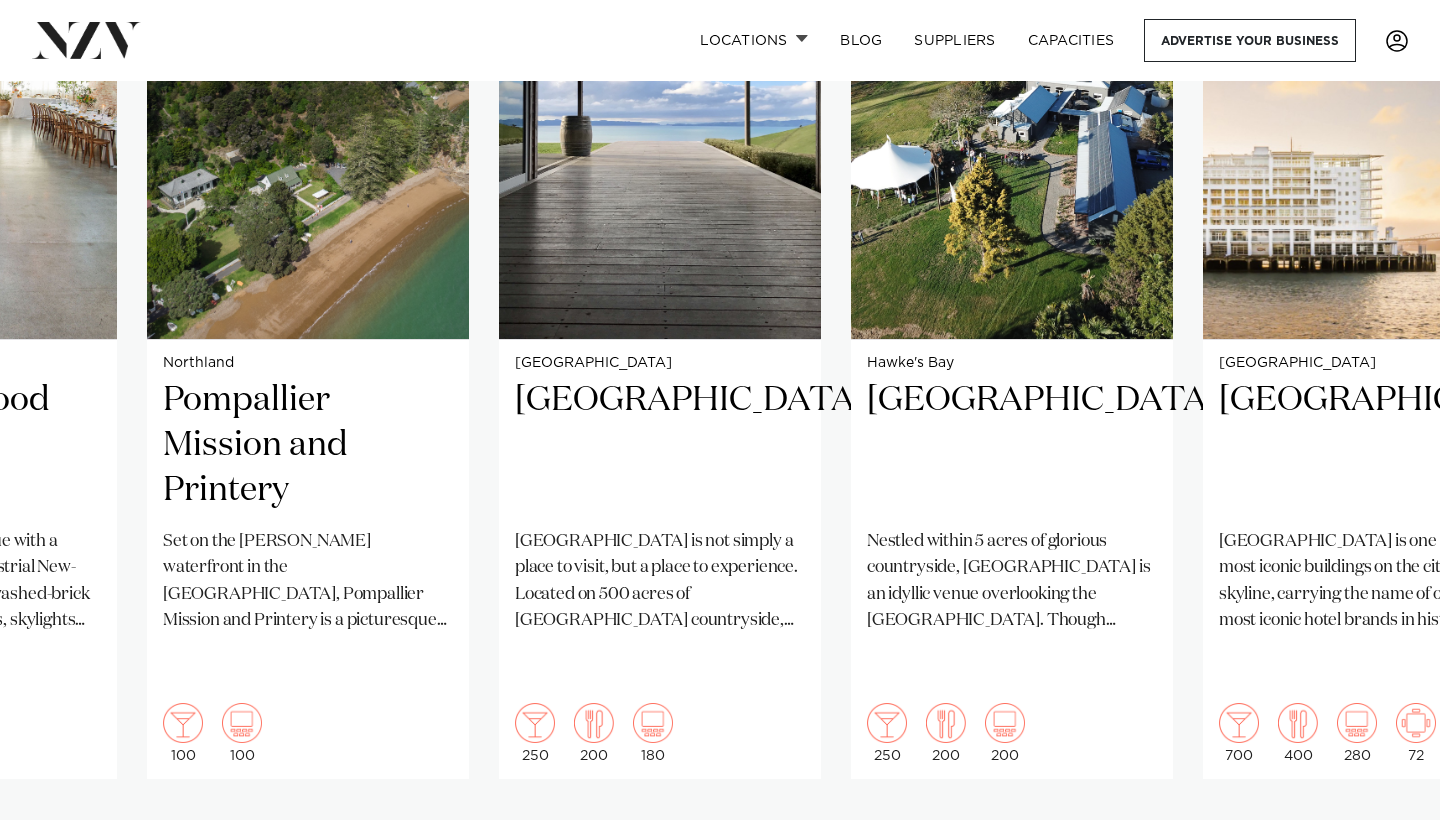 click at bounding box center [1380, 843] 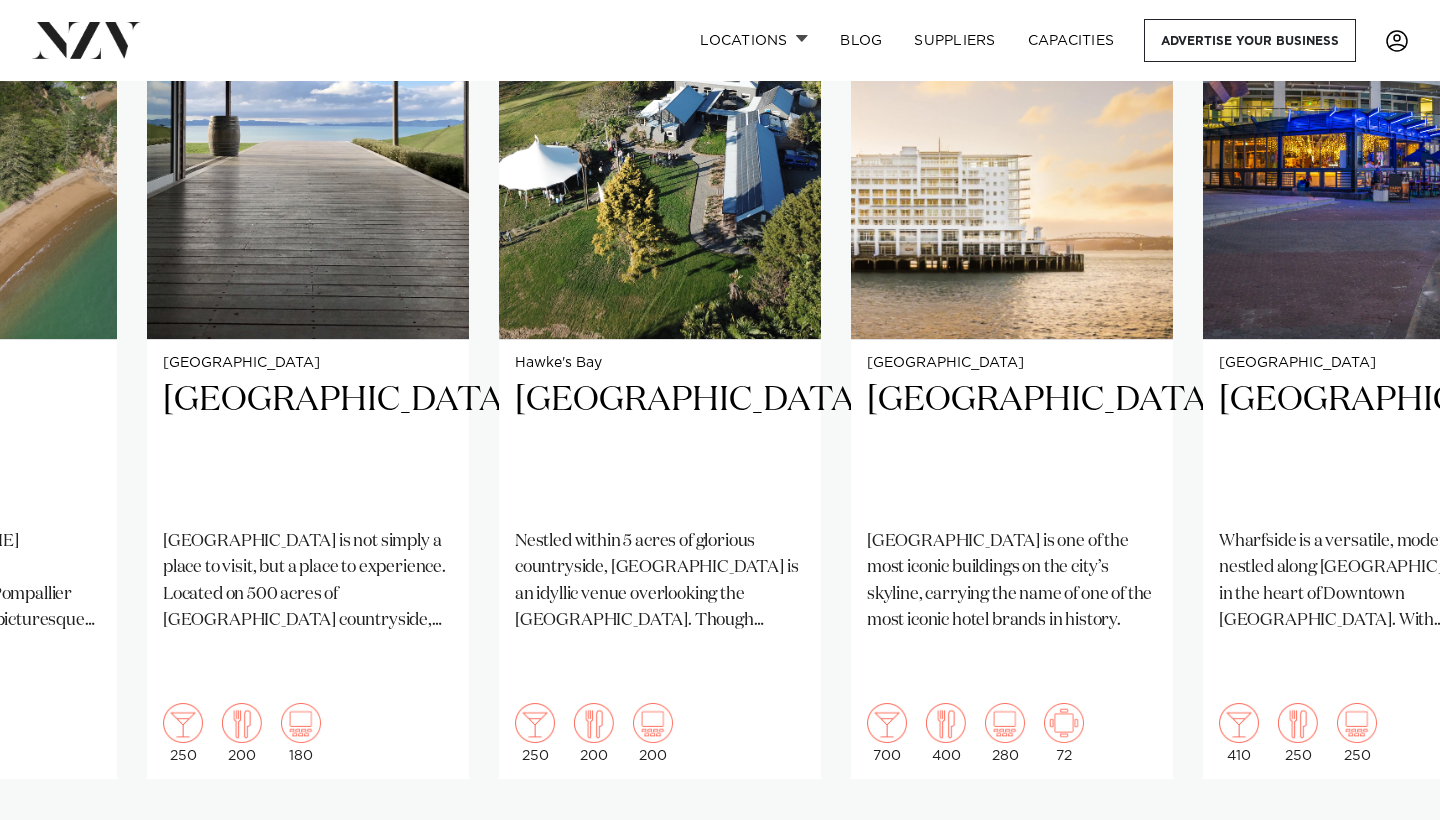 click at bounding box center [1380, 843] 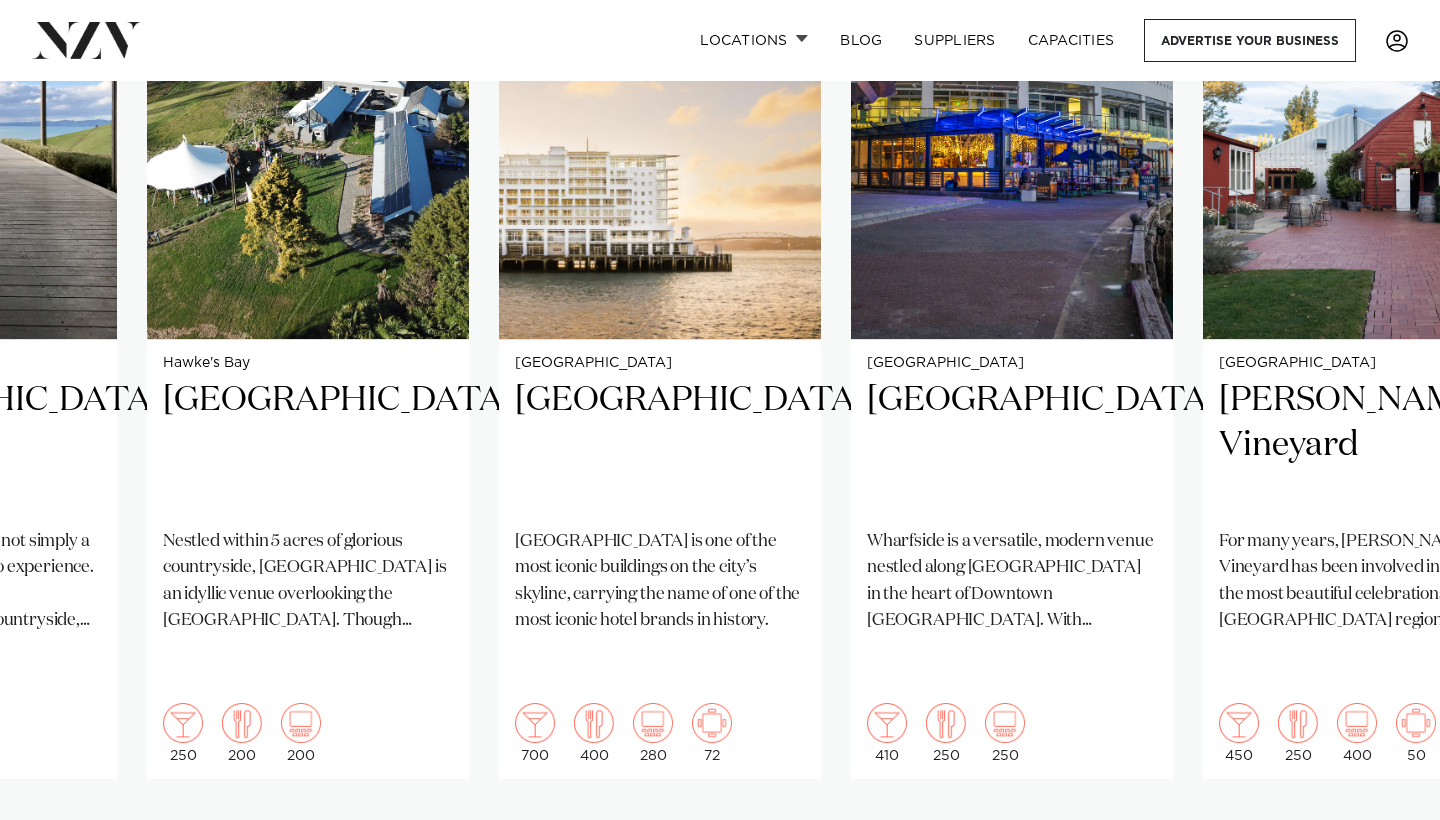 click at bounding box center (1380, 843) 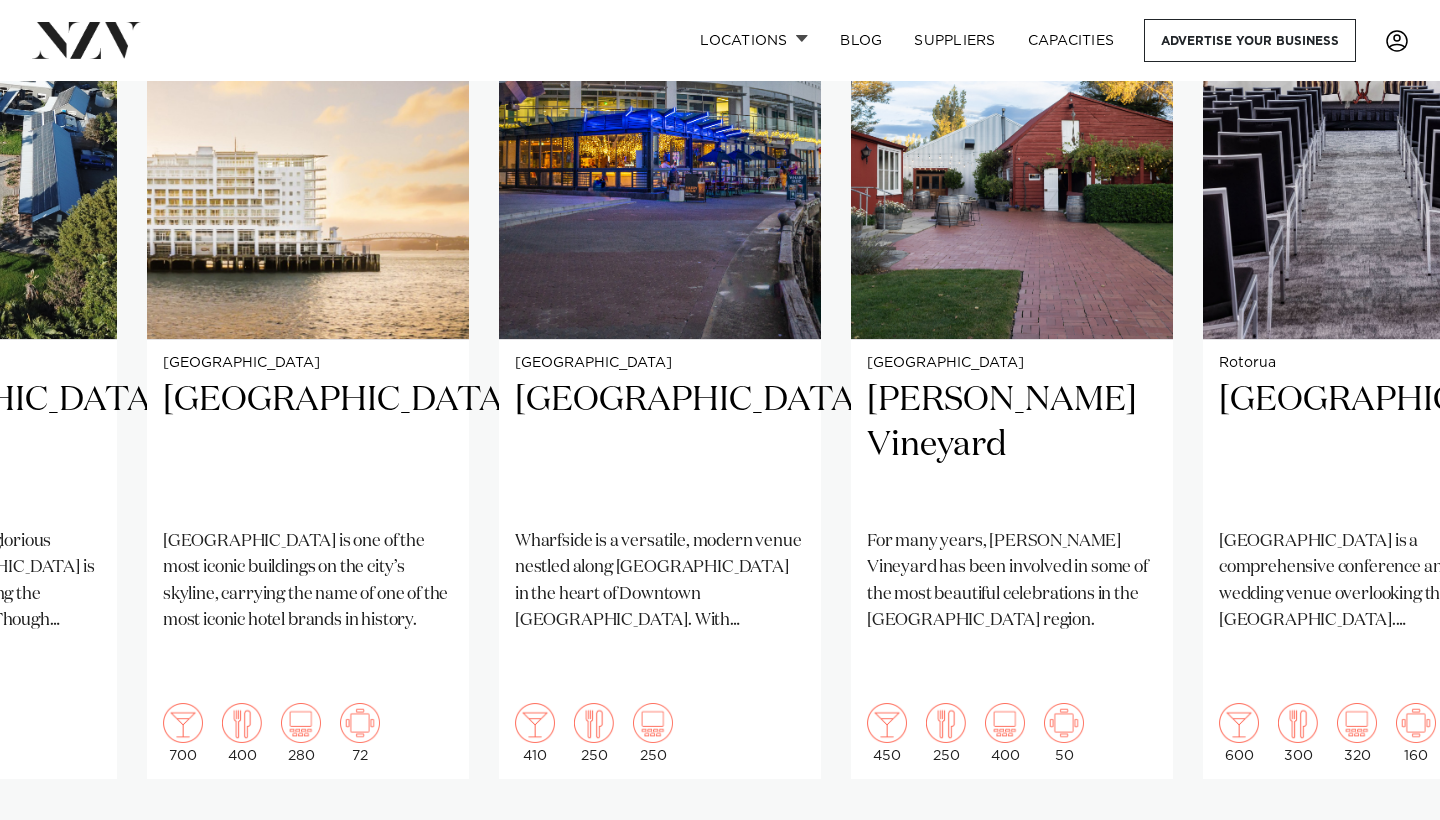 click at bounding box center [1380, 843] 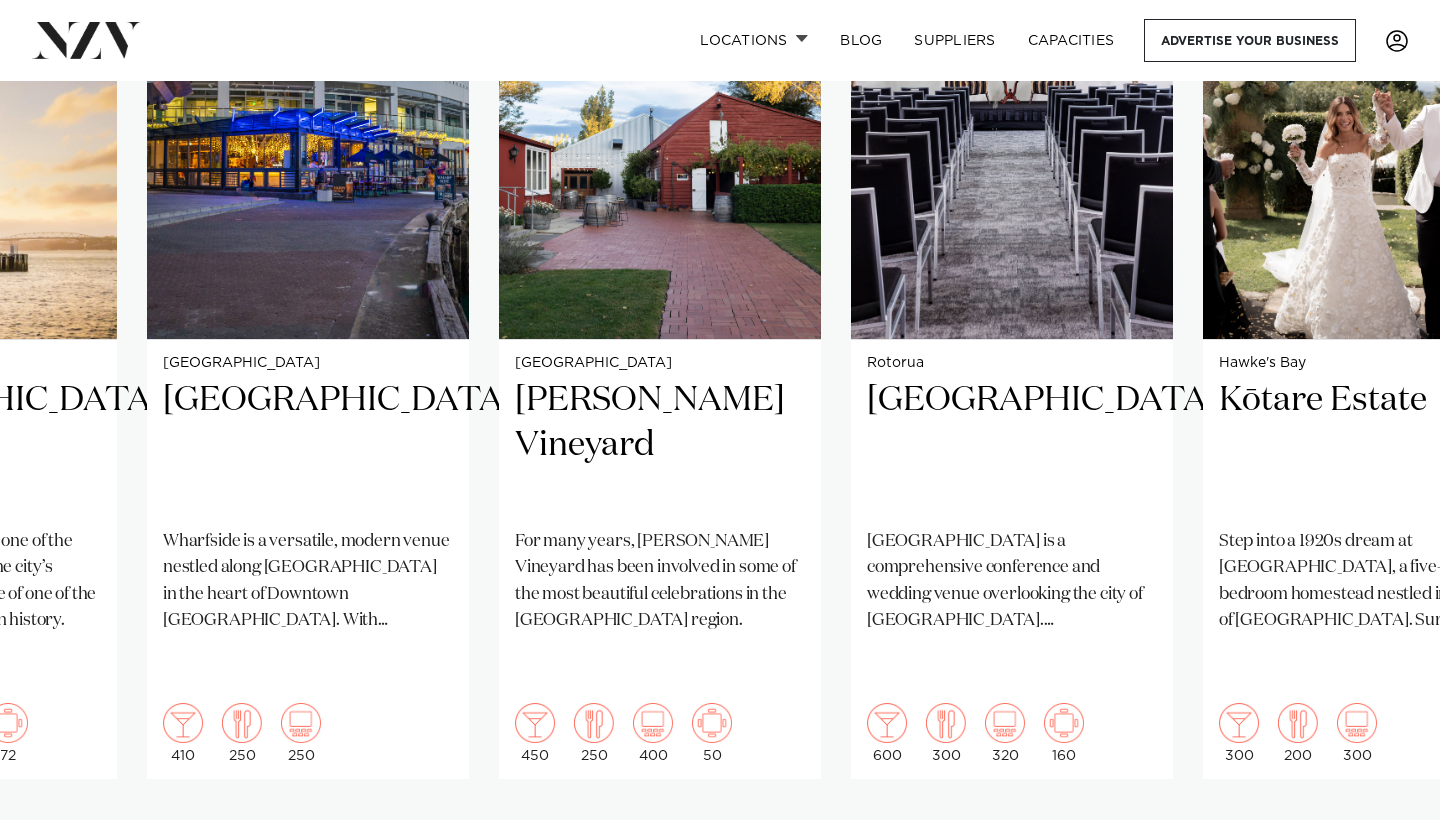 click at bounding box center (1380, 843) 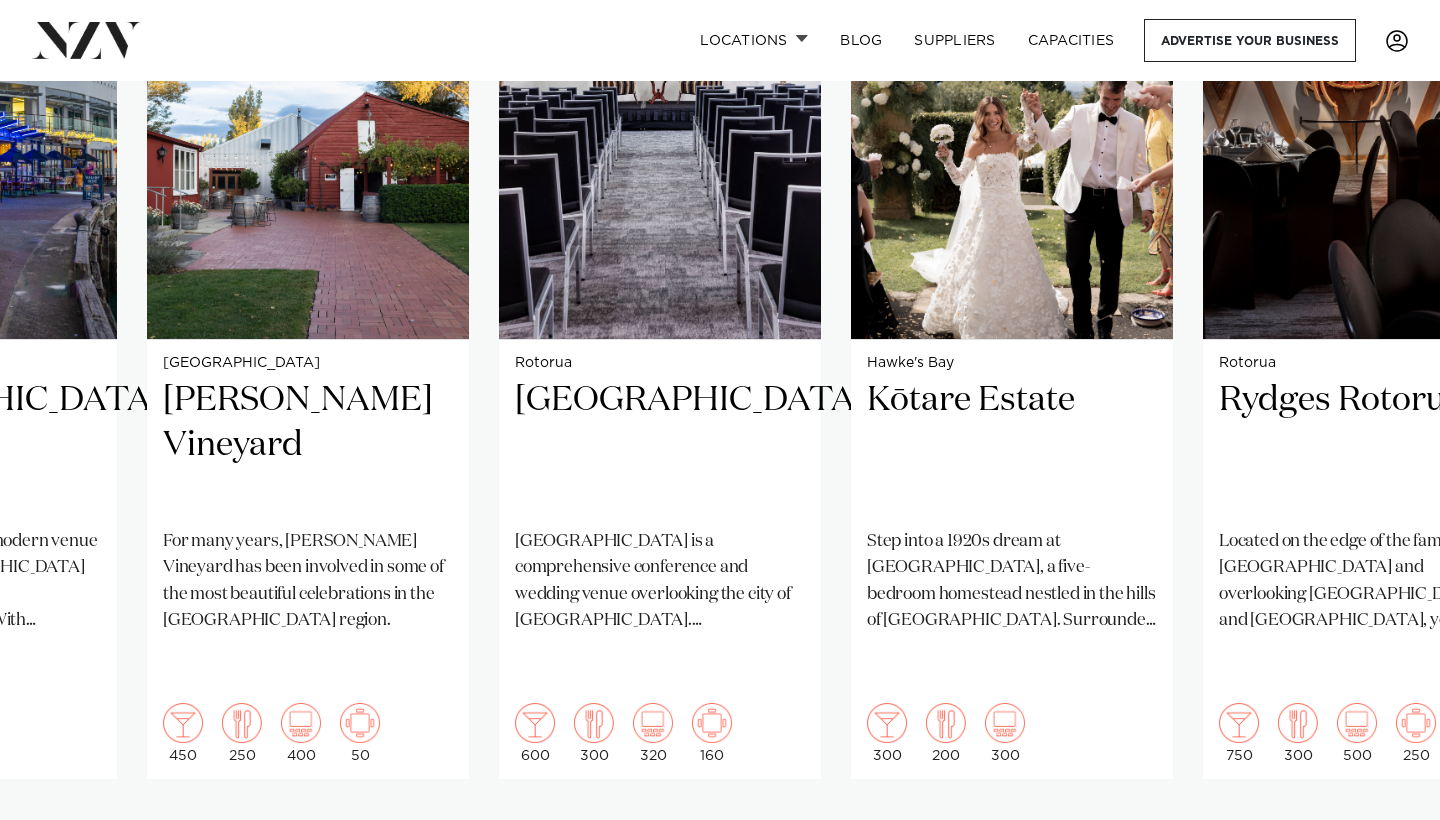 click at bounding box center [1380, 843] 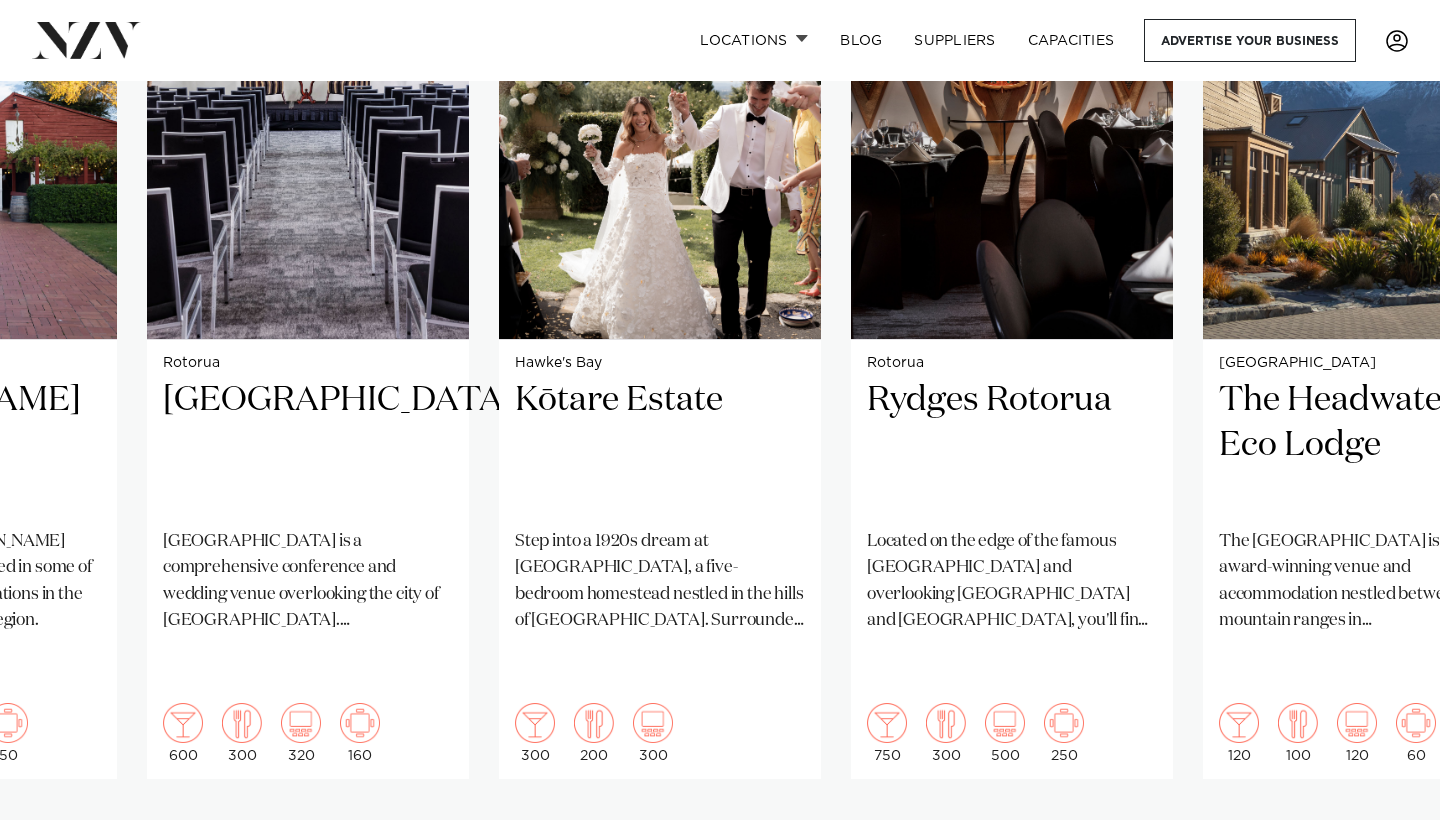 click at bounding box center (1380, 843) 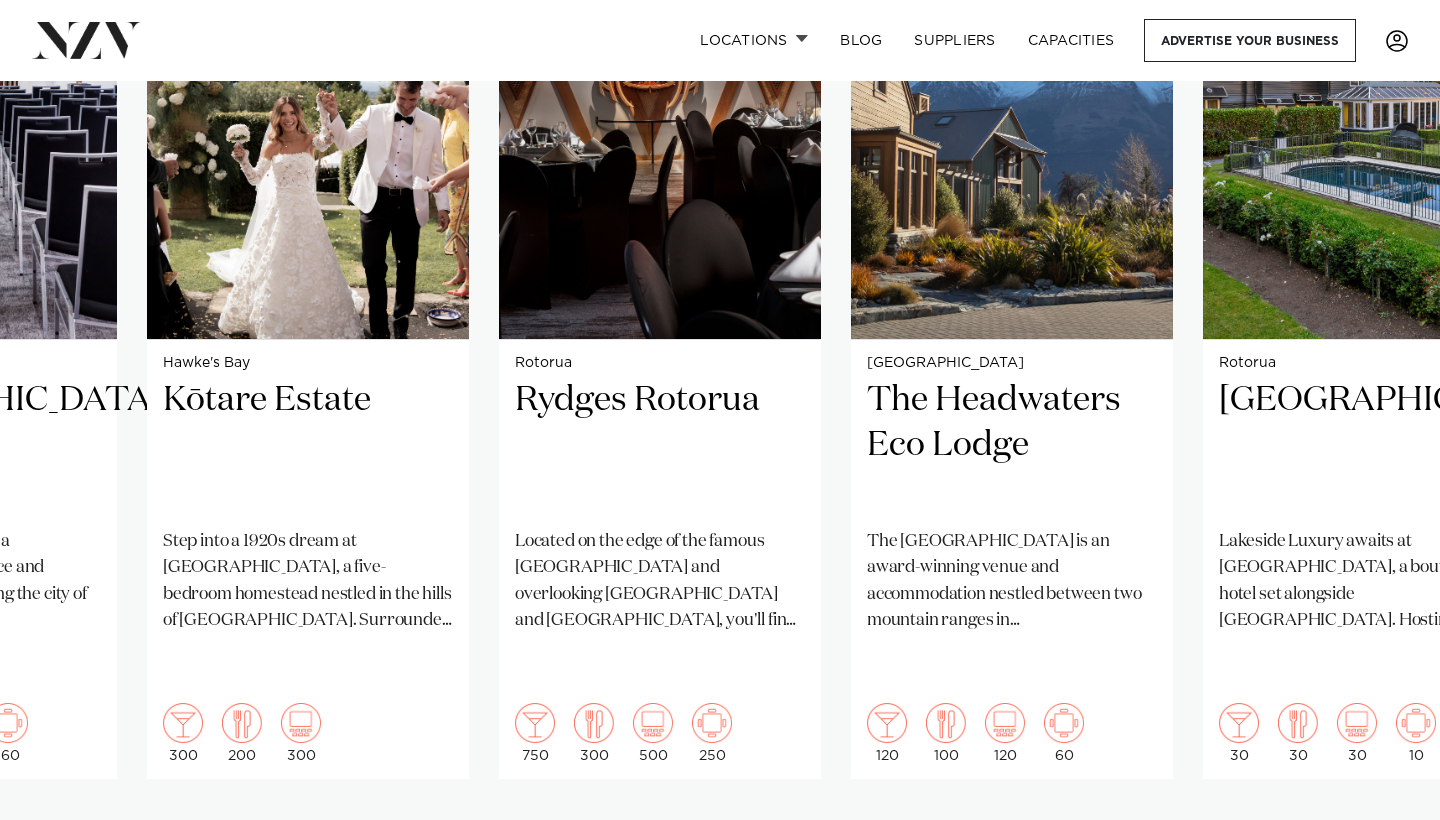 click at bounding box center [1380, 843] 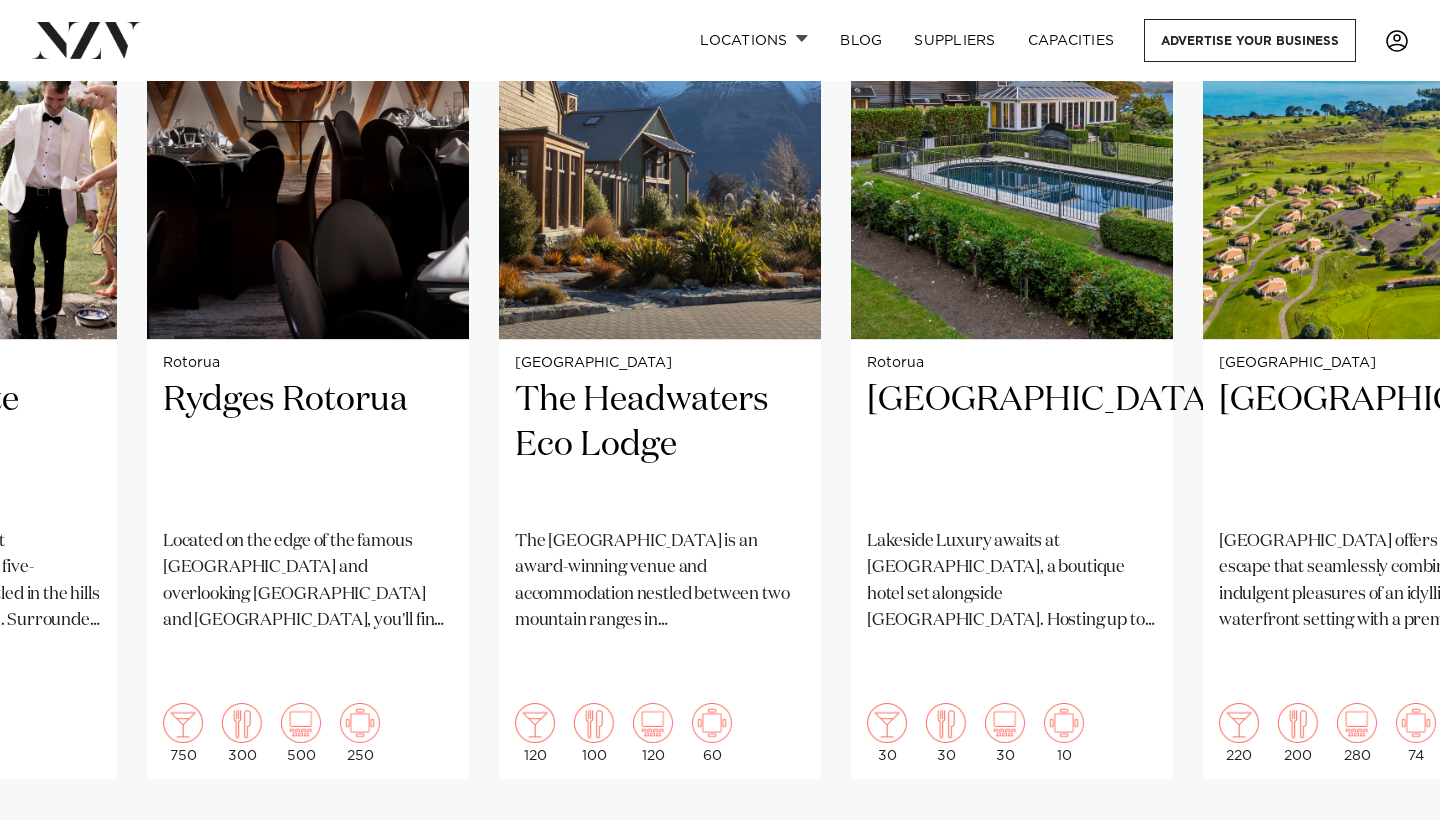 click at bounding box center [1380, 843] 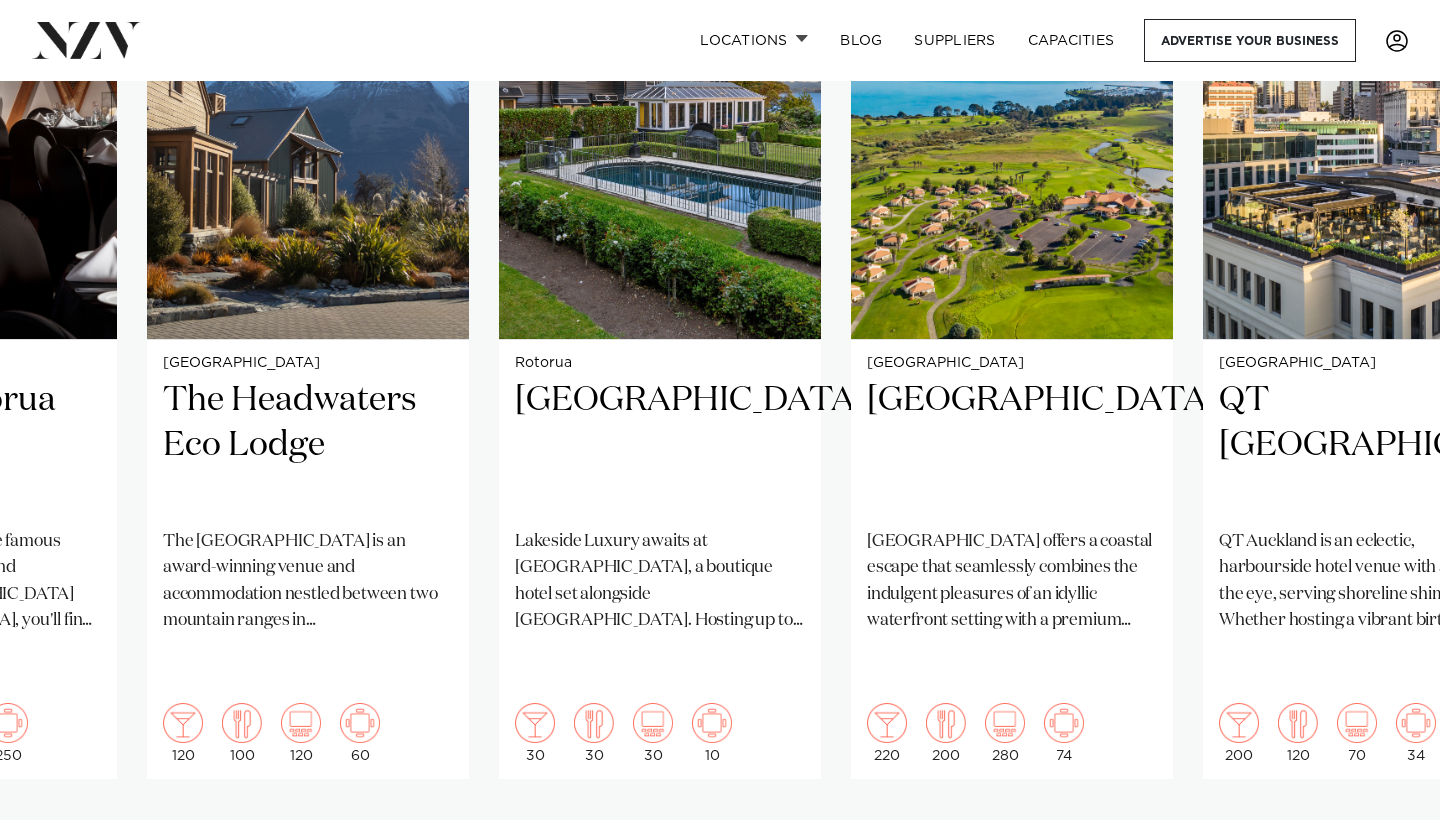 click at bounding box center [1380, 843] 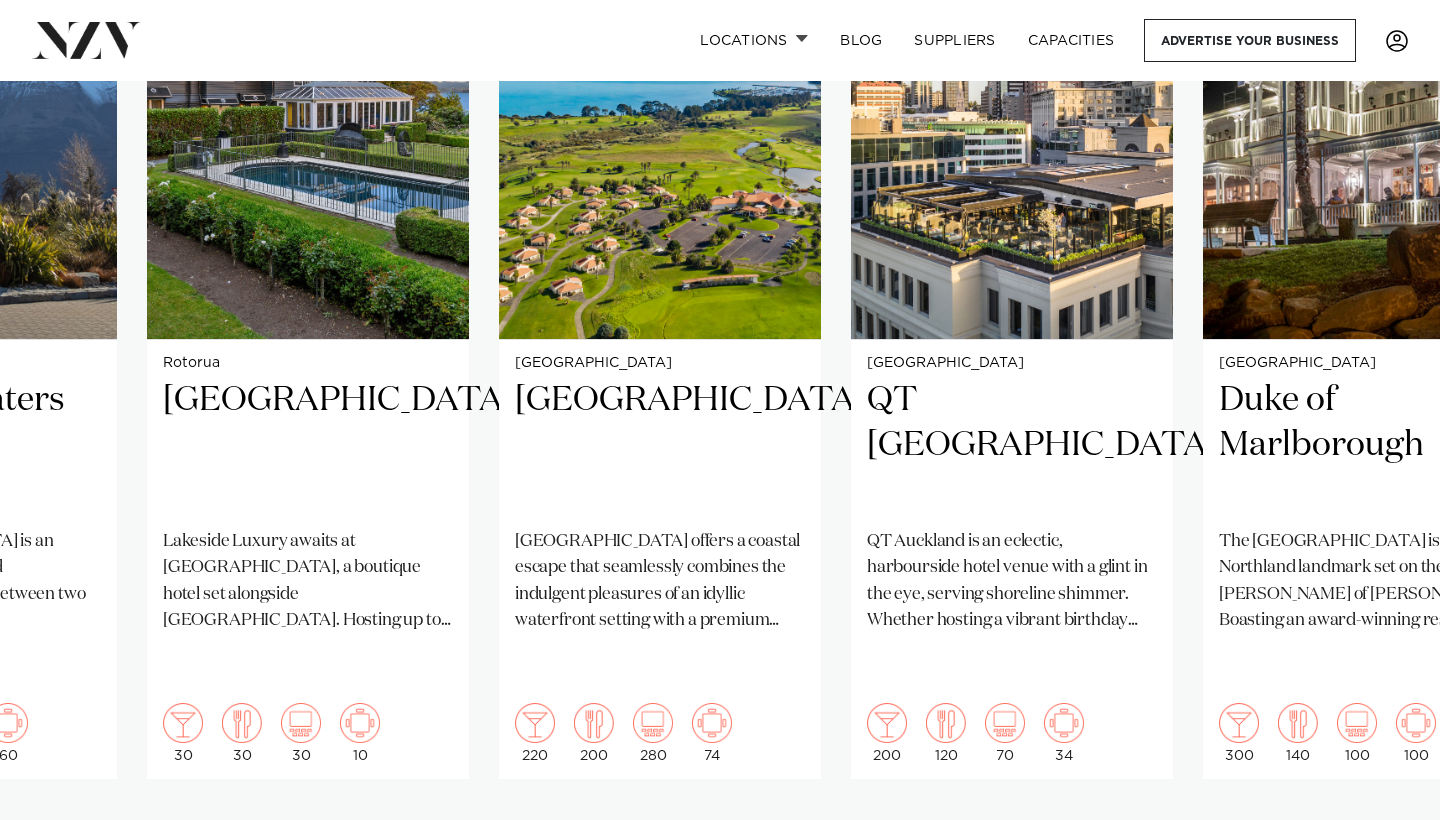 click at bounding box center (1380, 843) 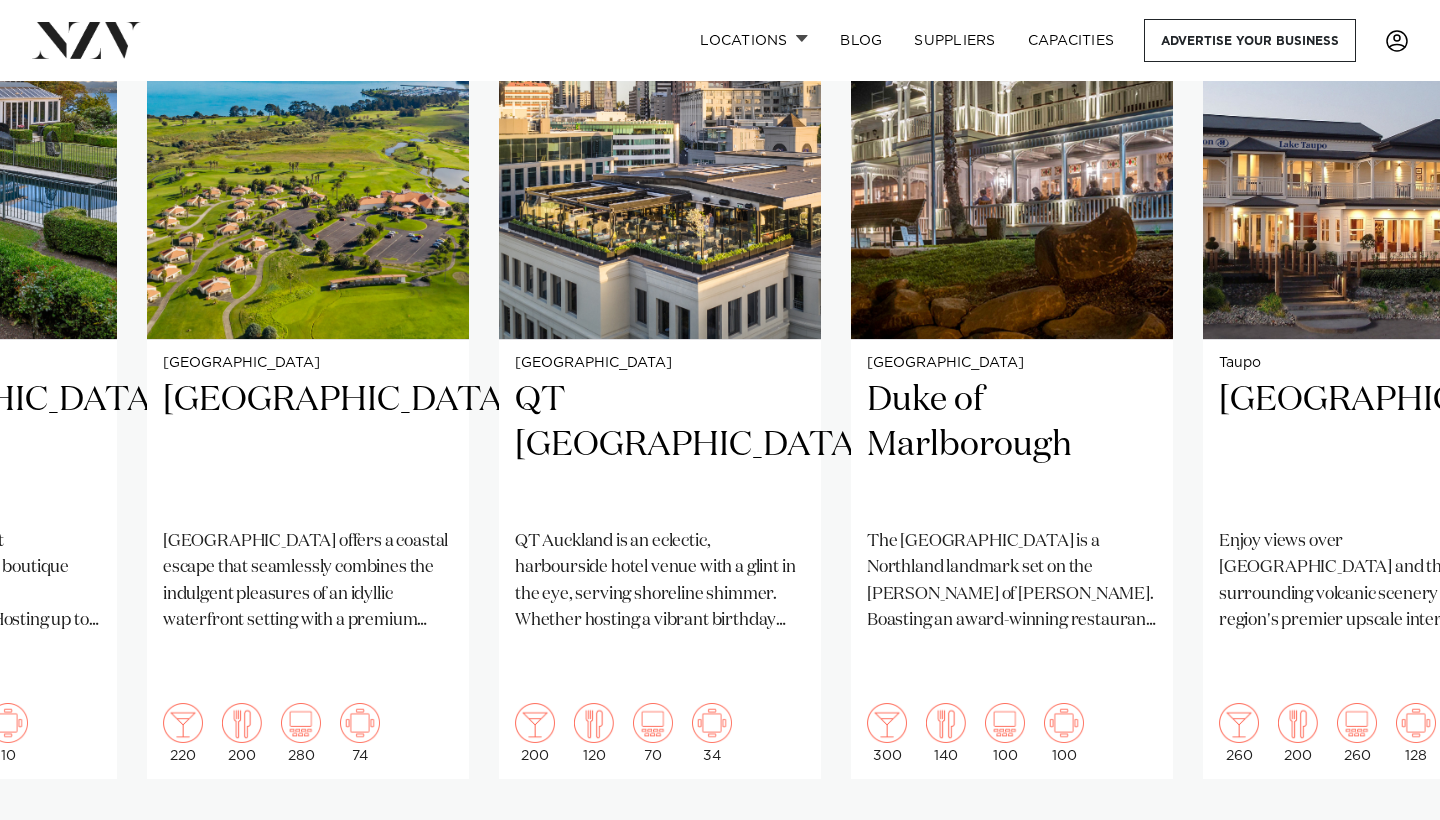 click at bounding box center [1380, 843] 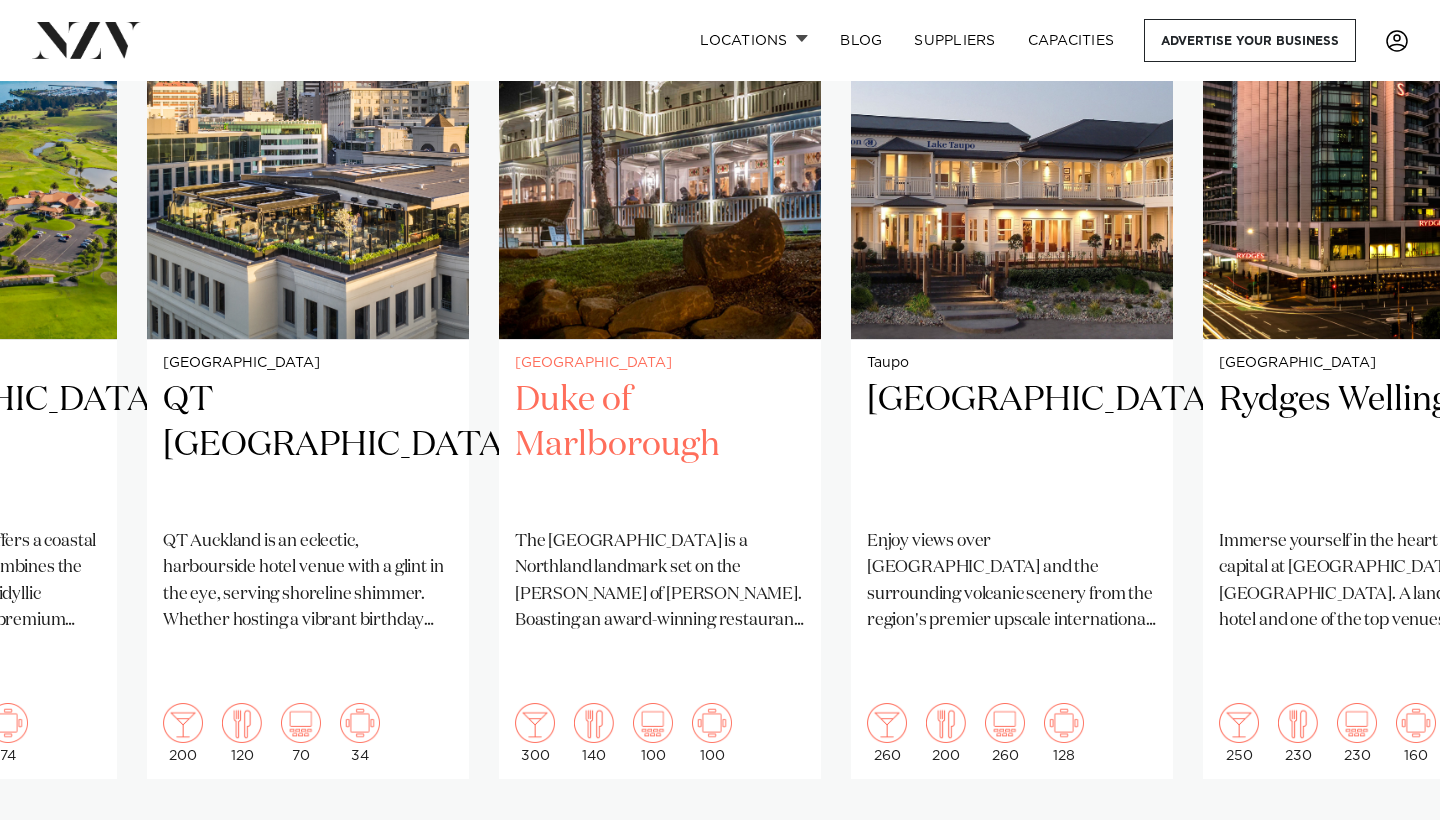 click on "Duke of Marlborough" at bounding box center (660, 445) 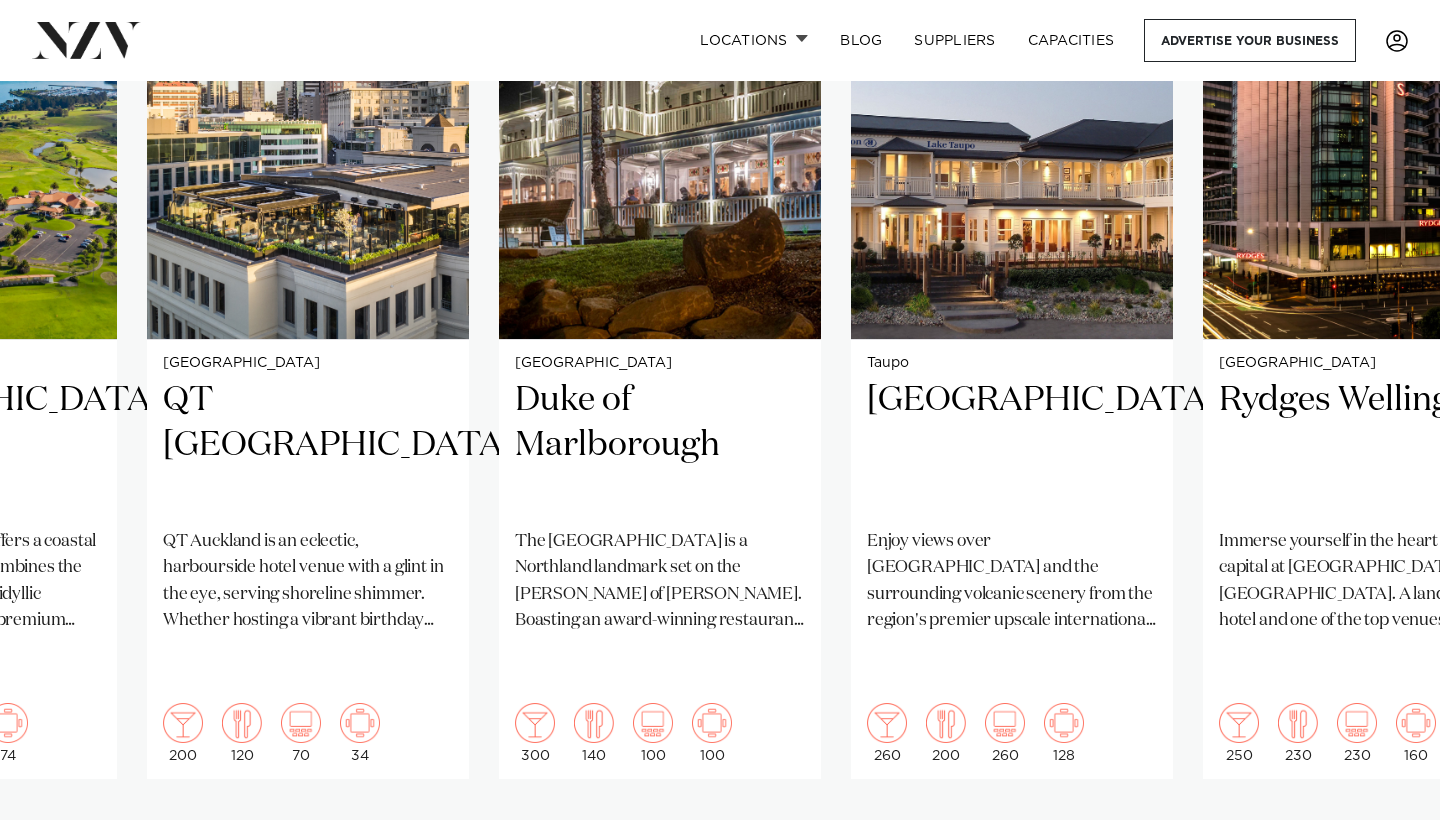 click at bounding box center (1380, 843) 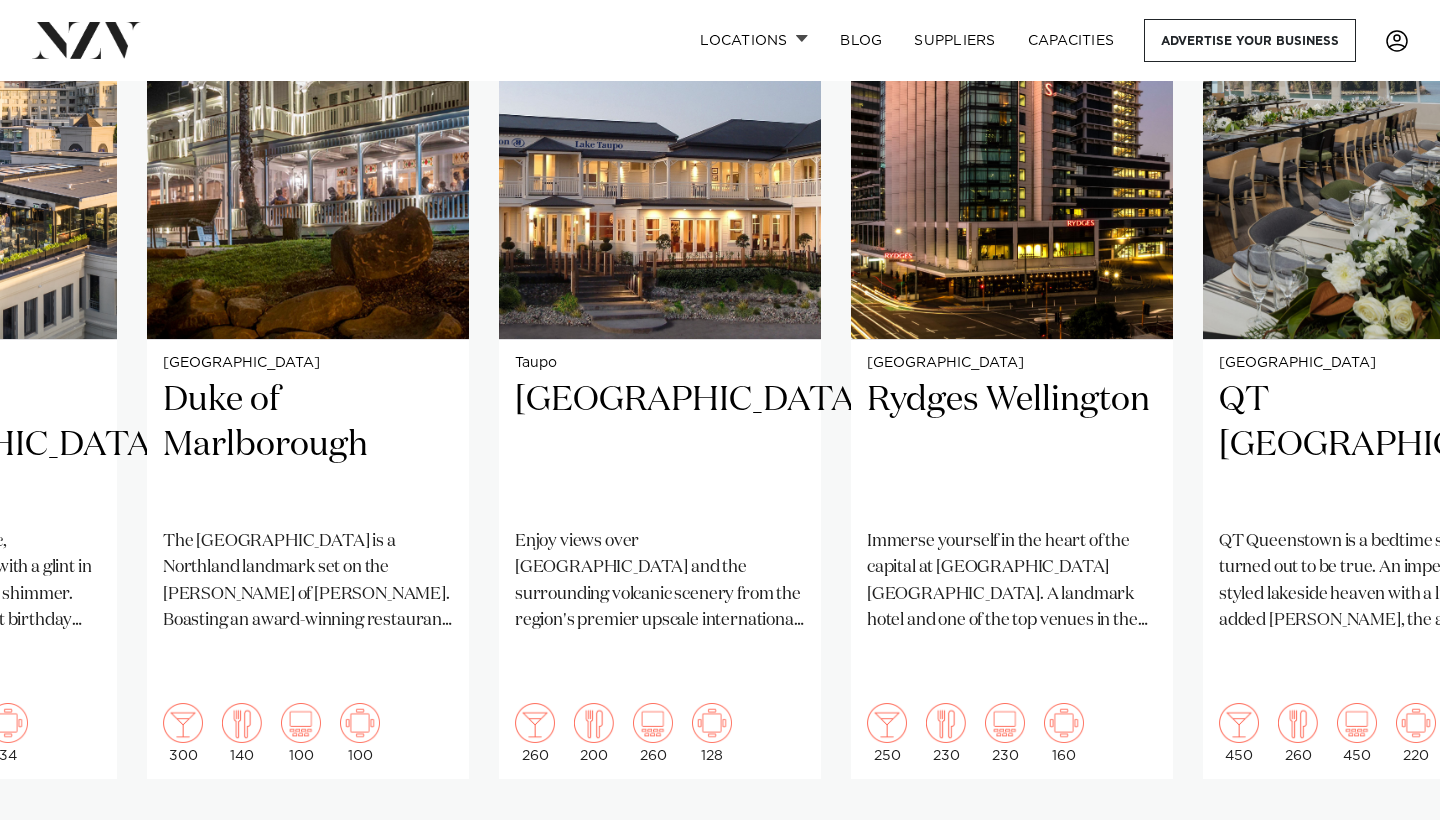 click at bounding box center (1380, 843) 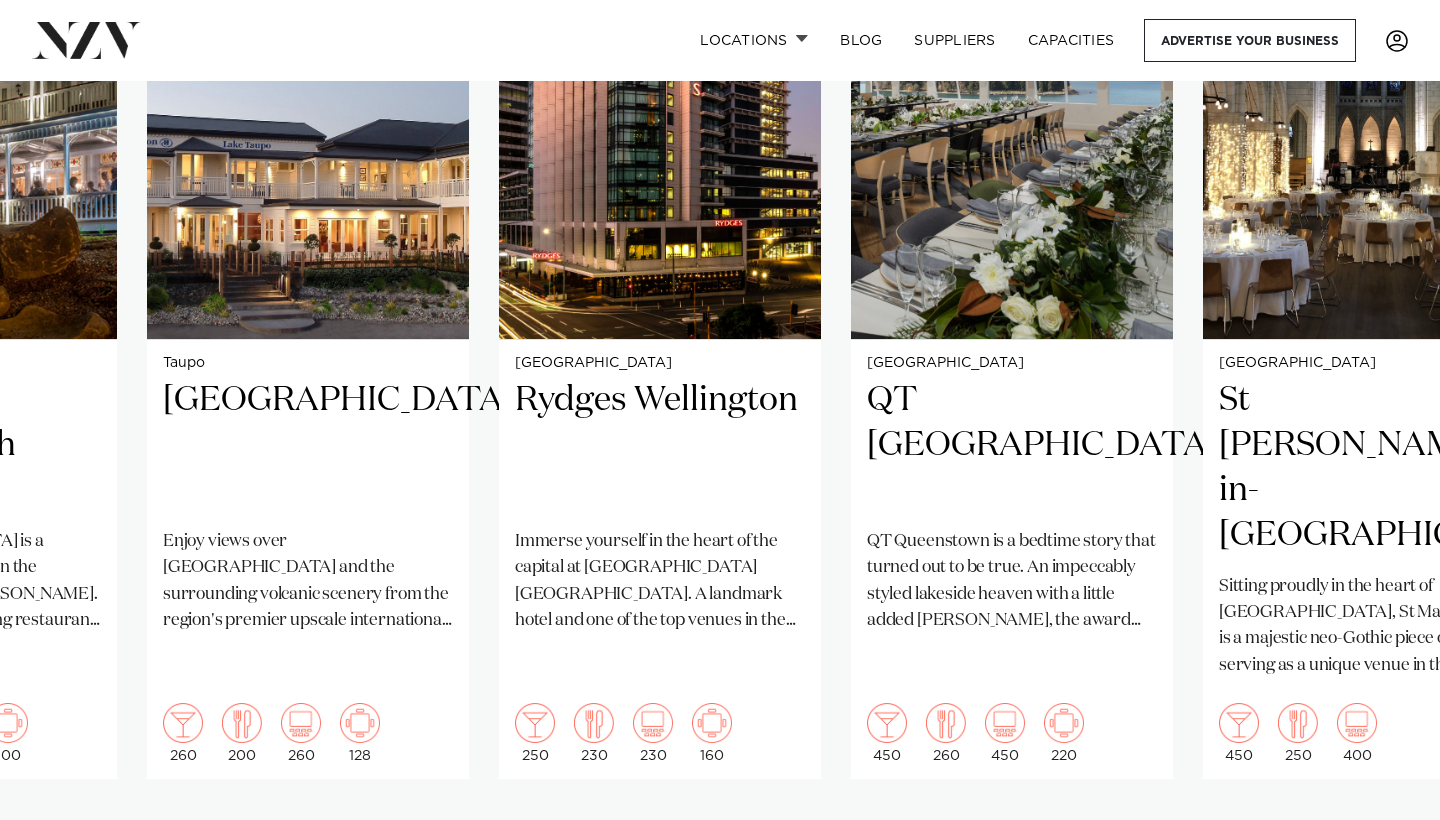 click at bounding box center (1380, 843) 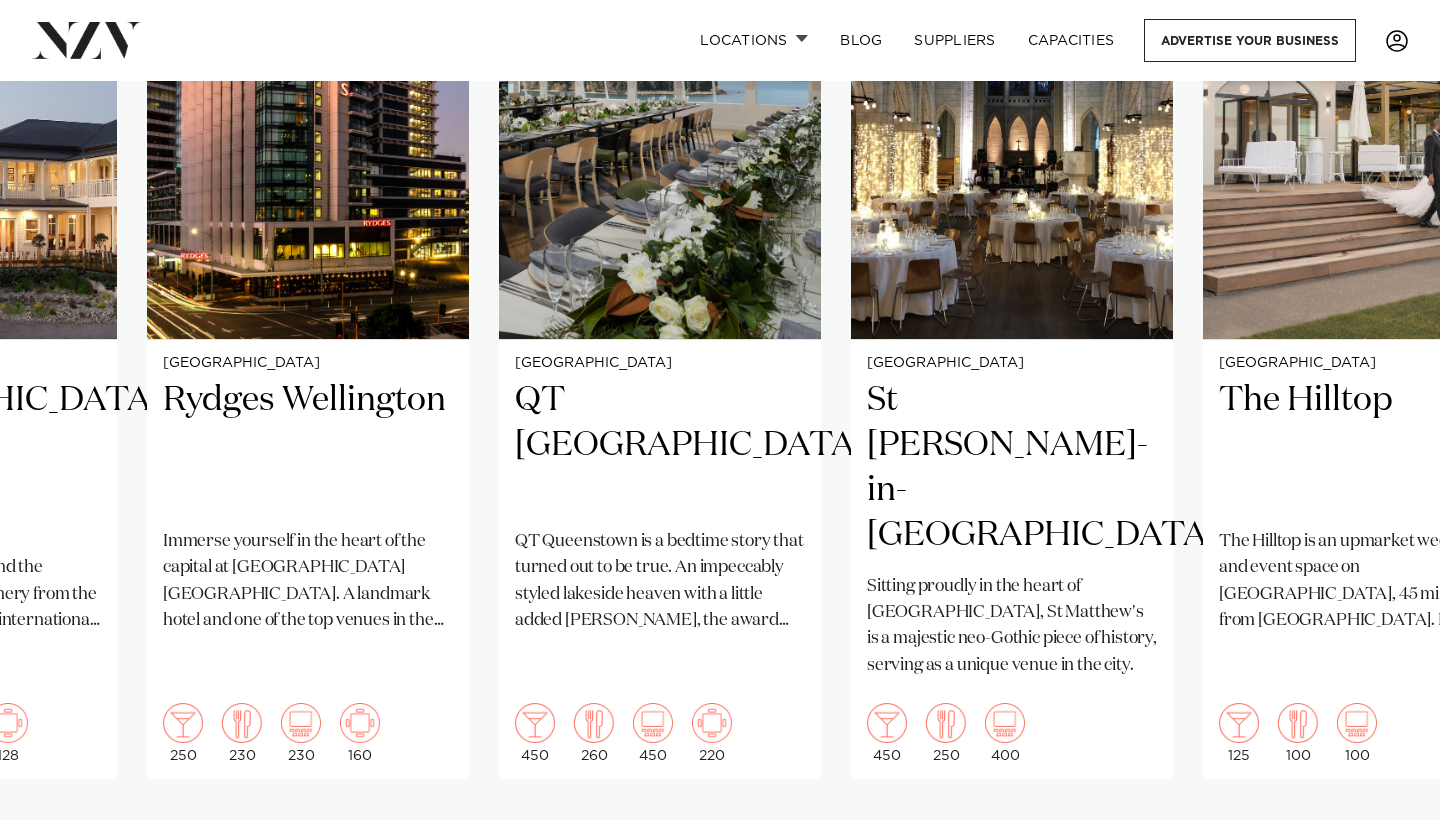 click at bounding box center (1380, 843) 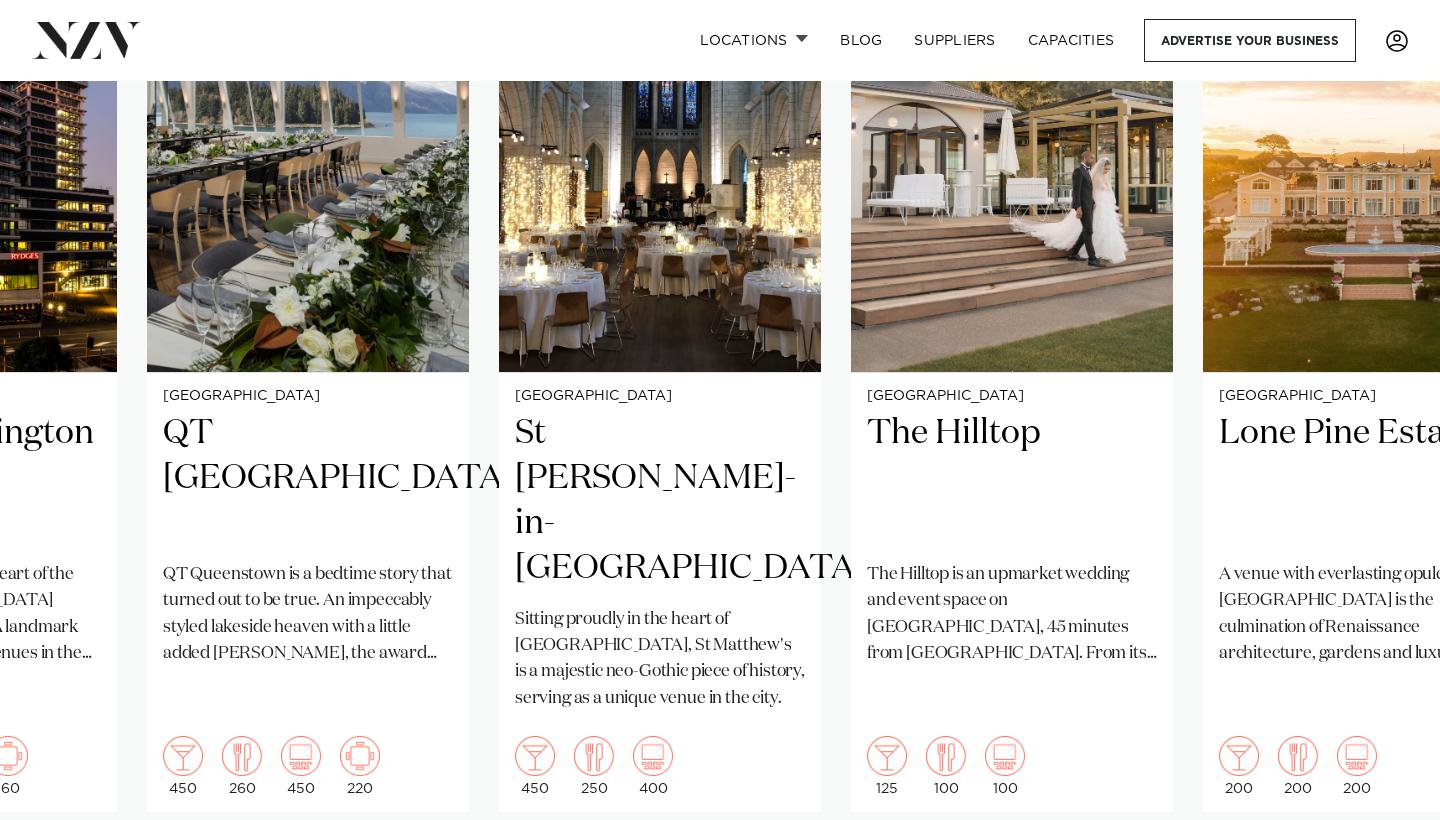 scroll, scrollTop: 1608, scrollLeft: 0, axis: vertical 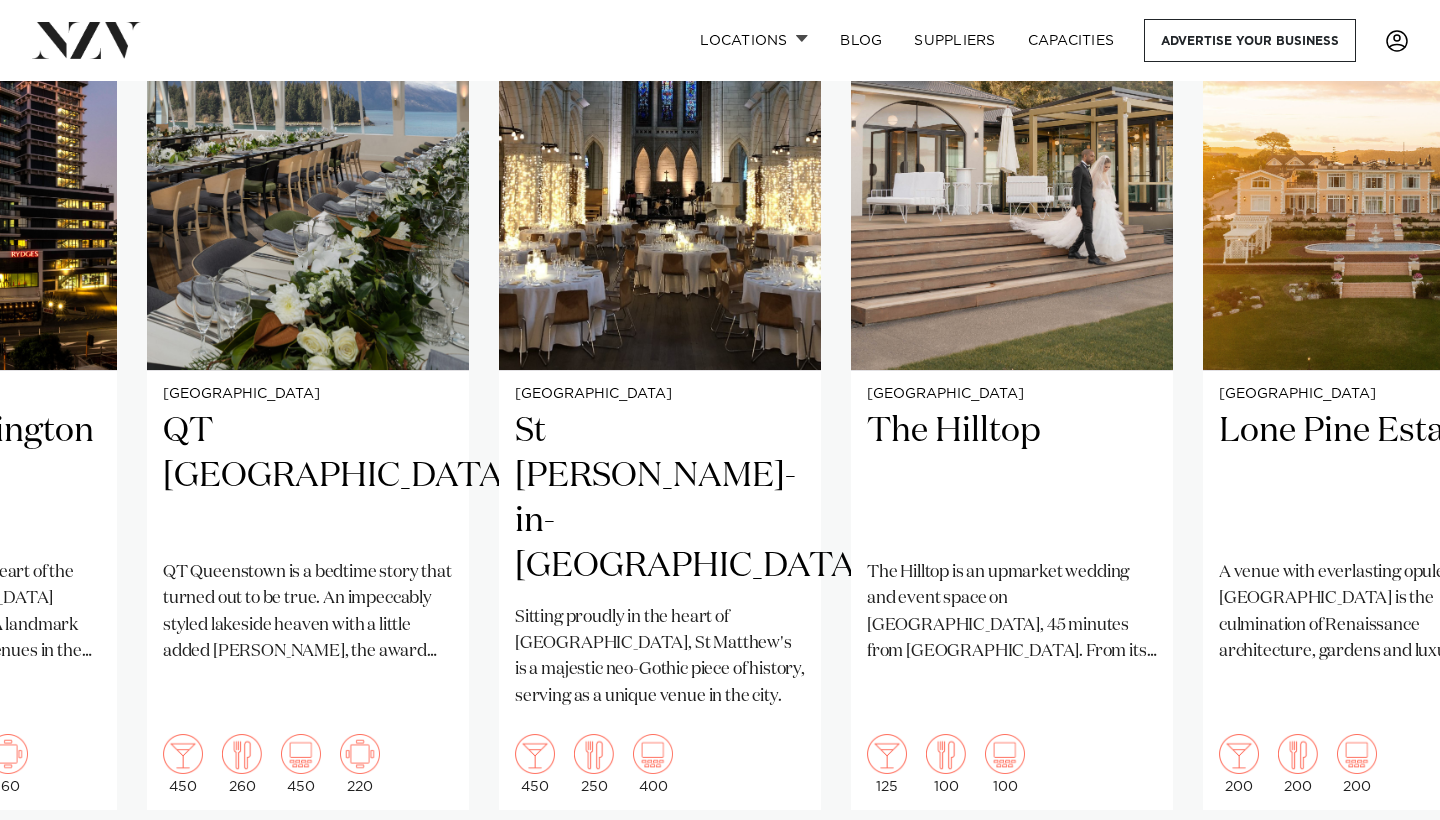 click at bounding box center [1380, 874] 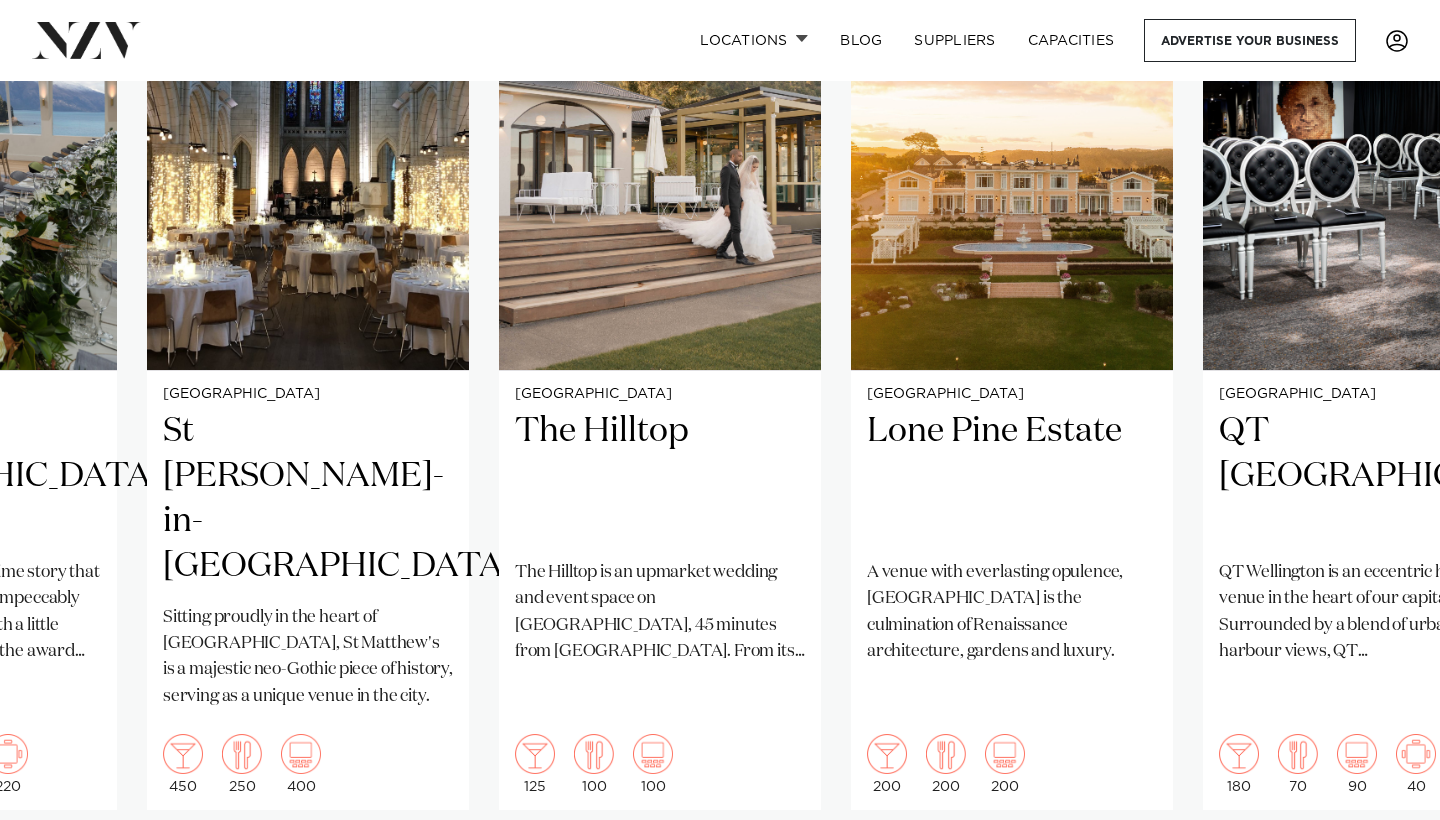 click at bounding box center [1380, 874] 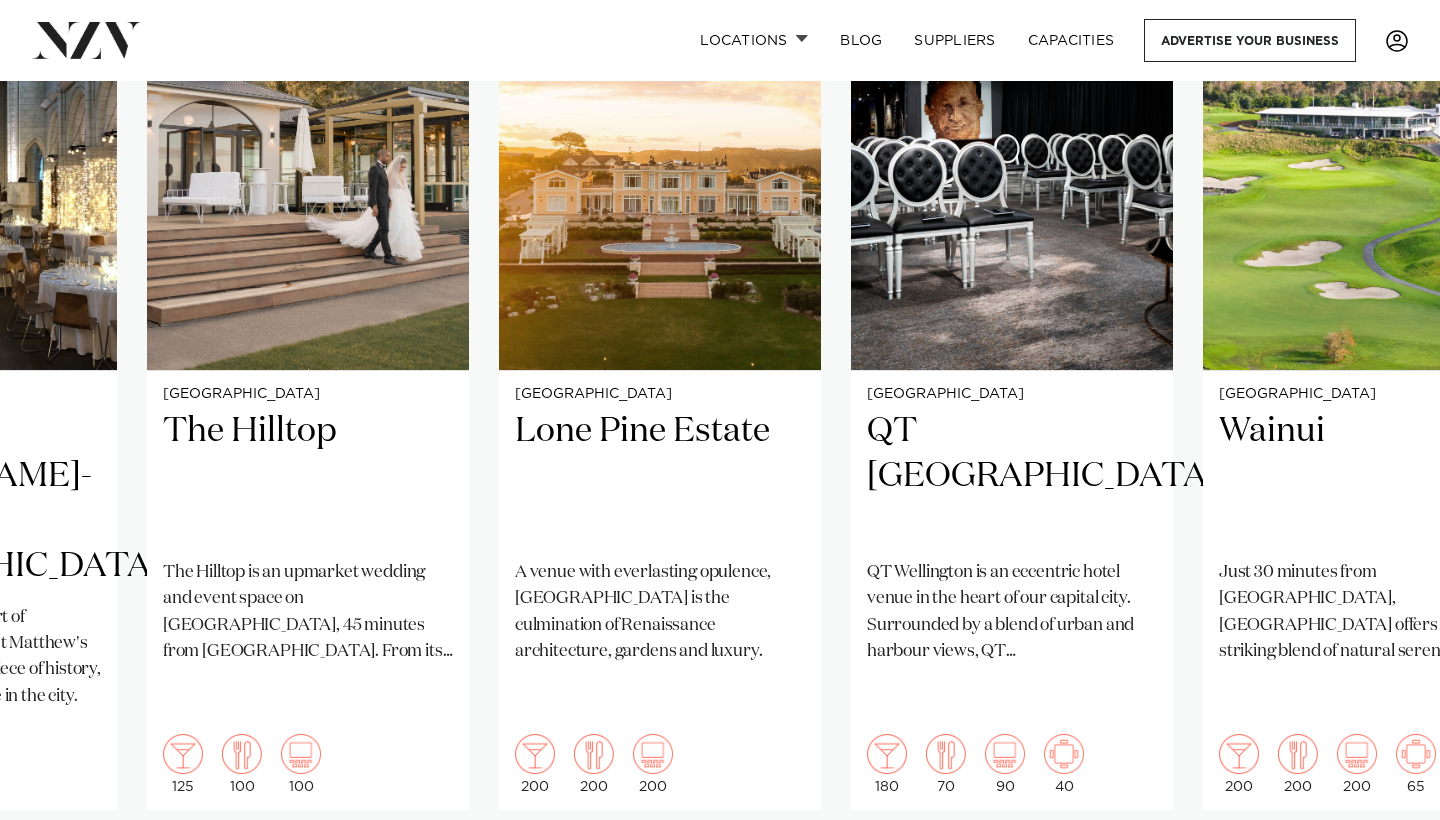 click at bounding box center (1380, 874) 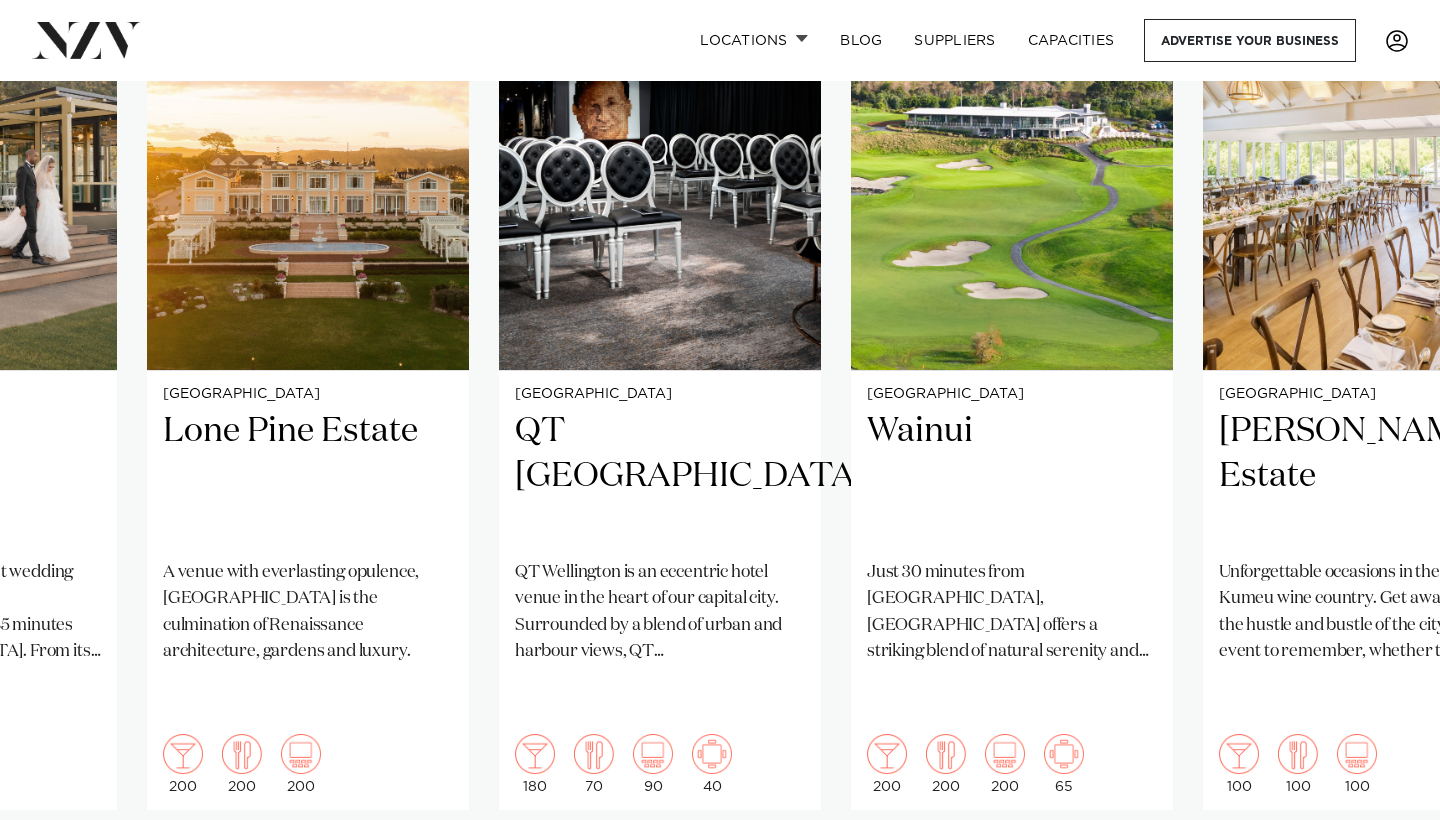click at bounding box center [1380, 874] 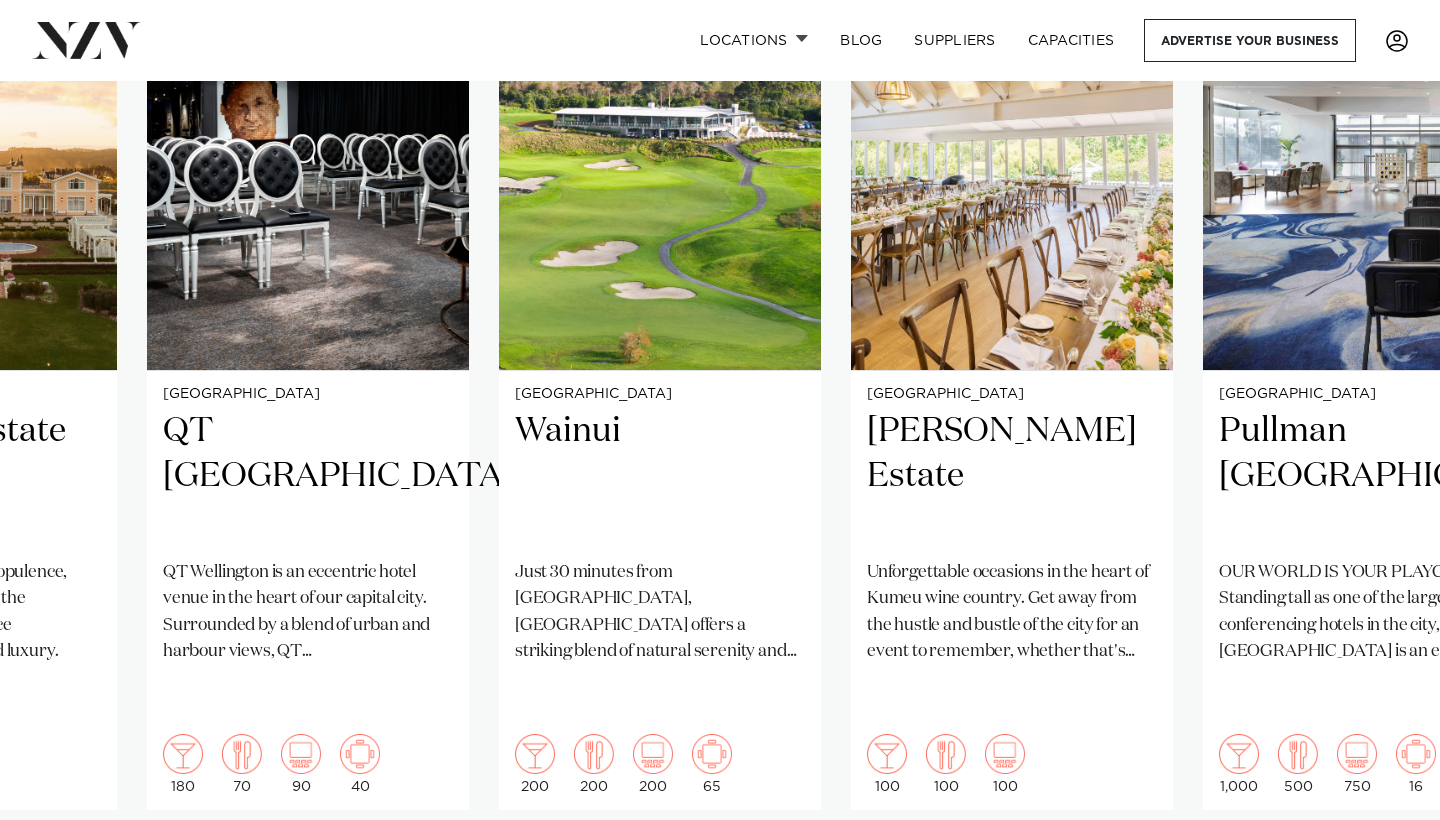 click at bounding box center (1380, 874) 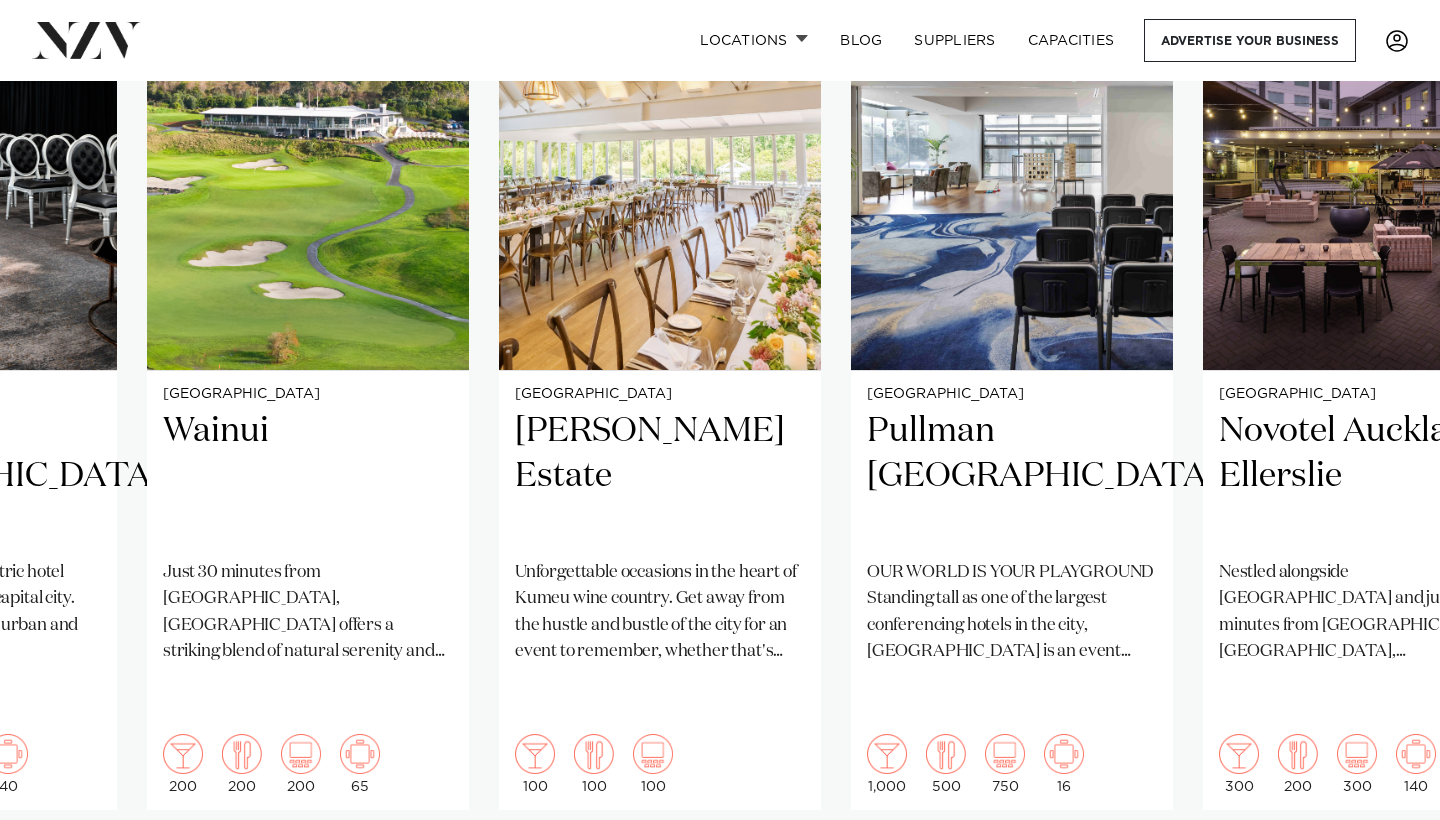 click at bounding box center (1380, 874) 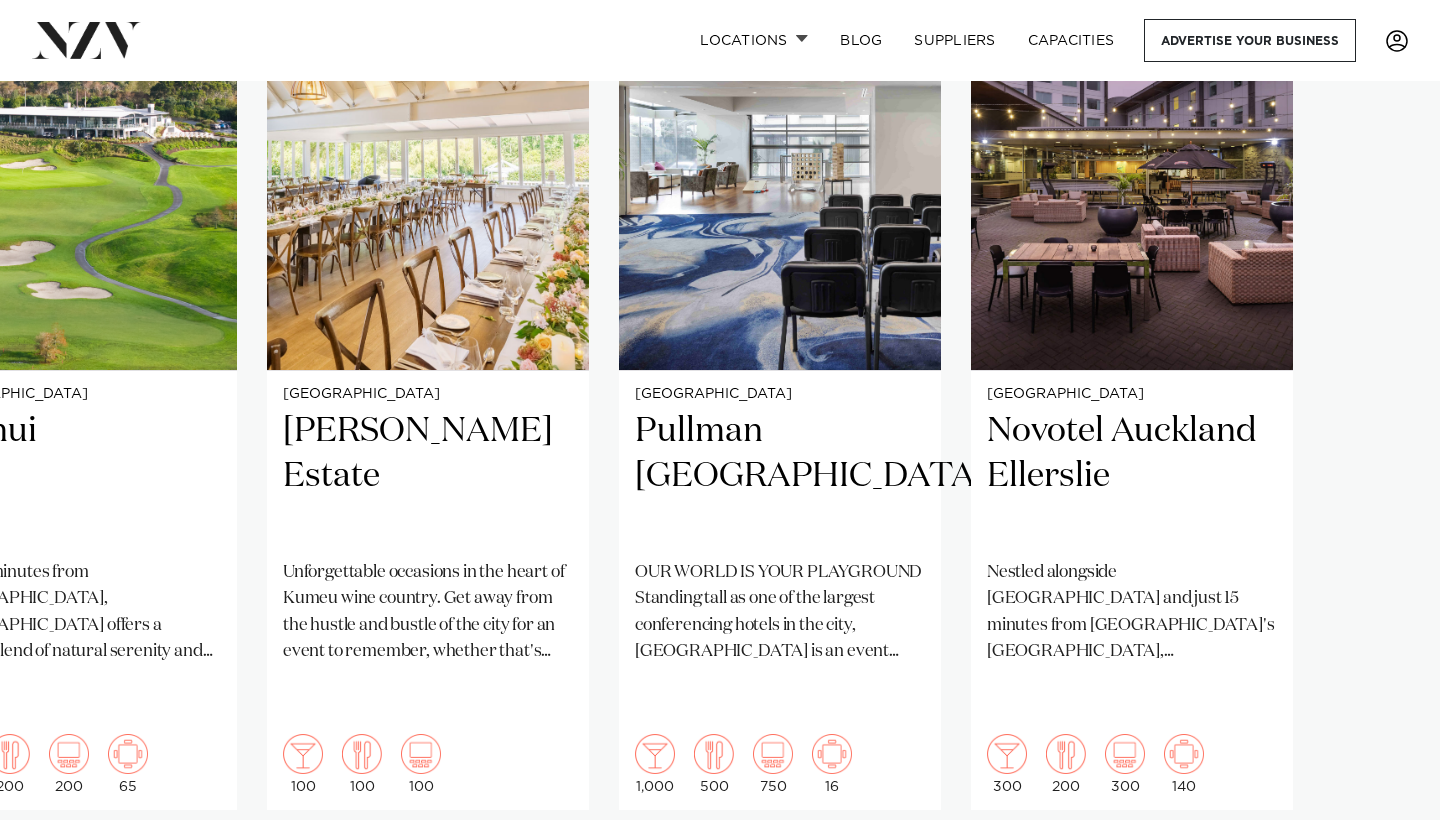 click on "Auckland
Tui Hills
A uniquely NZ venue nestled in the native bush of the Waitakere Ranges. Host a party, presentation, wedding or meeting -  just 30 mins from the CBD.
120
100
100
60
Tauranga
Tauranga Fish and Dive Club" at bounding box center (720, 422) 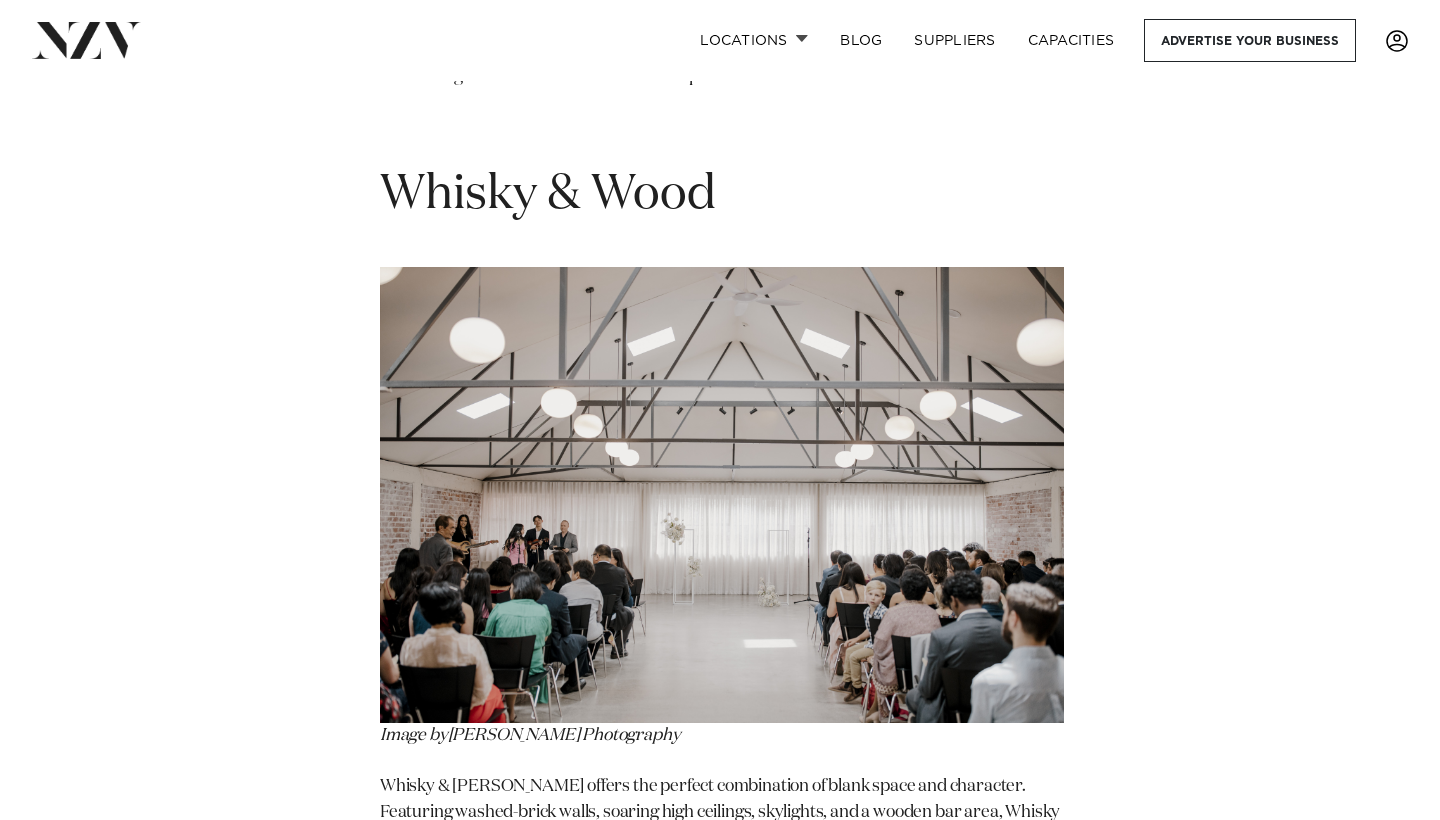 scroll, scrollTop: 10225, scrollLeft: 0, axis: vertical 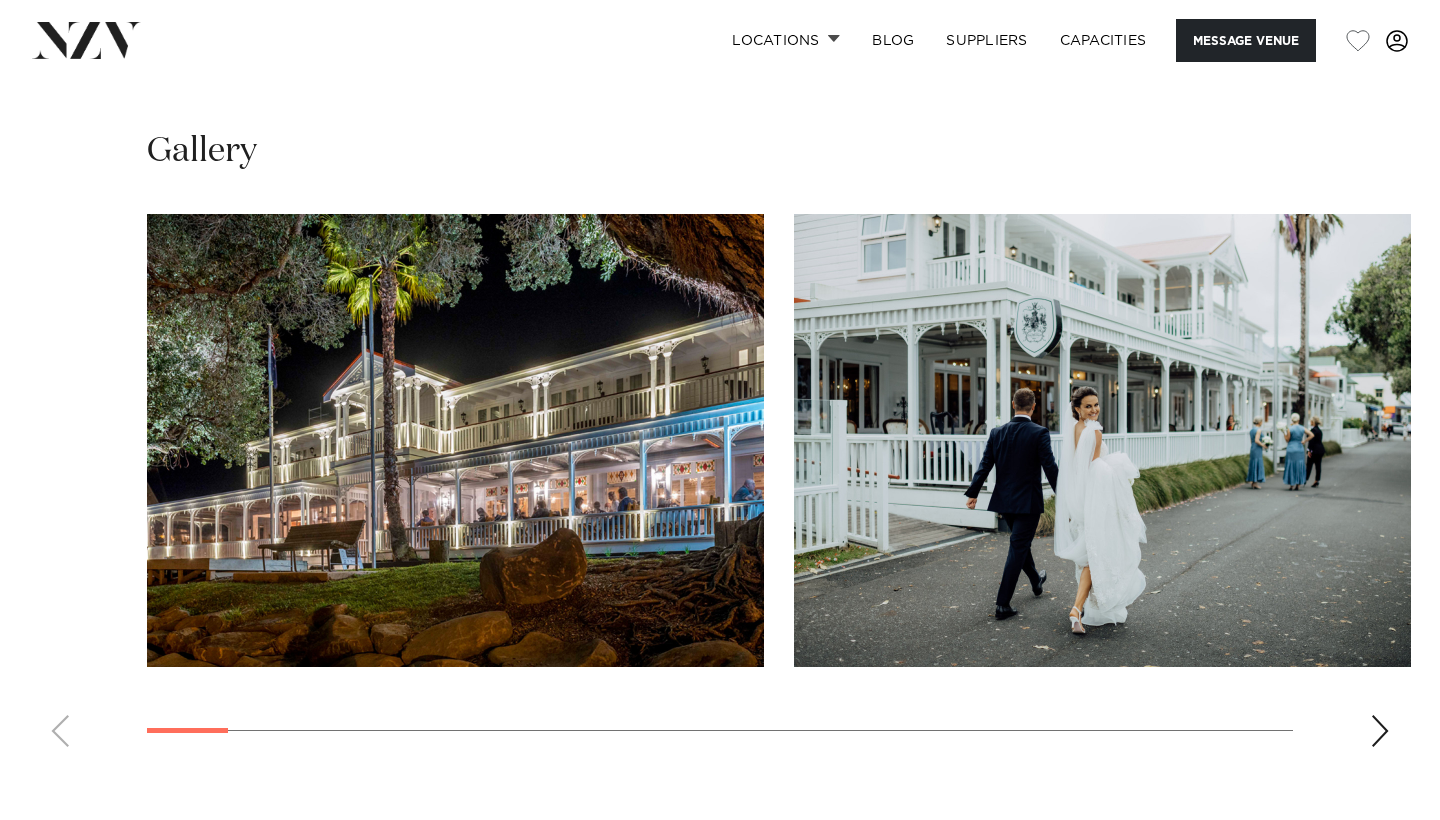 click at bounding box center [1380, 731] 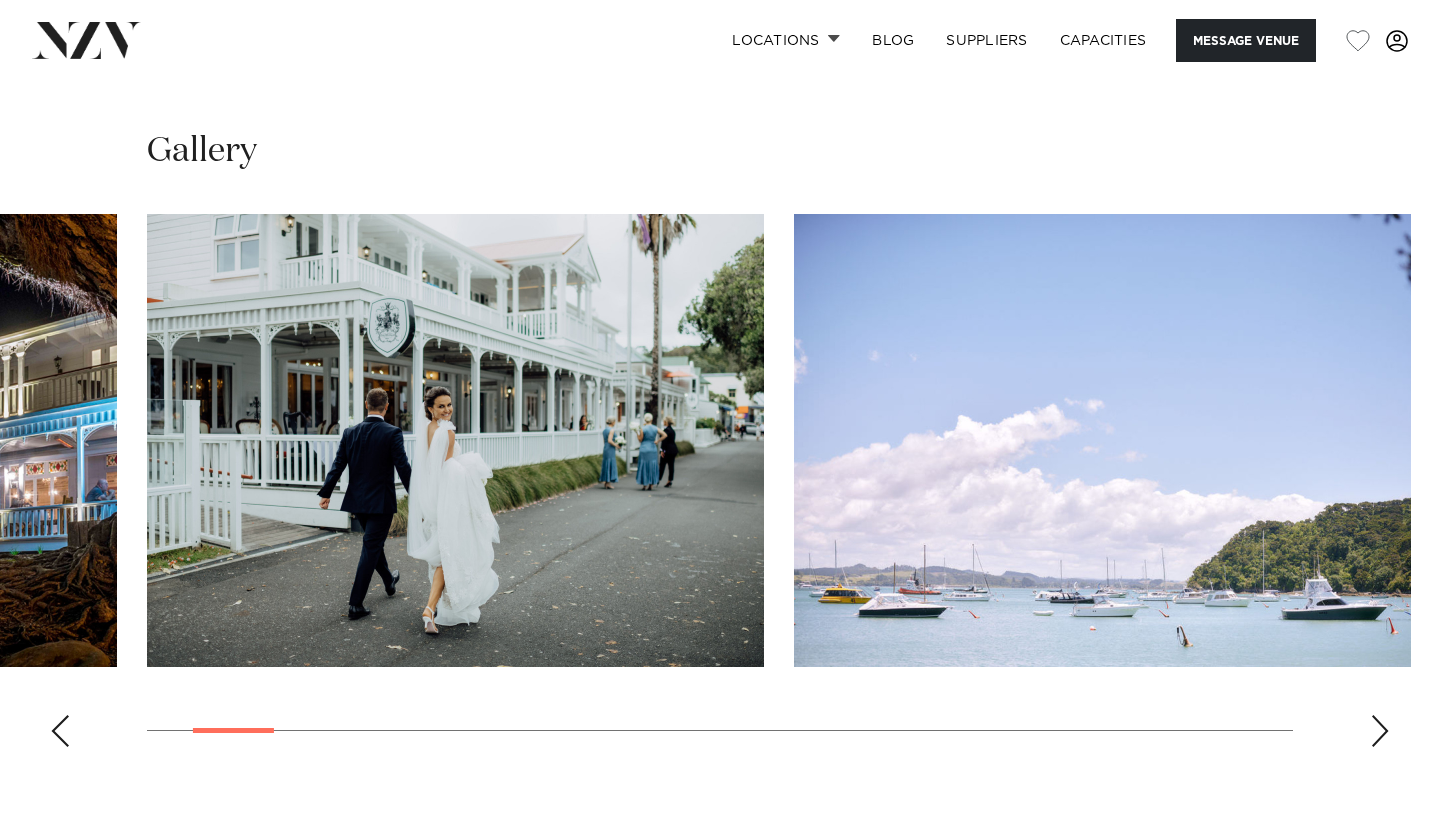 click at bounding box center (1380, 731) 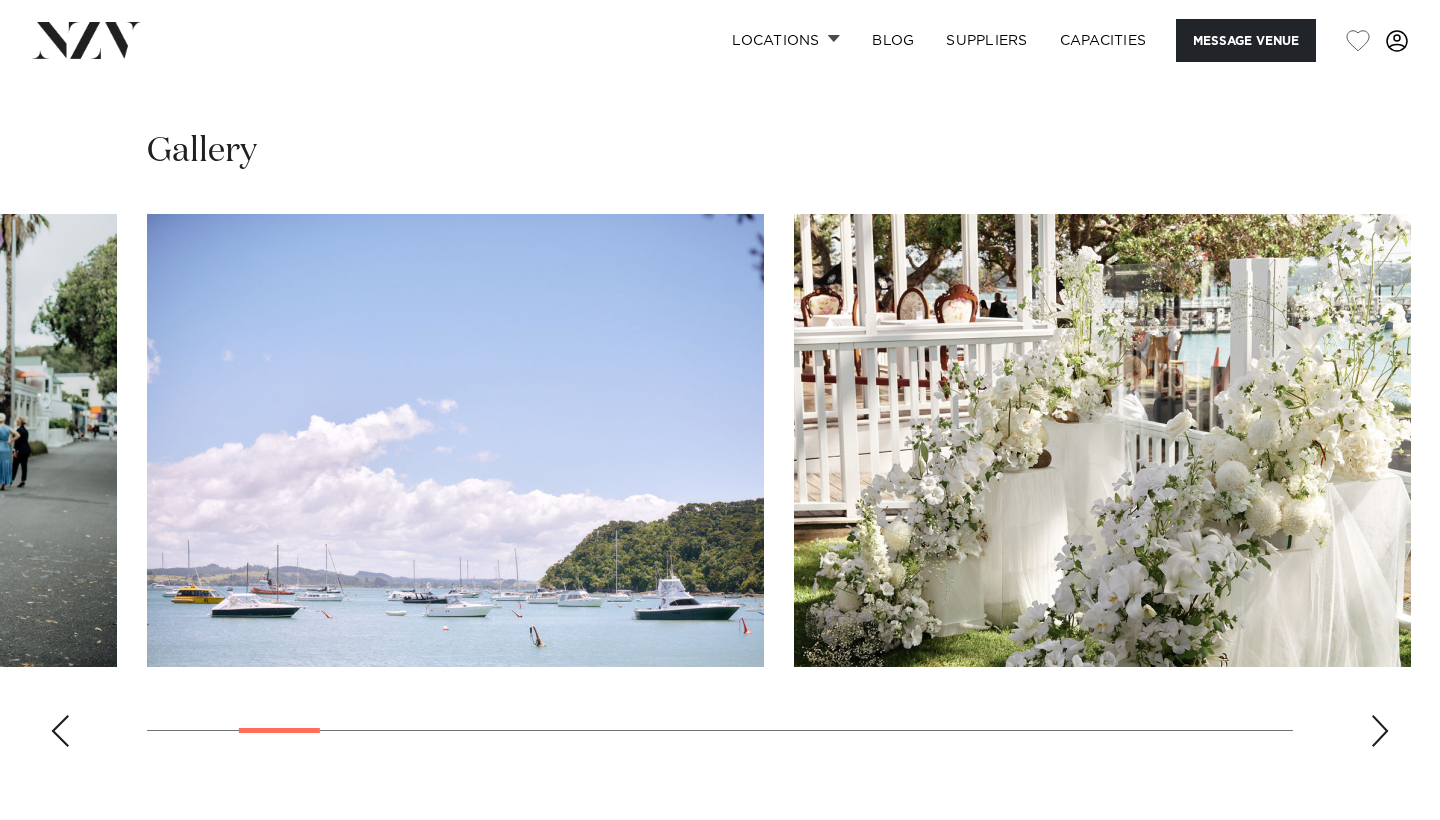 click at bounding box center [1380, 731] 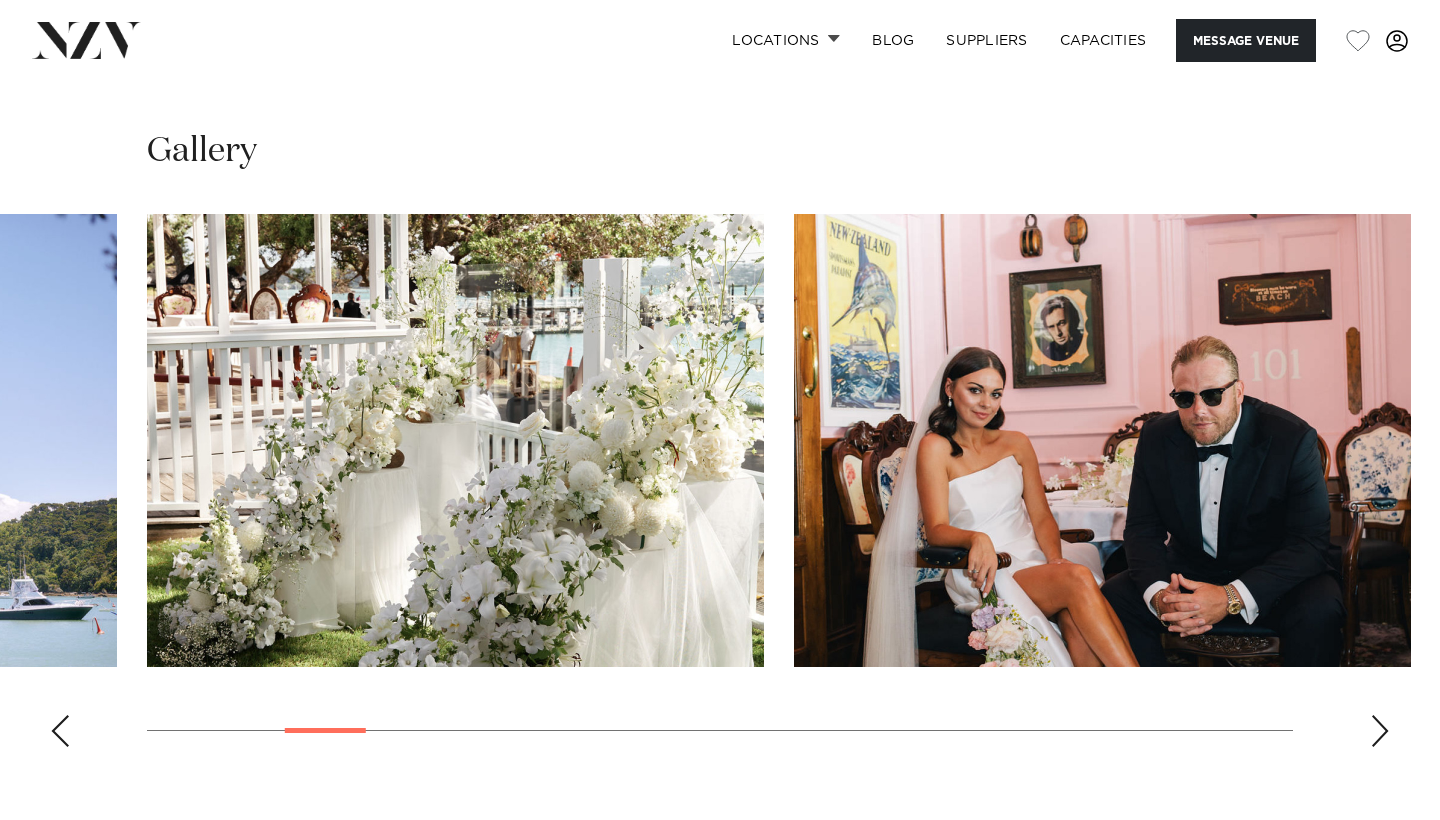 click at bounding box center [1380, 731] 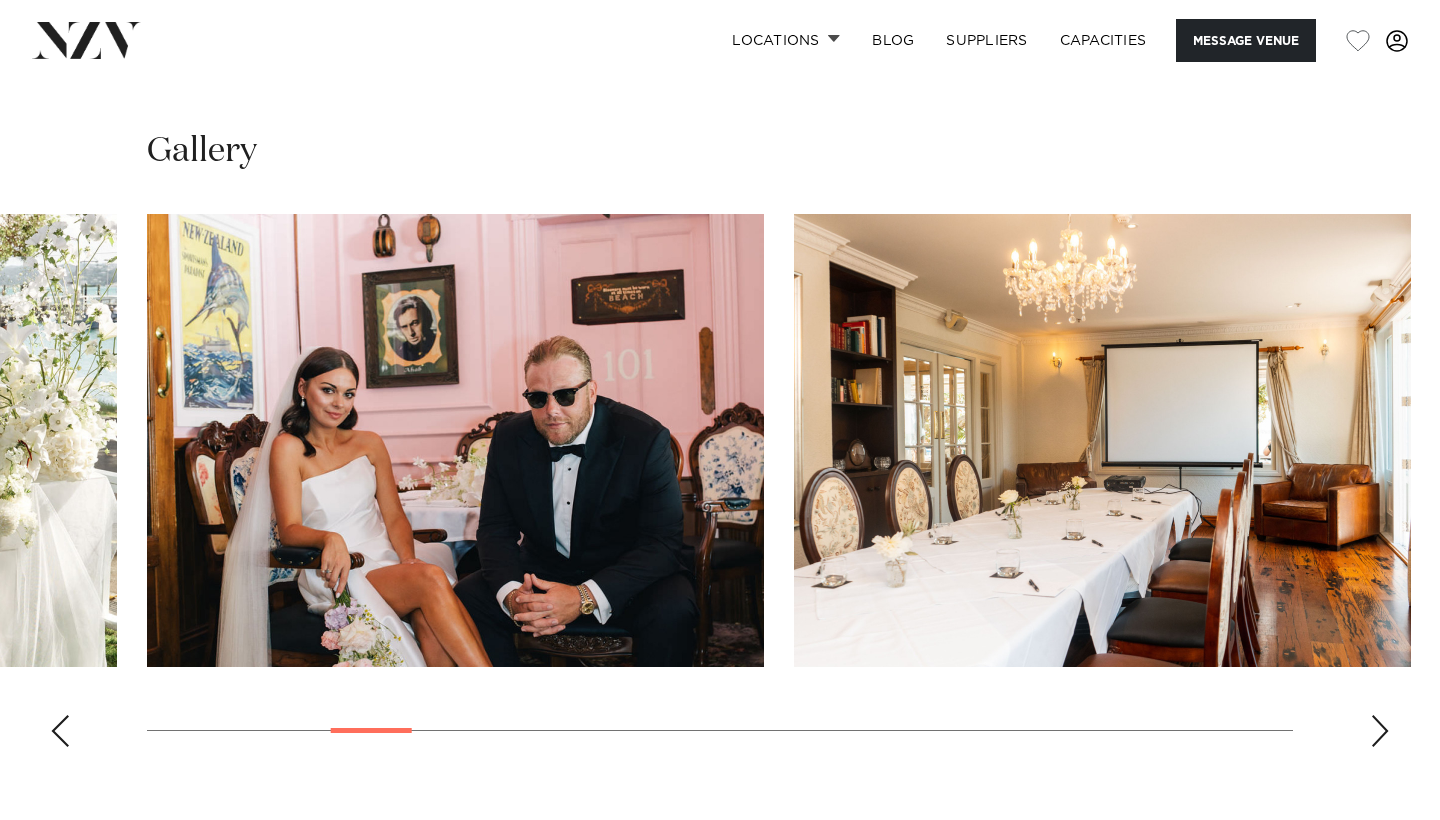 click at bounding box center (1380, 731) 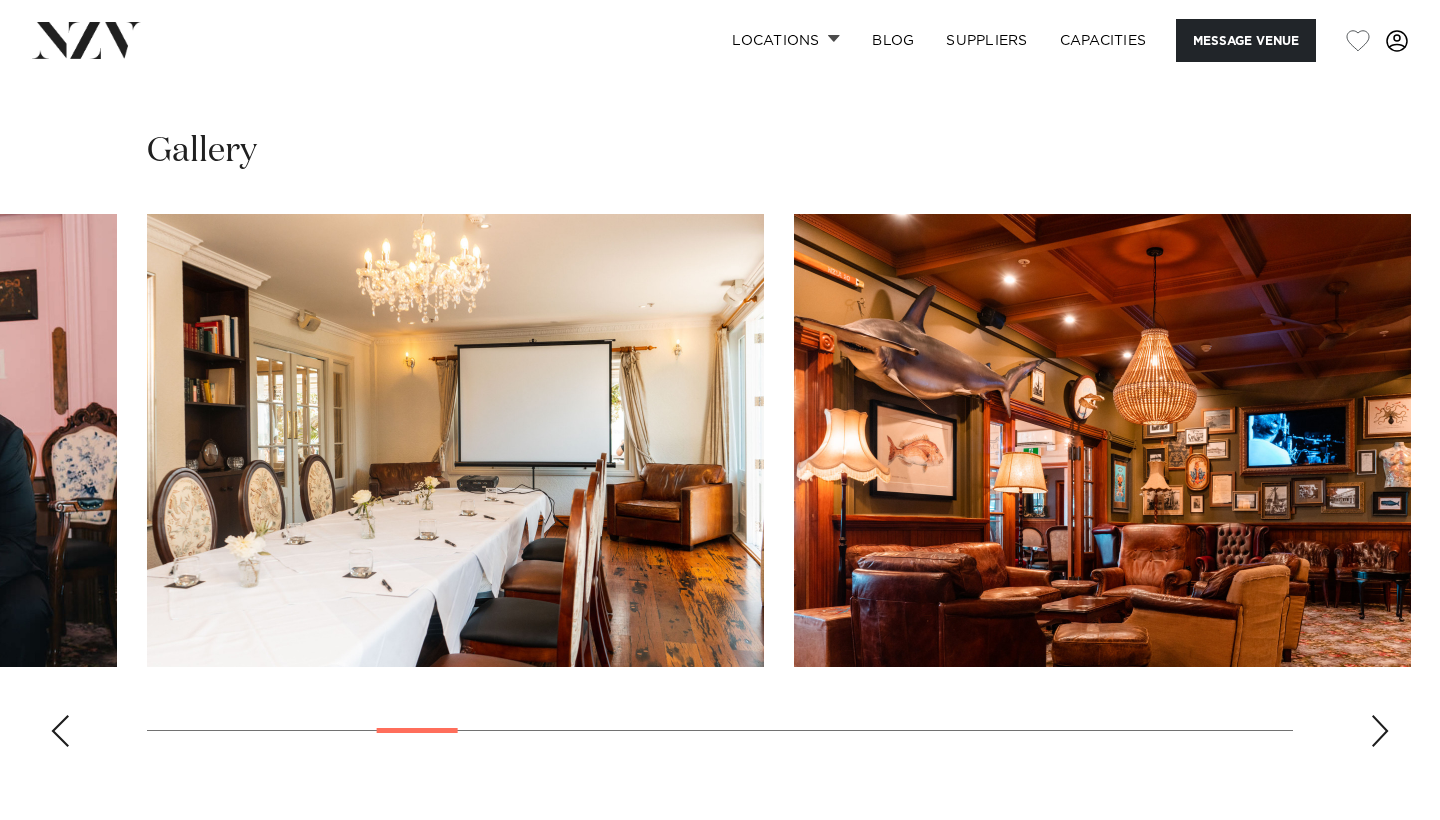 click at bounding box center [1380, 731] 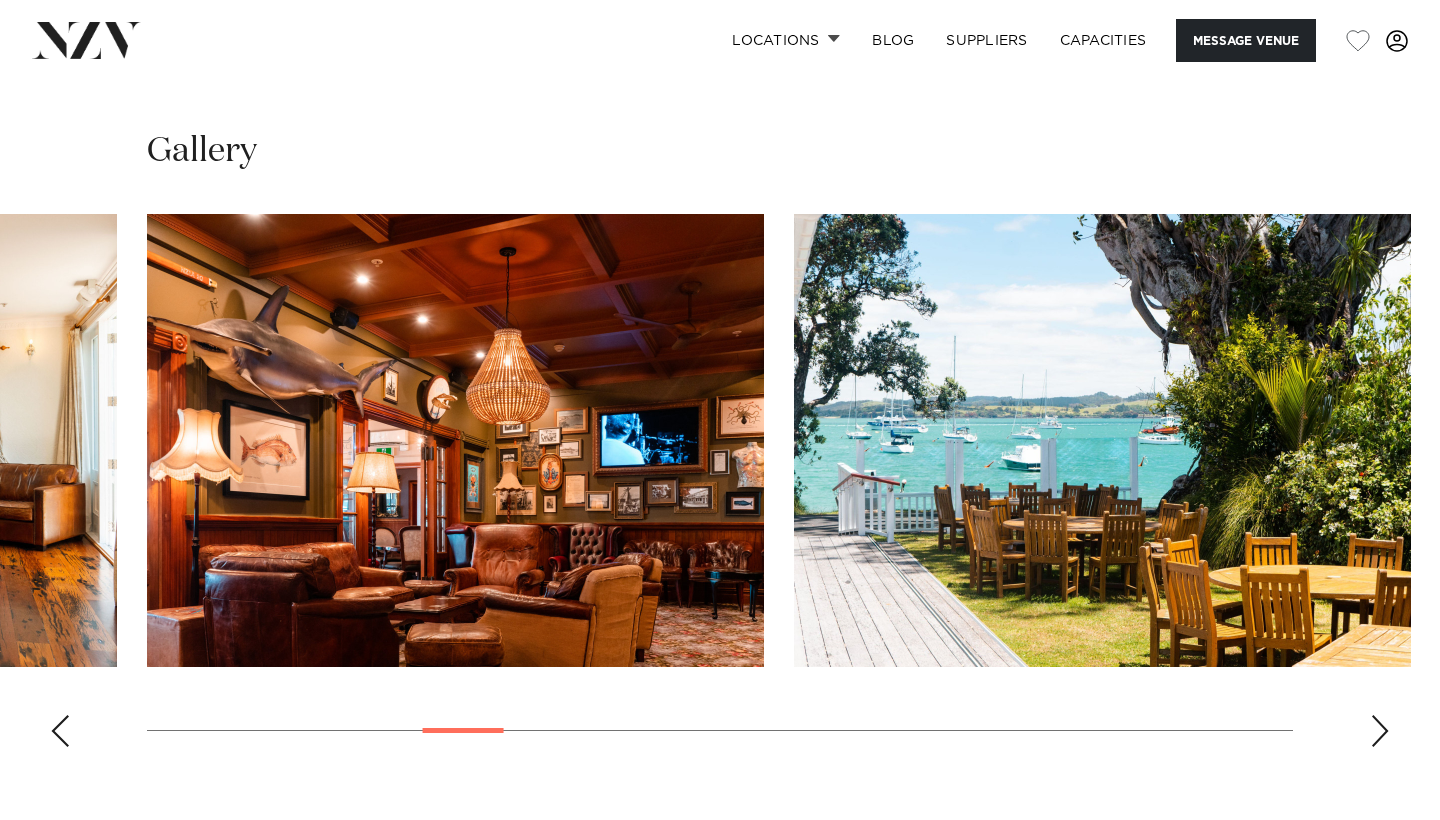 click at bounding box center [1380, 731] 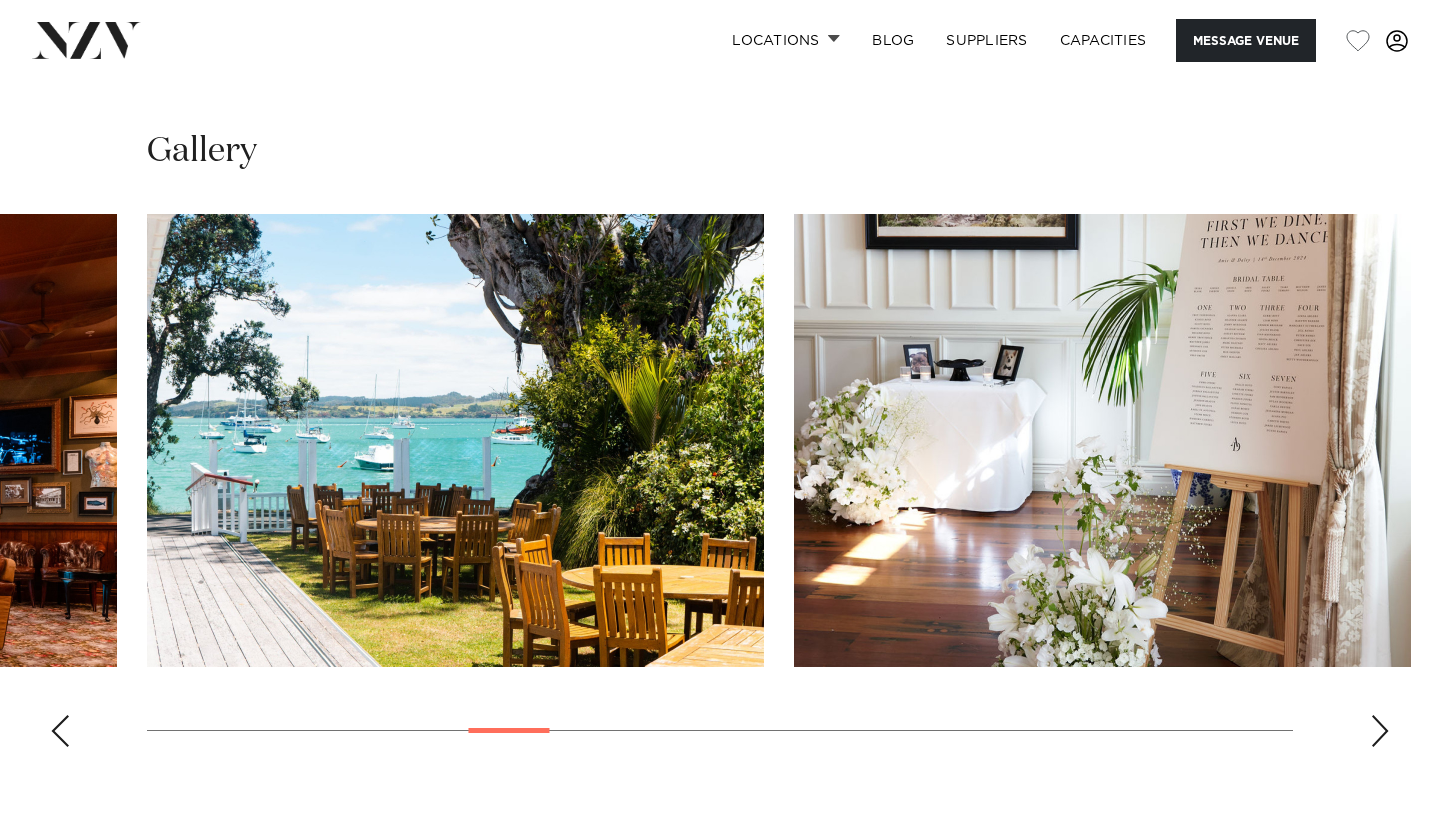 click at bounding box center (1380, 731) 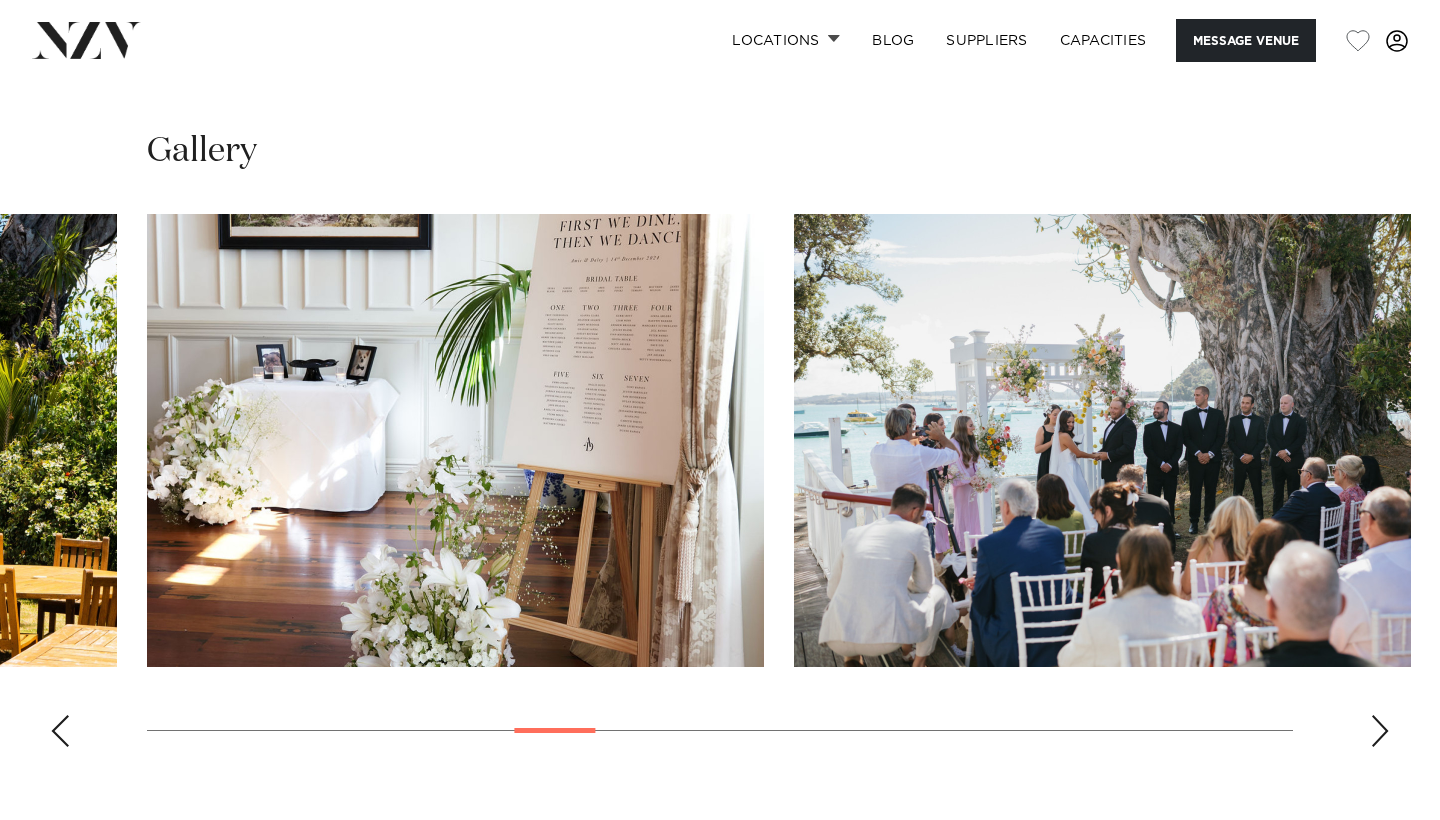 click at bounding box center [1380, 731] 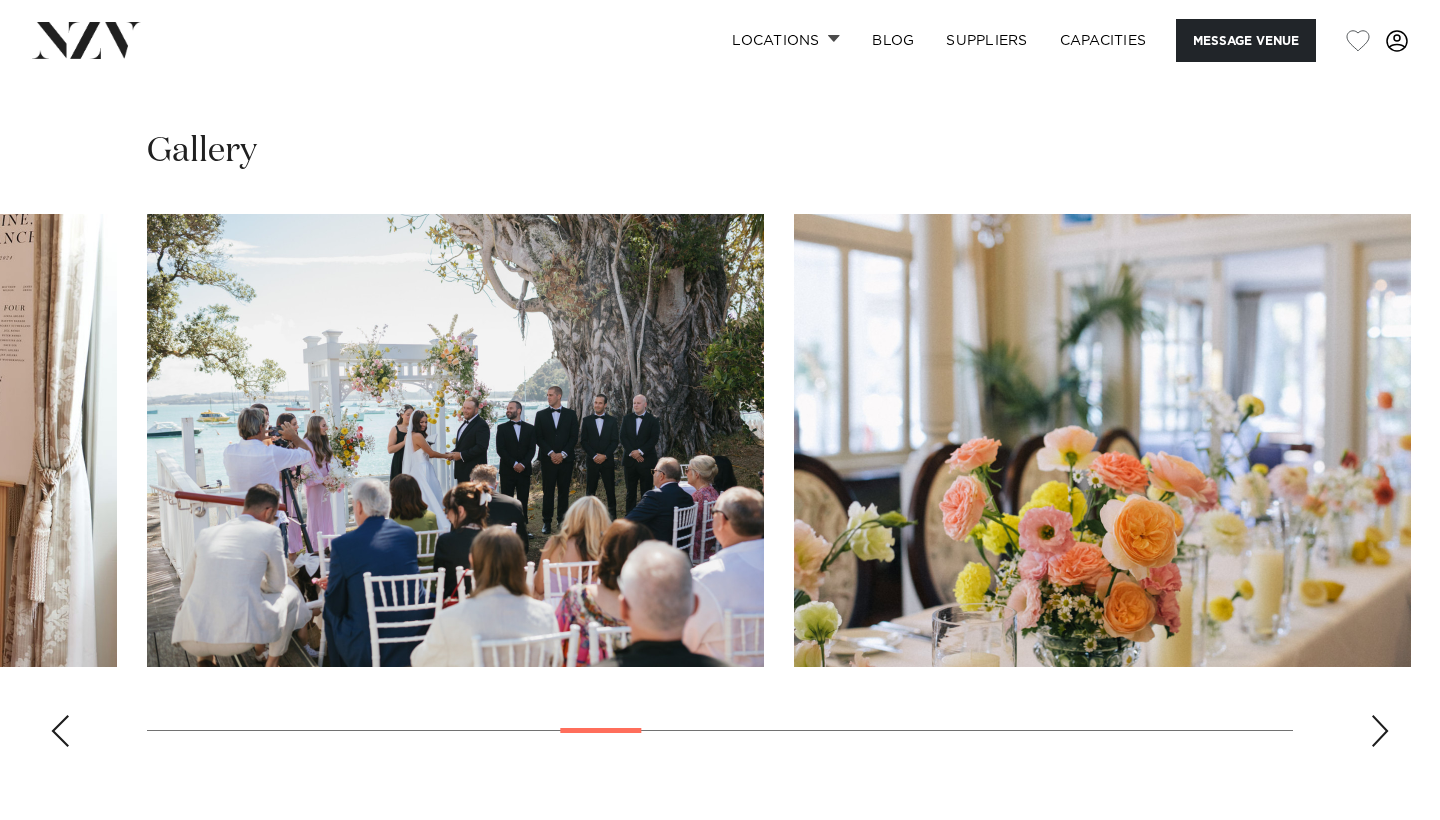 click at bounding box center [1380, 731] 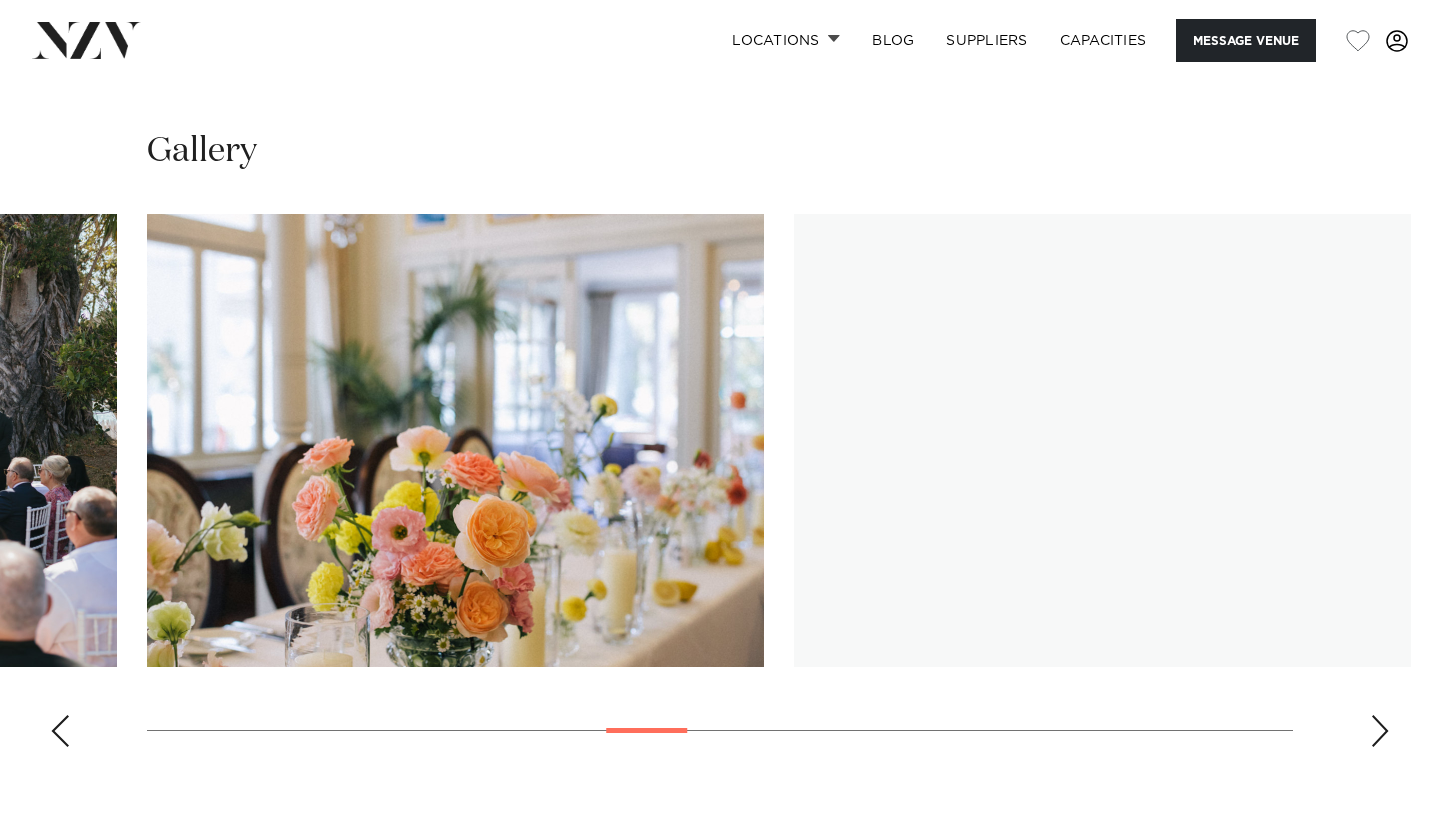 click at bounding box center [1380, 731] 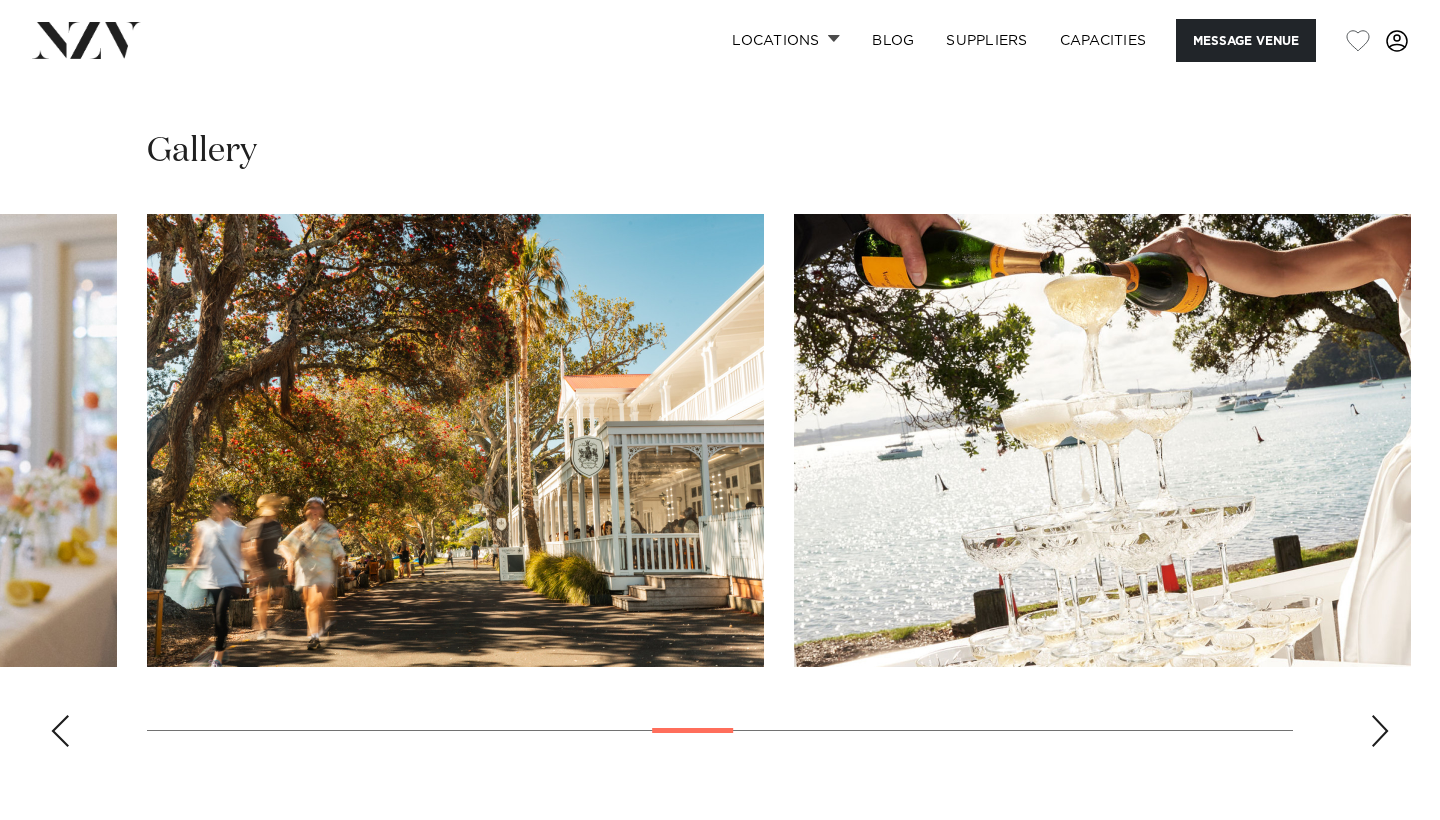 click at bounding box center (1380, 731) 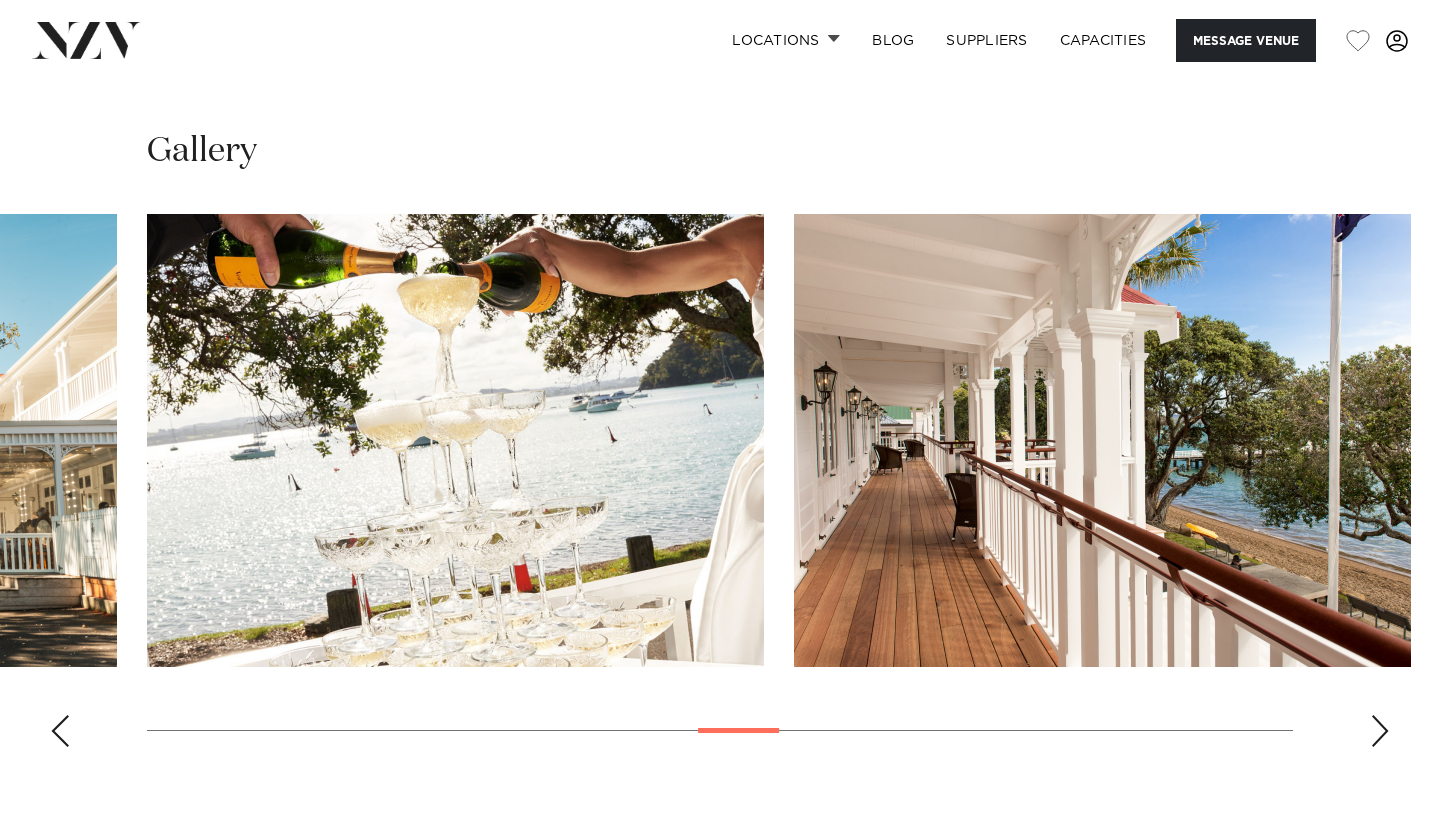 click at bounding box center [1380, 731] 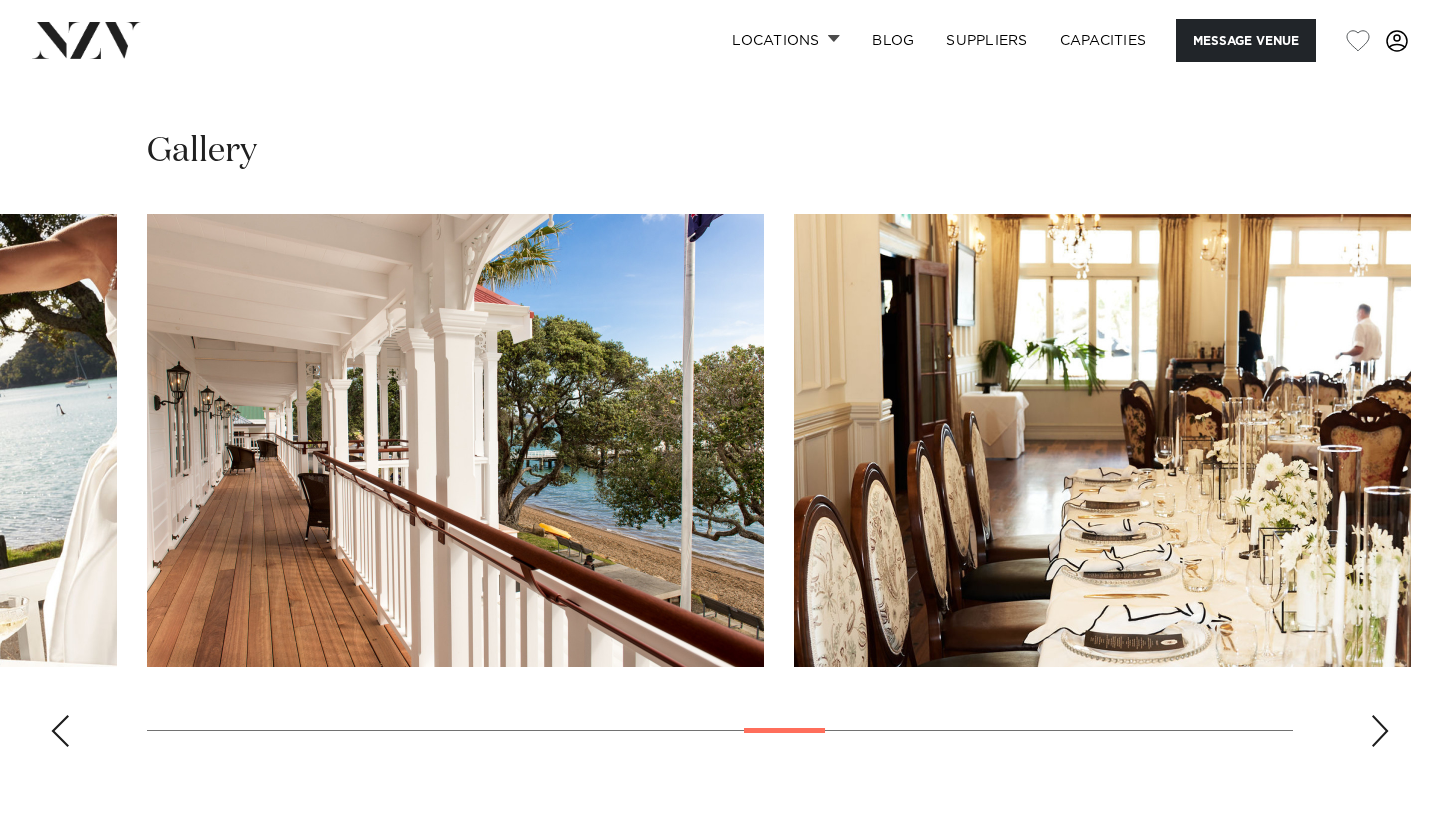 click at bounding box center (1380, 731) 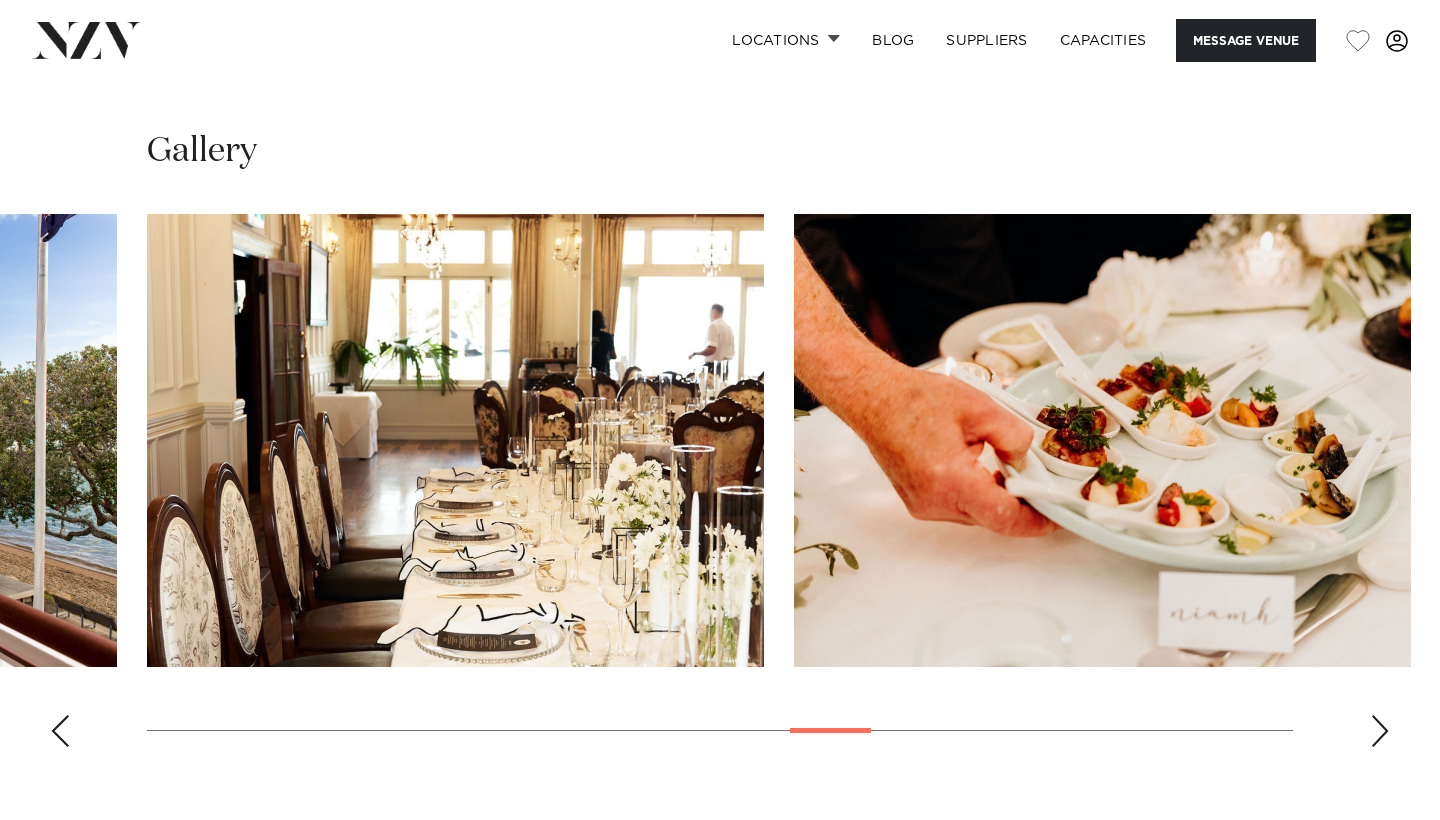 click at bounding box center [1380, 731] 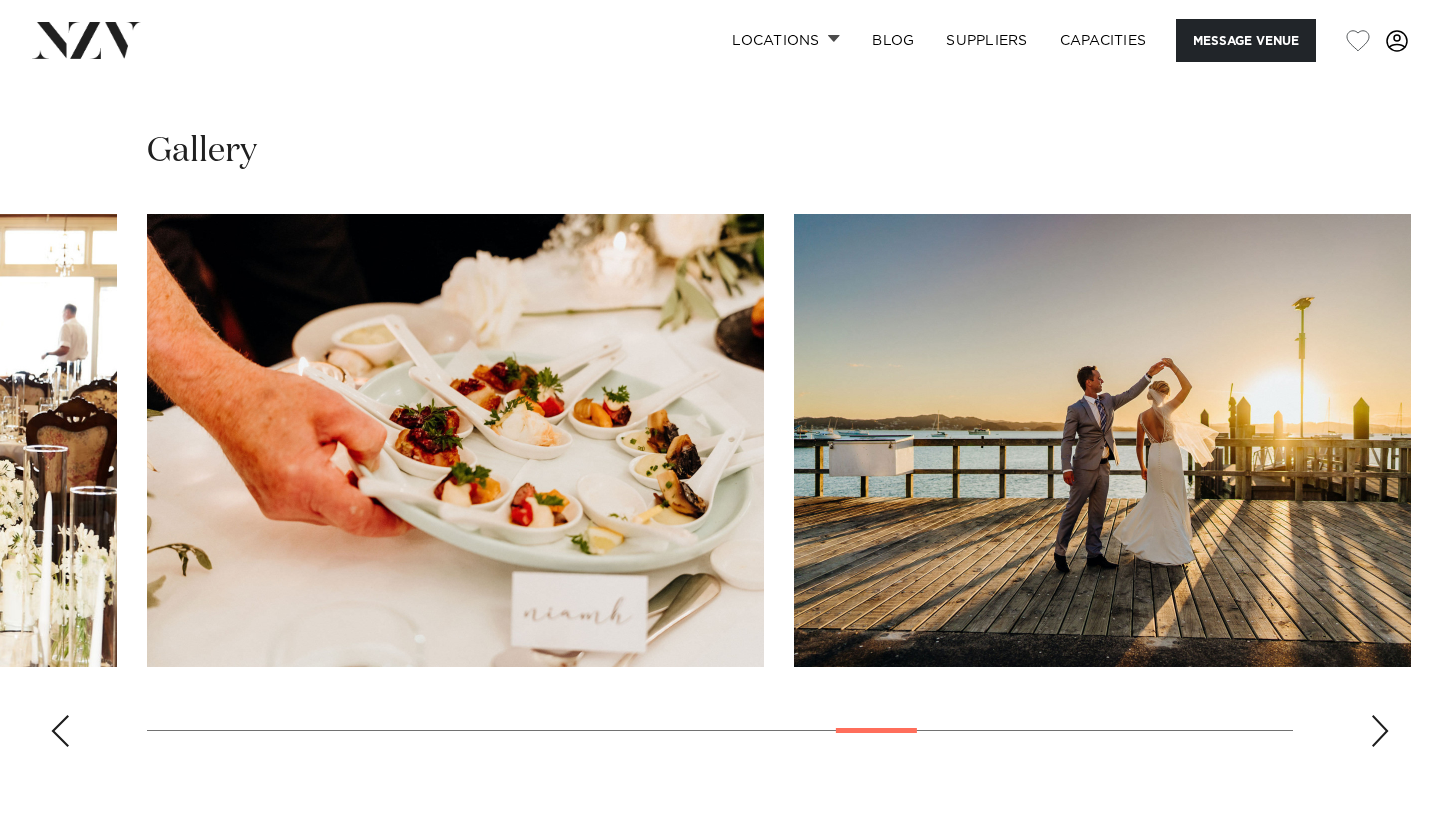 click at bounding box center [1380, 731] 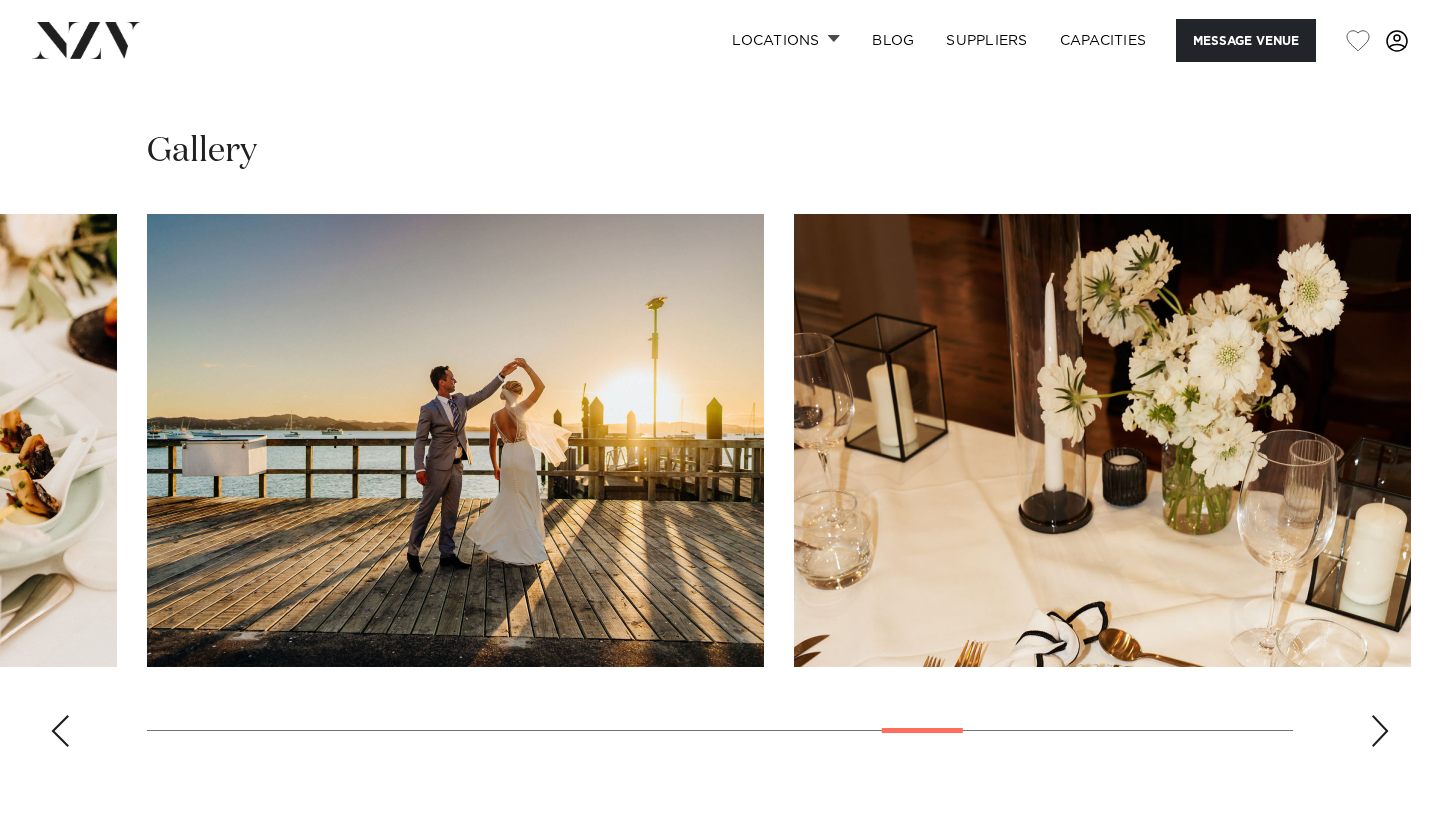 click at bounding box center (1380, 731) 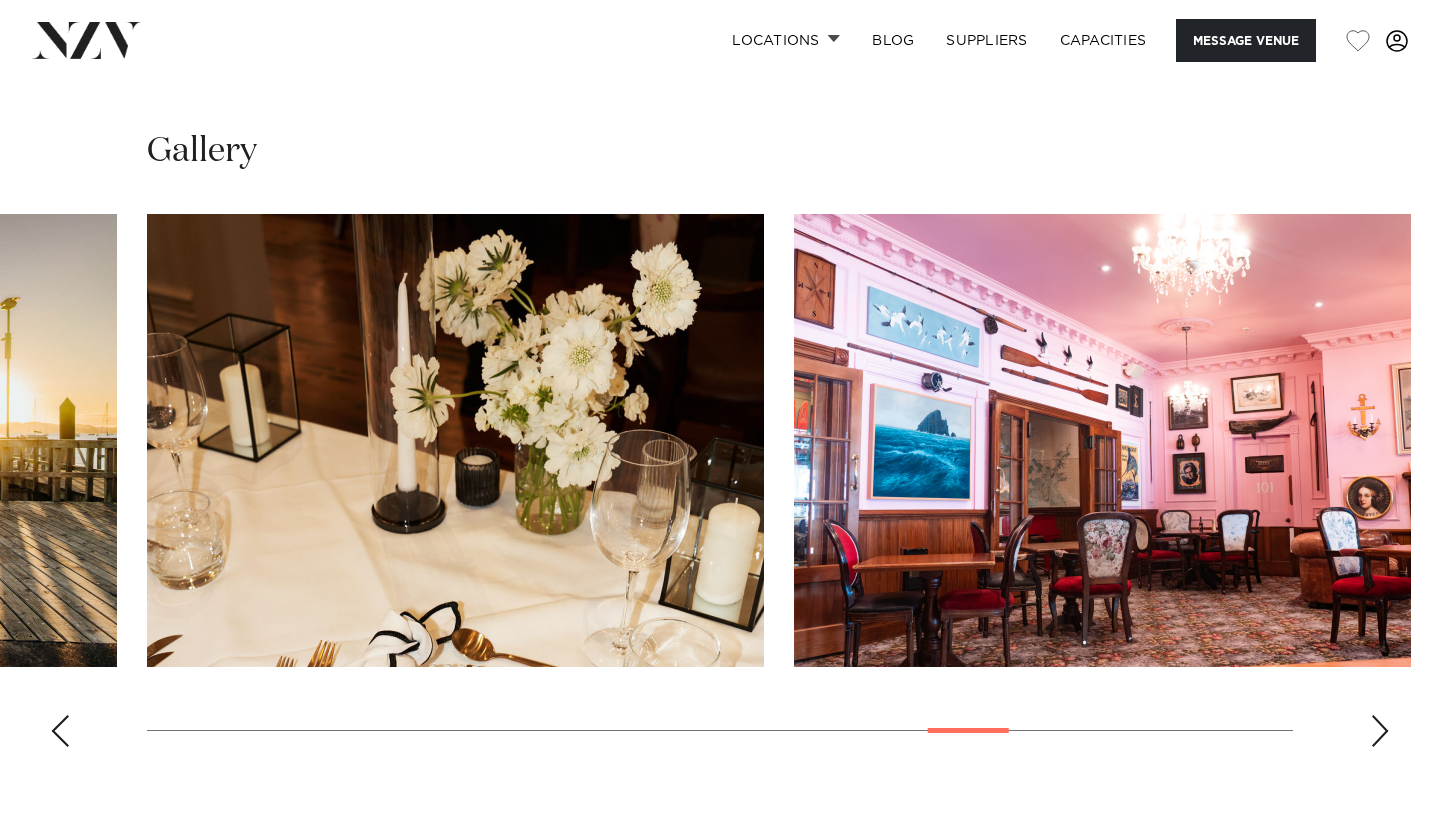 click at bounding box center [1380, 731] 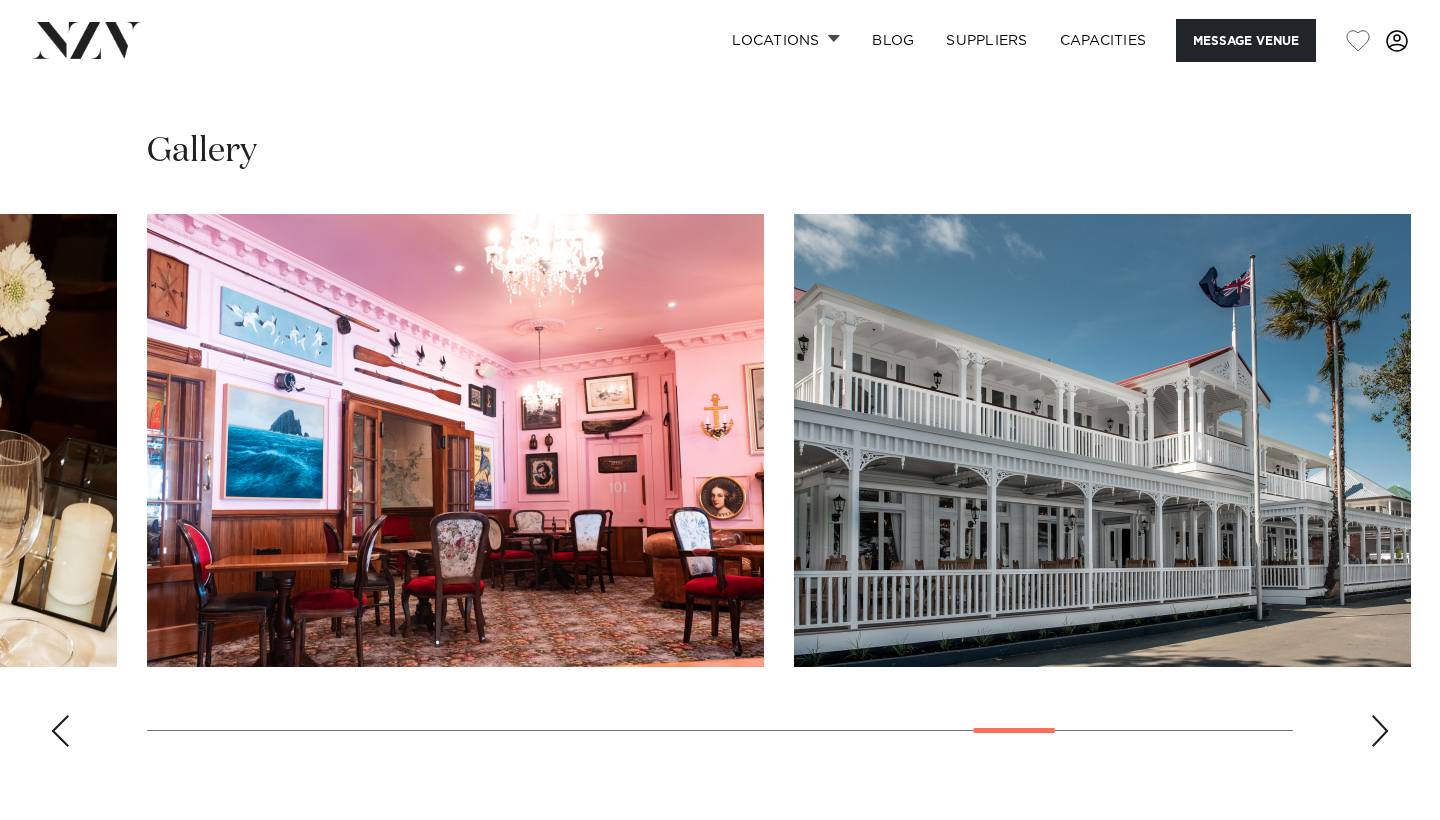 click at bounding box center (1380, 731) 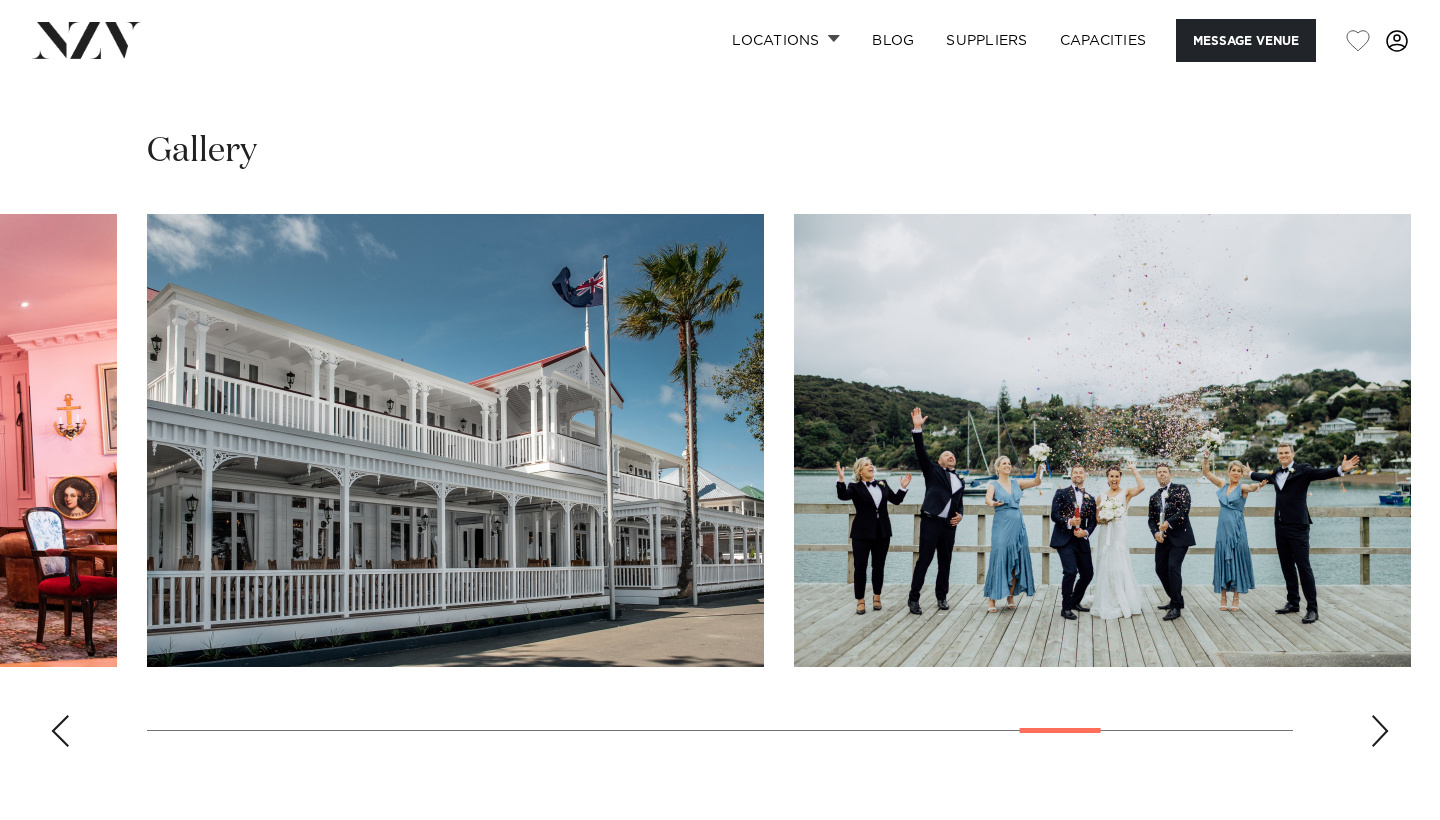 click at bounding box center [1380, 731] 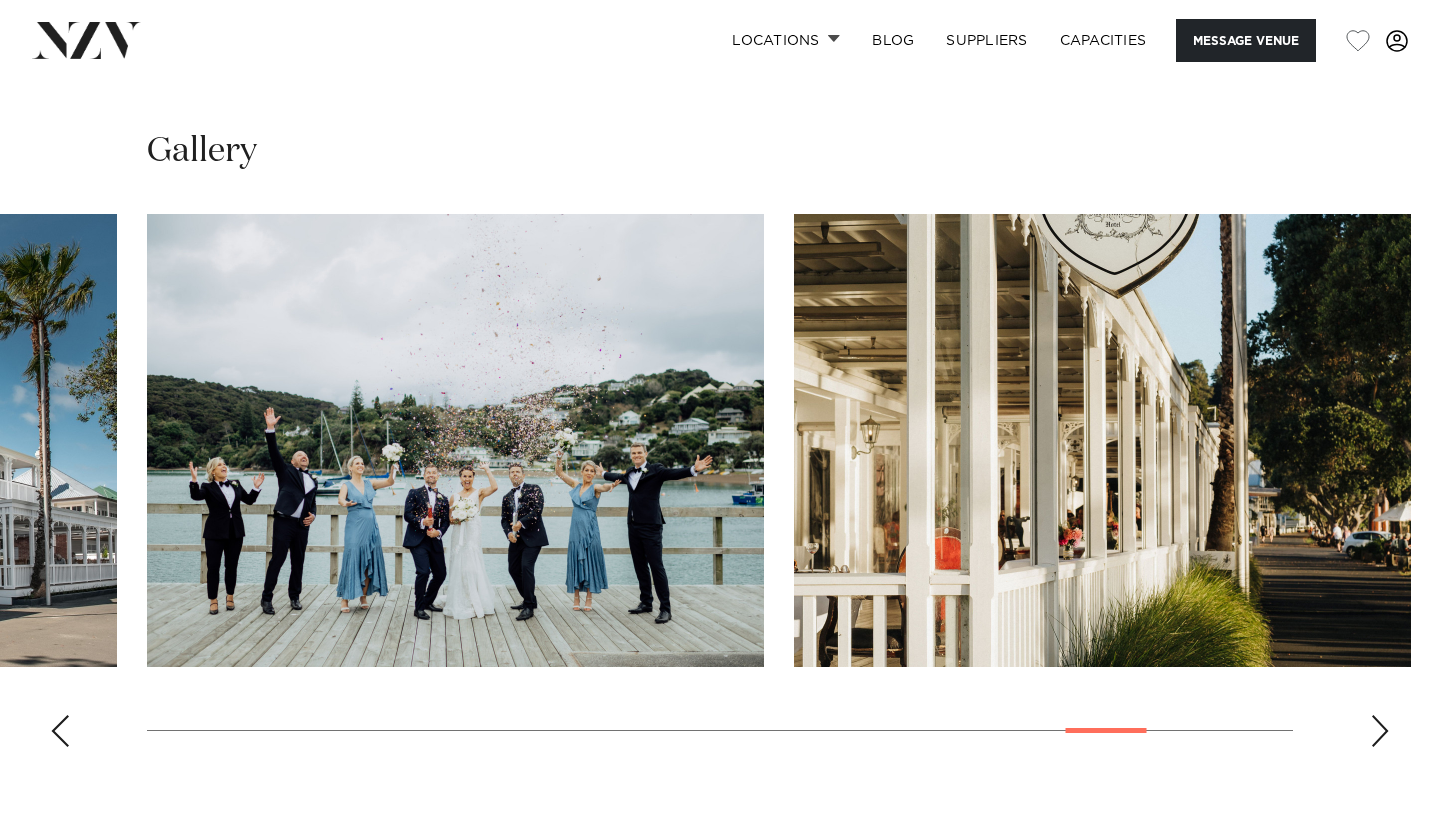 click at bounding box center [1380, 731] 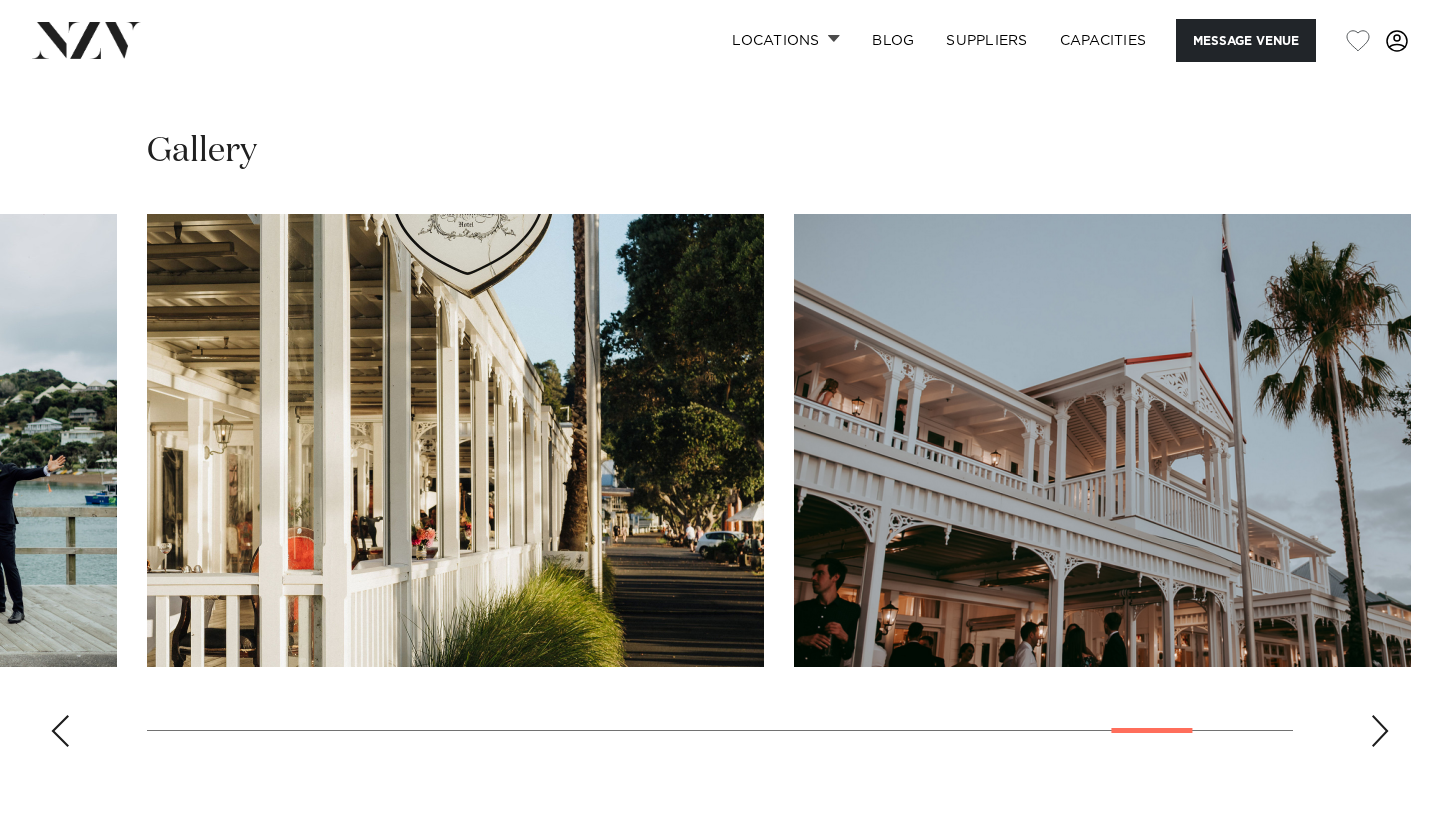 click at bounding box center [1380, 731] 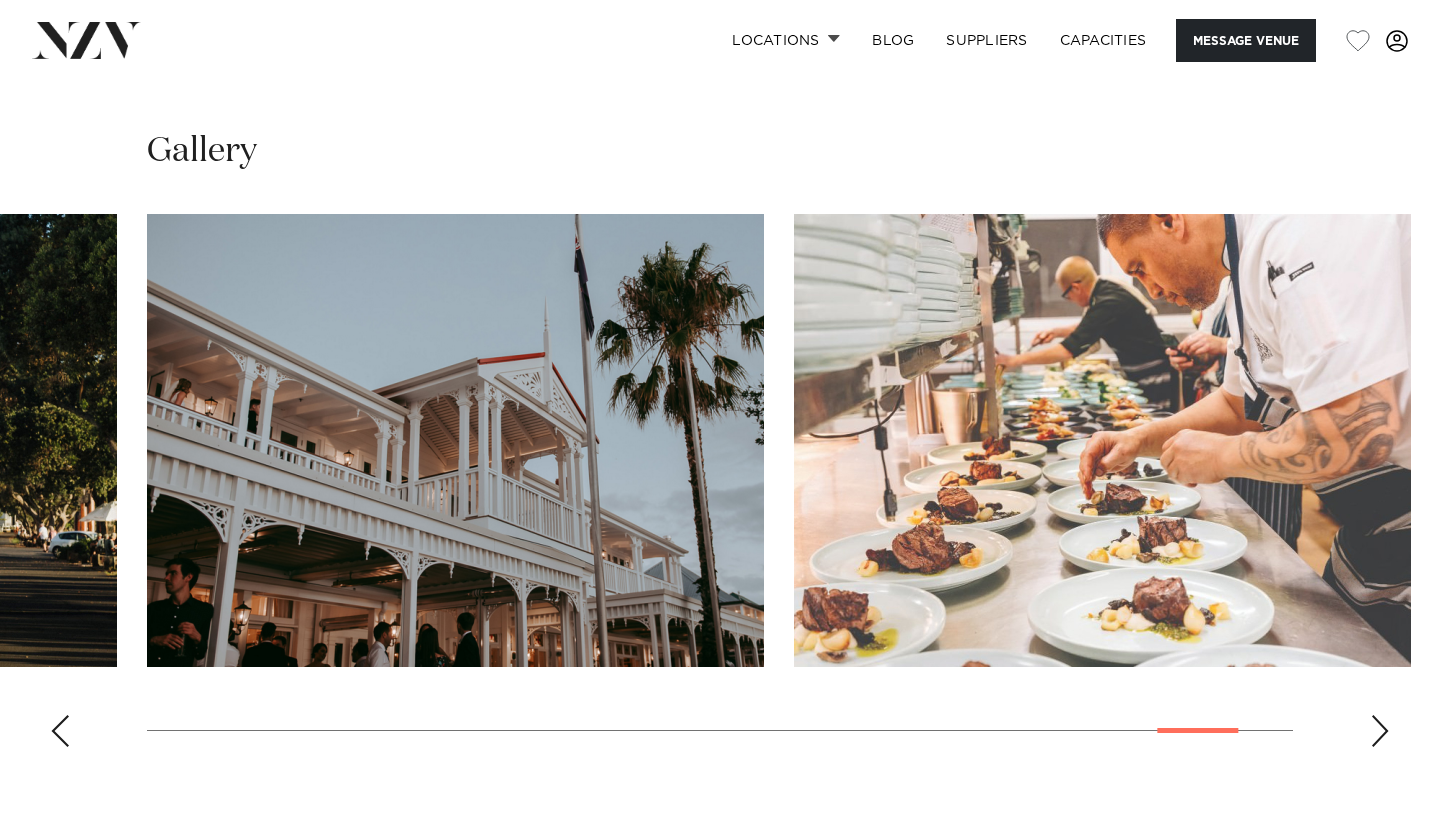 click at bounding box center [1380, 731] 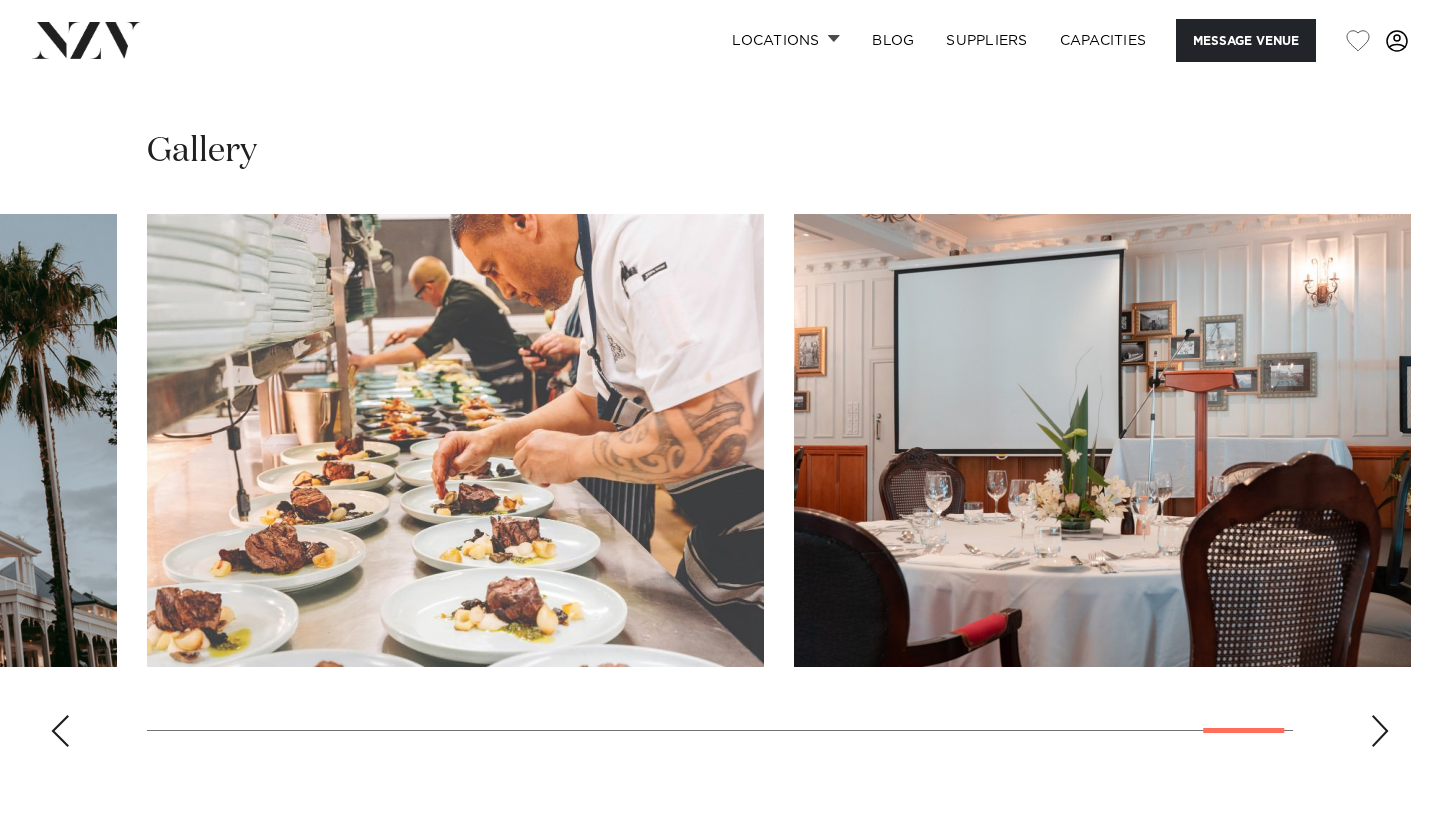 click at bounding box center (1380, 731) 